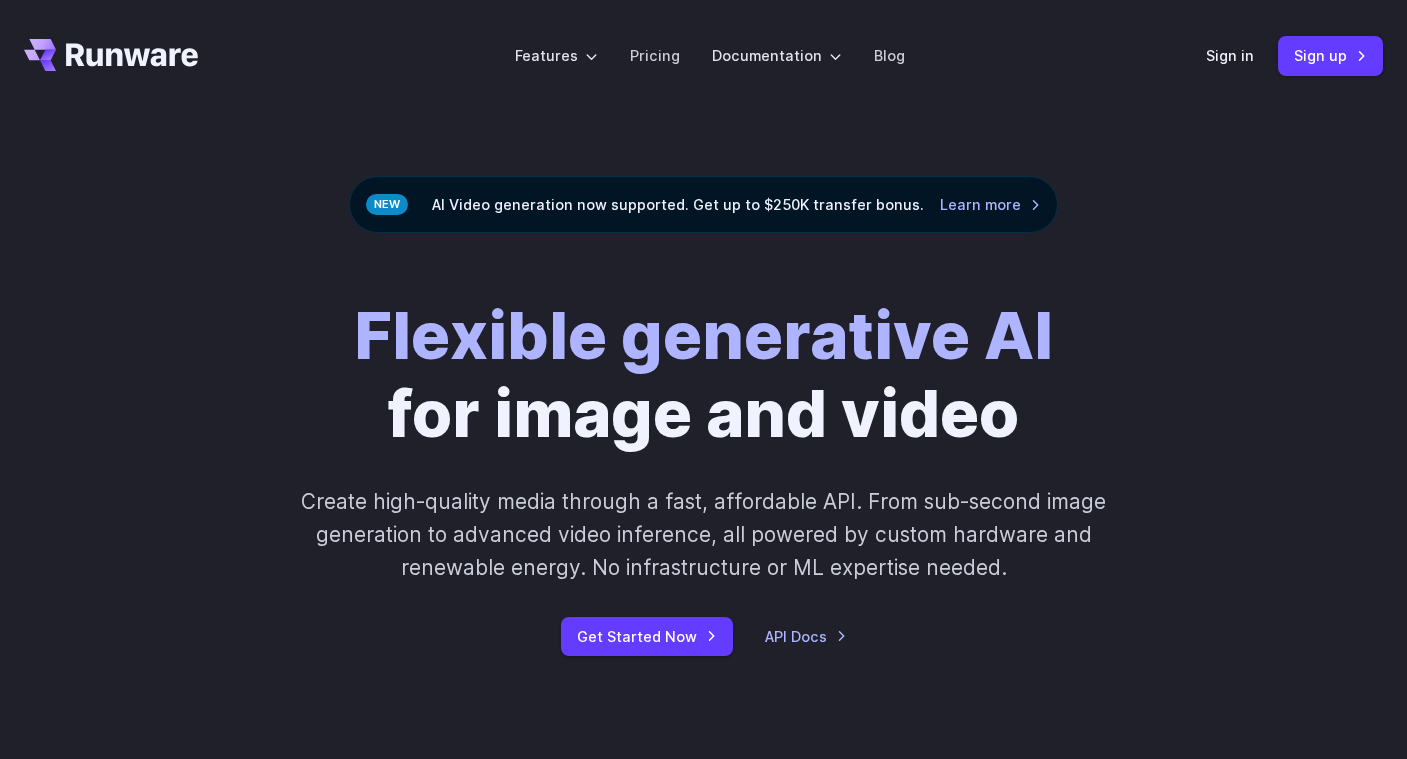 scroll, scrollTop: 0, scrollLeft: 0, axis: both 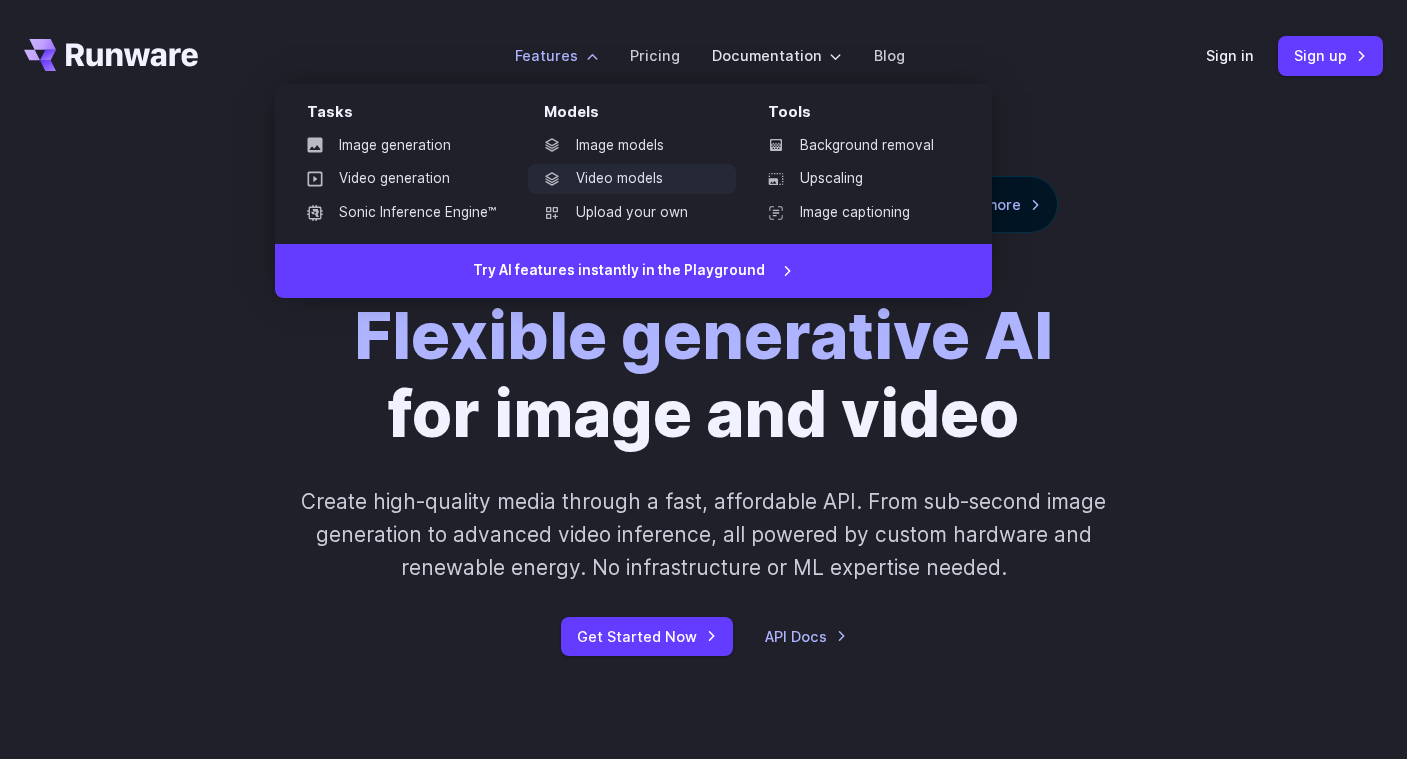 click on "Video models" at bounding box center [632, 179] 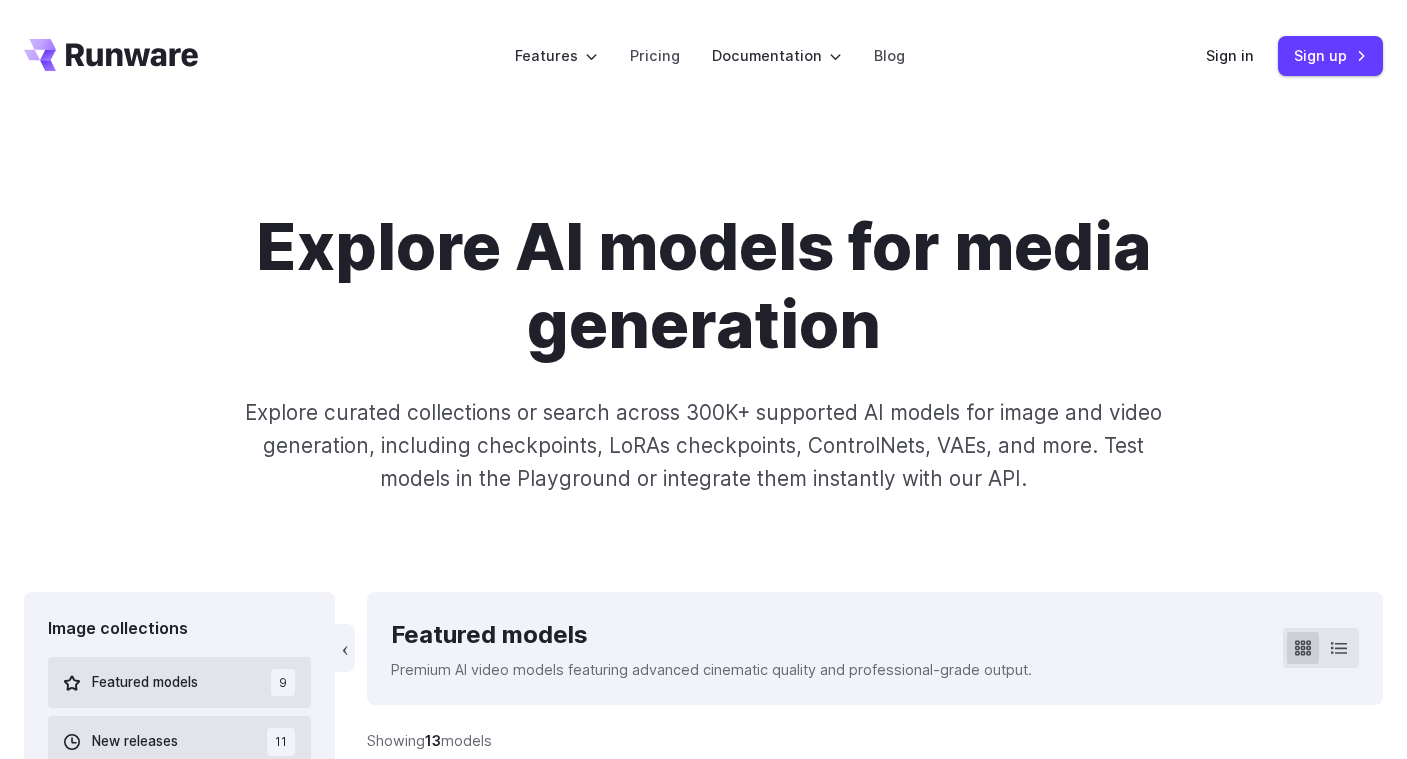 scroll, scrollTop: 0, scrollLeft: 0, axis: both 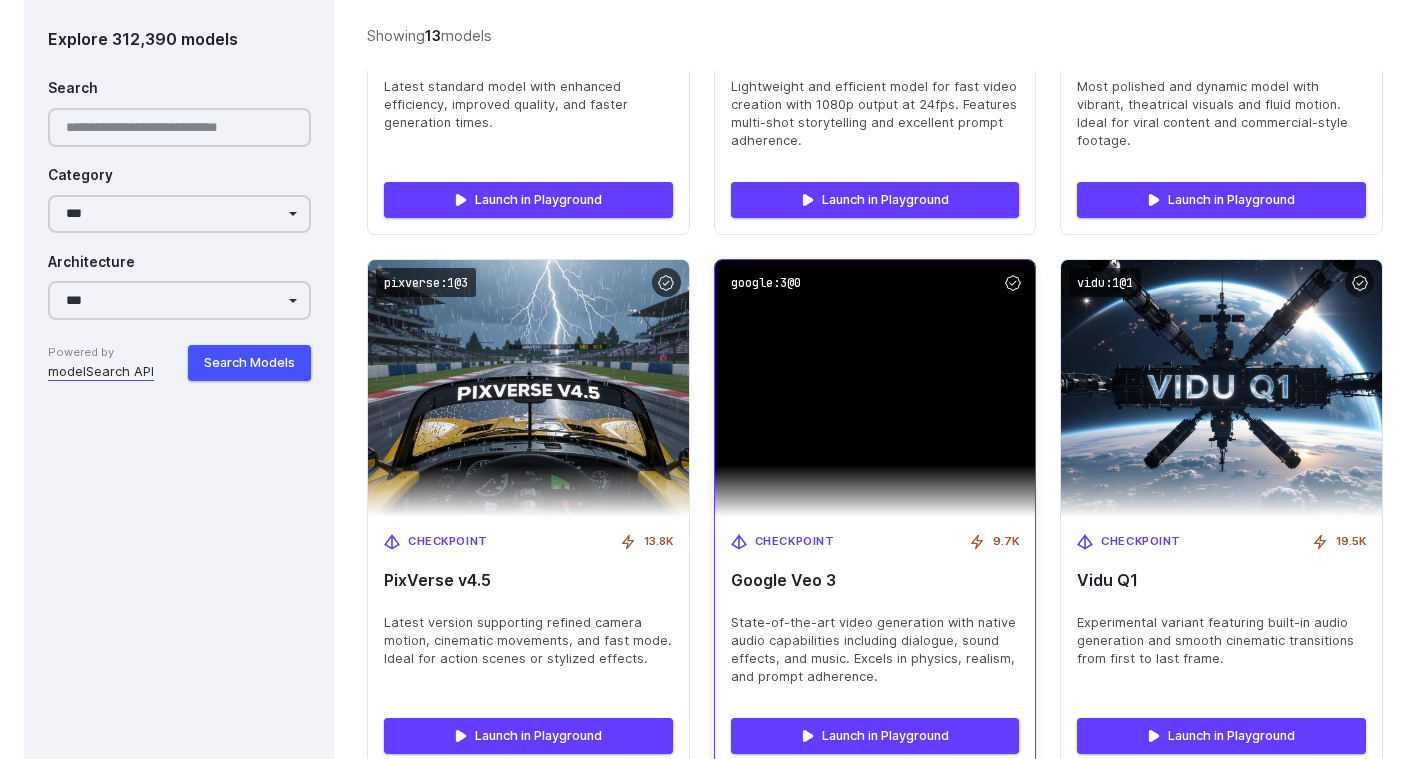 click at bounding box center (875, 388) 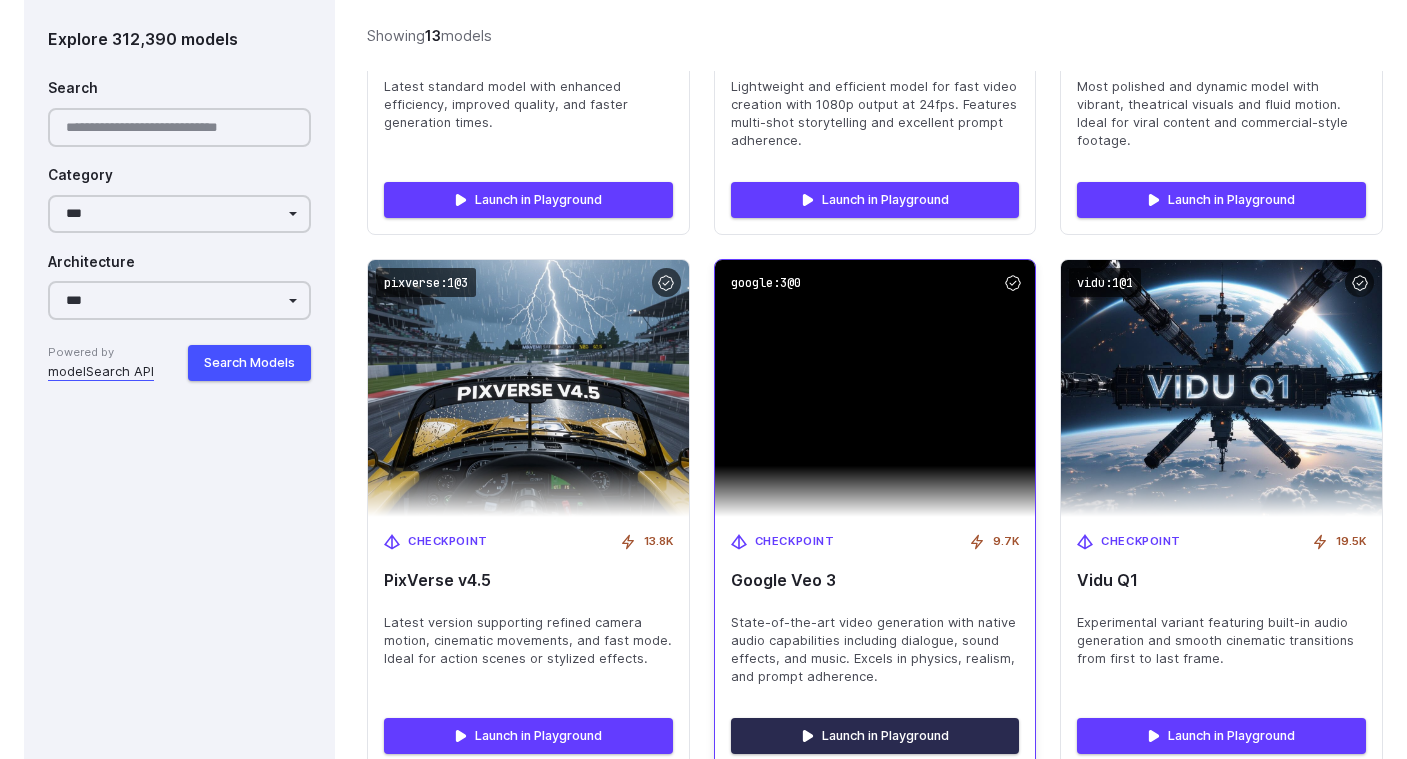 click on "Launch in Playground" at bounding box center [875, 736] 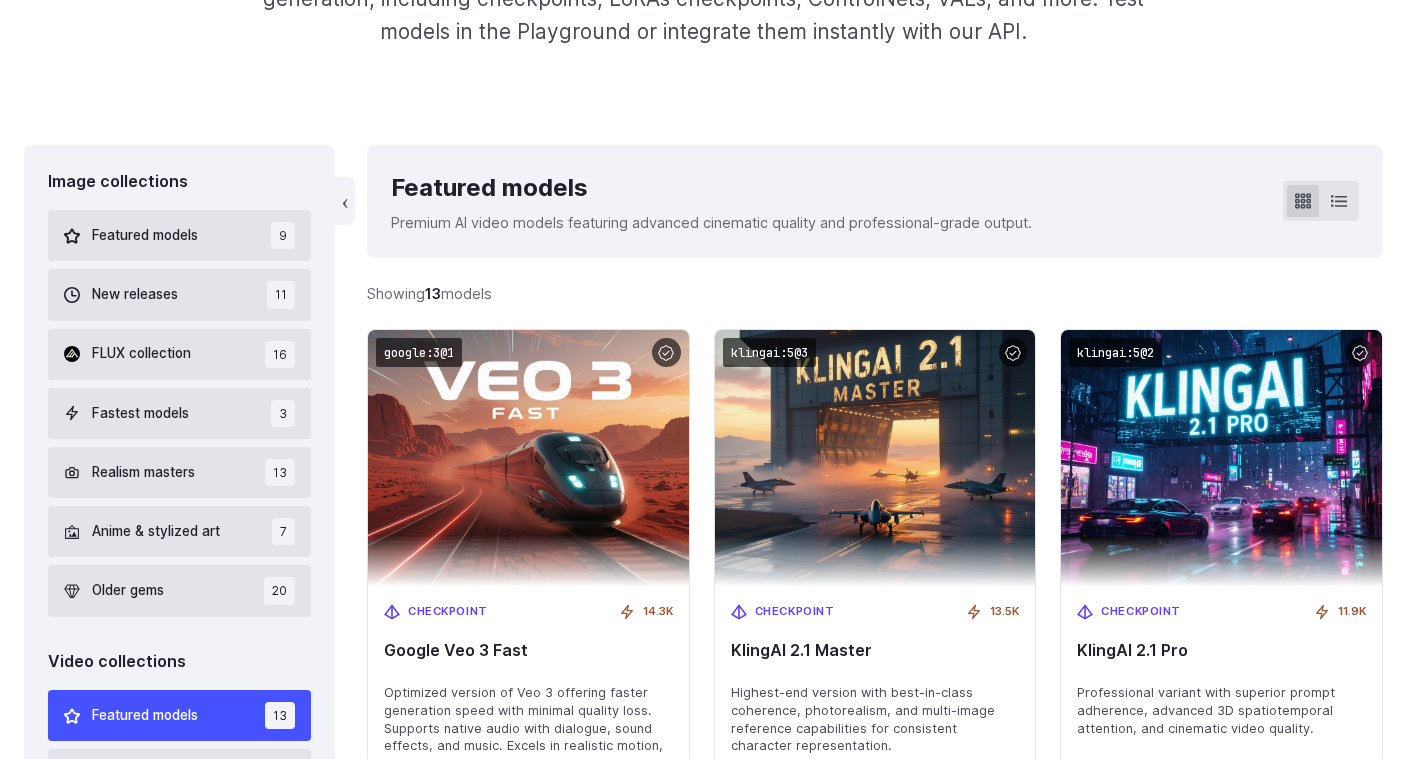 scroll, scrollTop: 450, scrollLeft: 0, axis: vertical 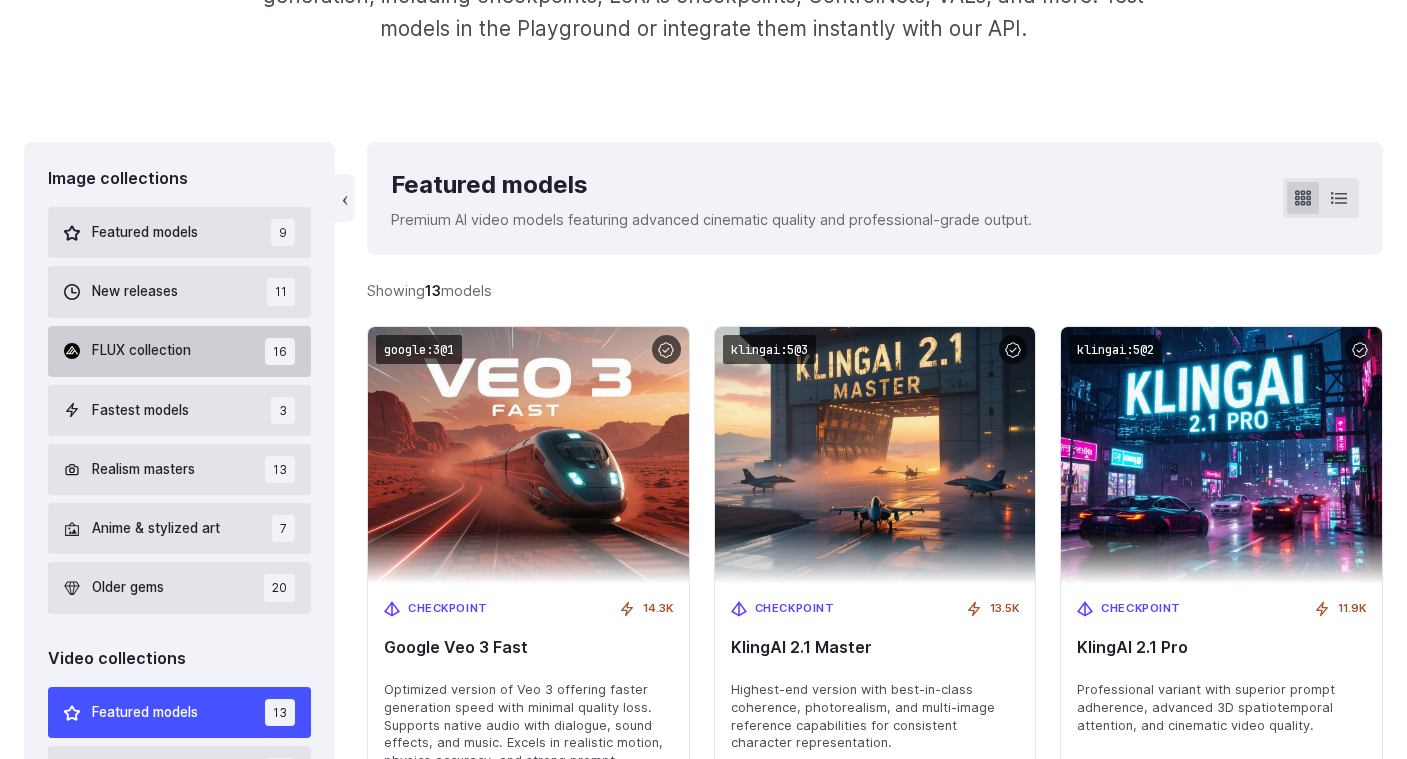 click on "FLUX collection" at bounding box center [141, 351] 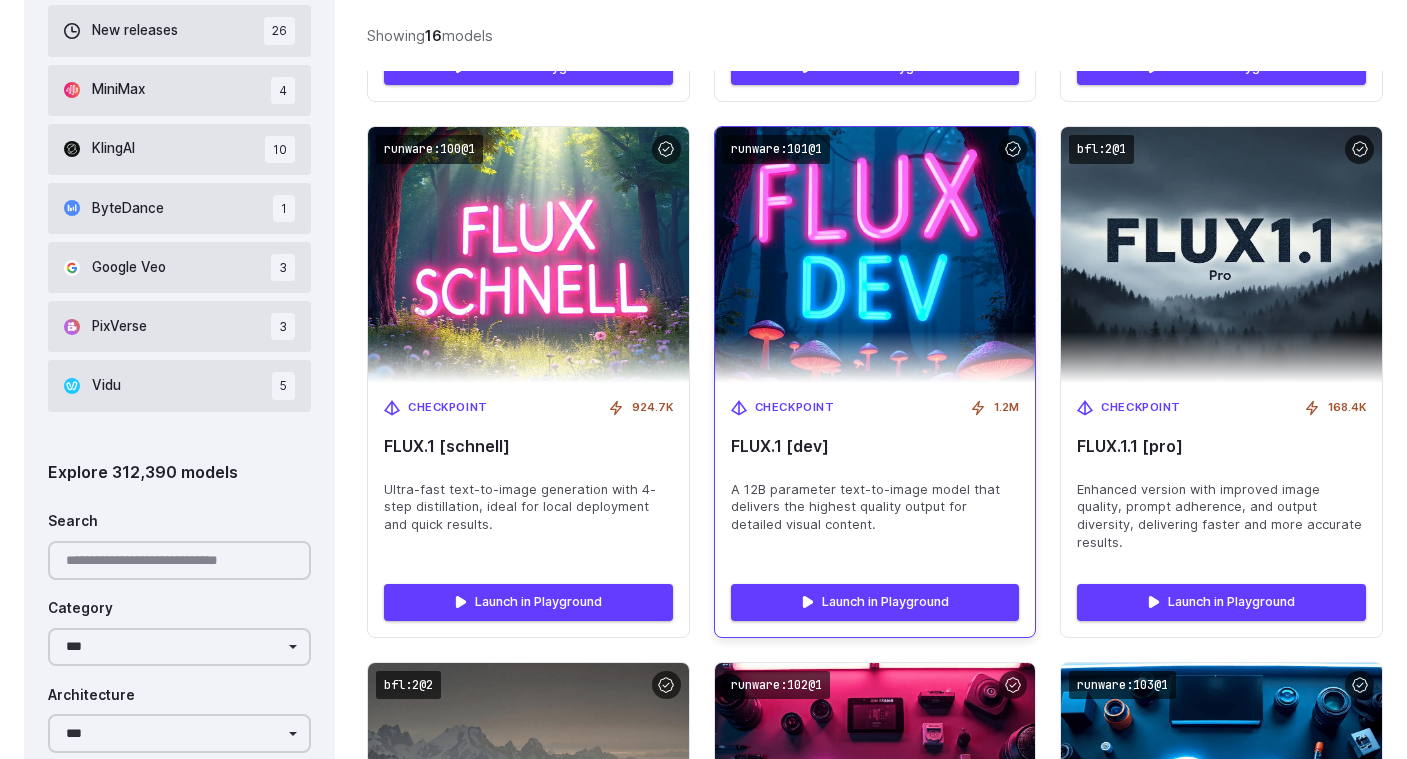 scroll, scrollTop: 1079, scrollLeft: 0, axis: vertical 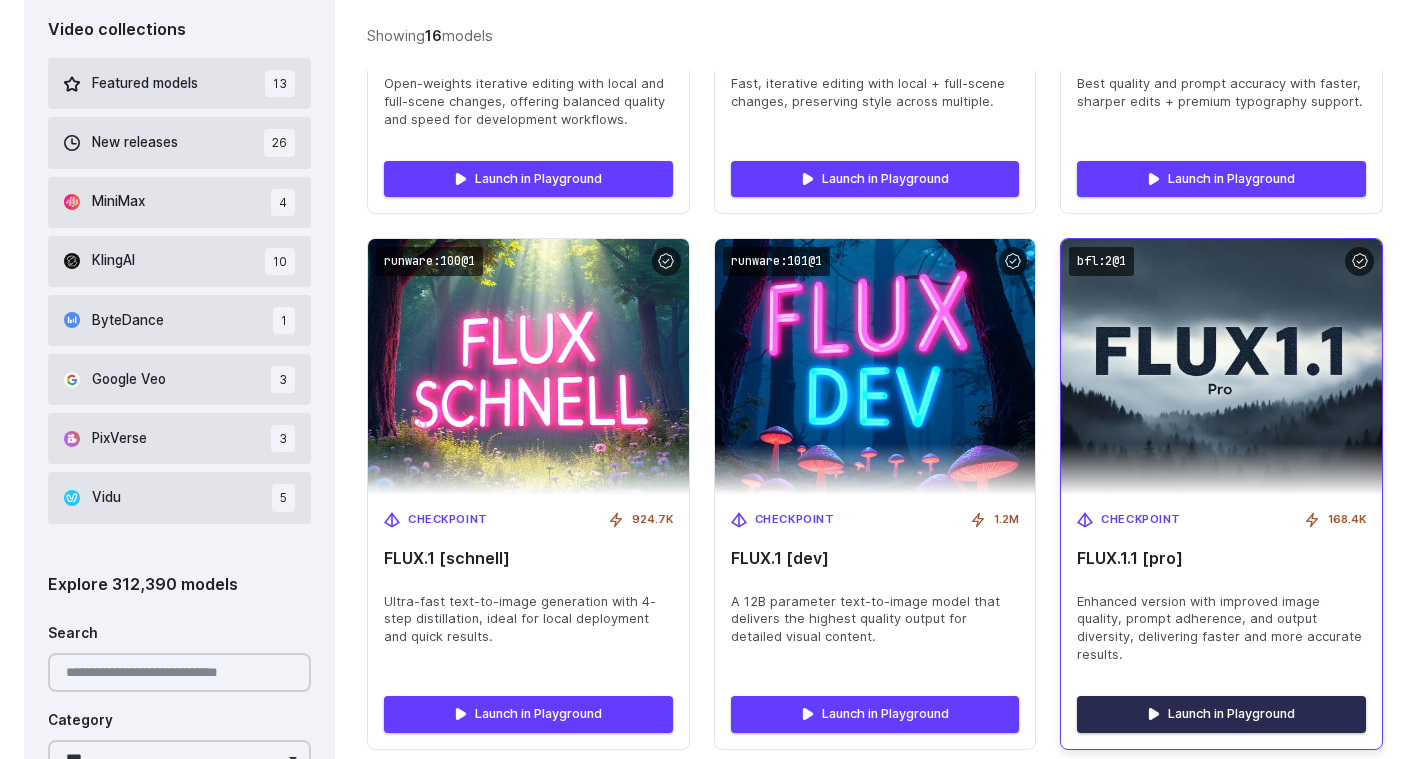 click on "Launch in Playground" at bounding box center [1221, 714] 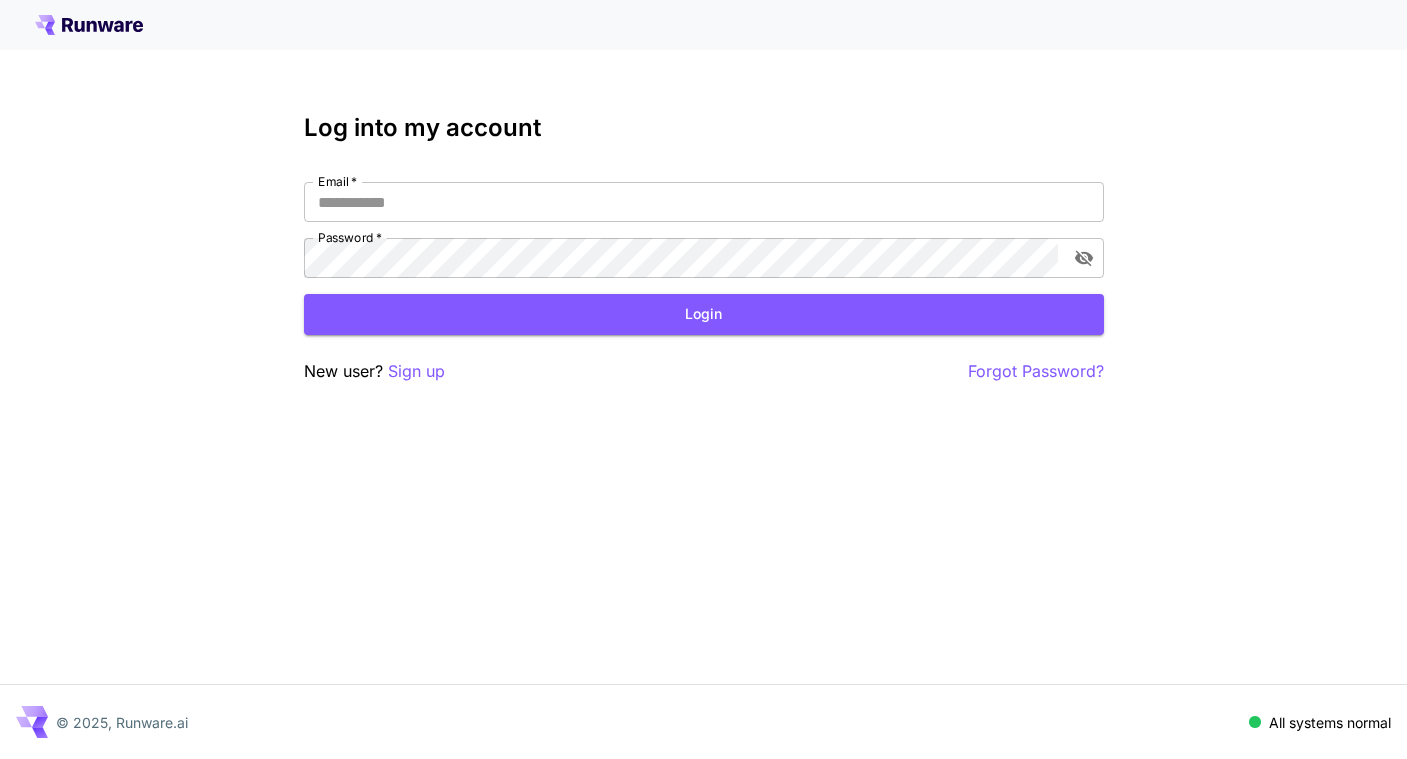 scroll, scrollTop: 0, scrollLeft: 0, axis: both 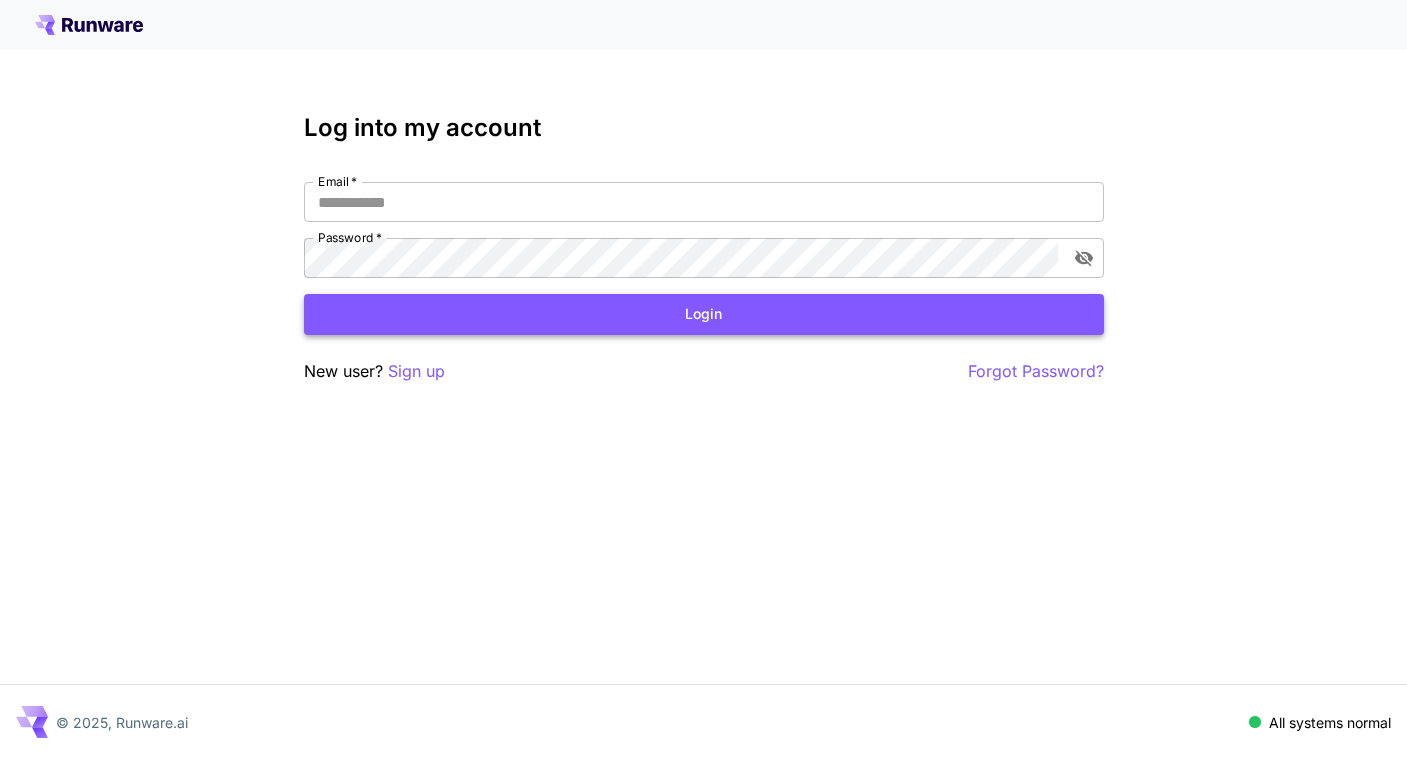 type on "**********" 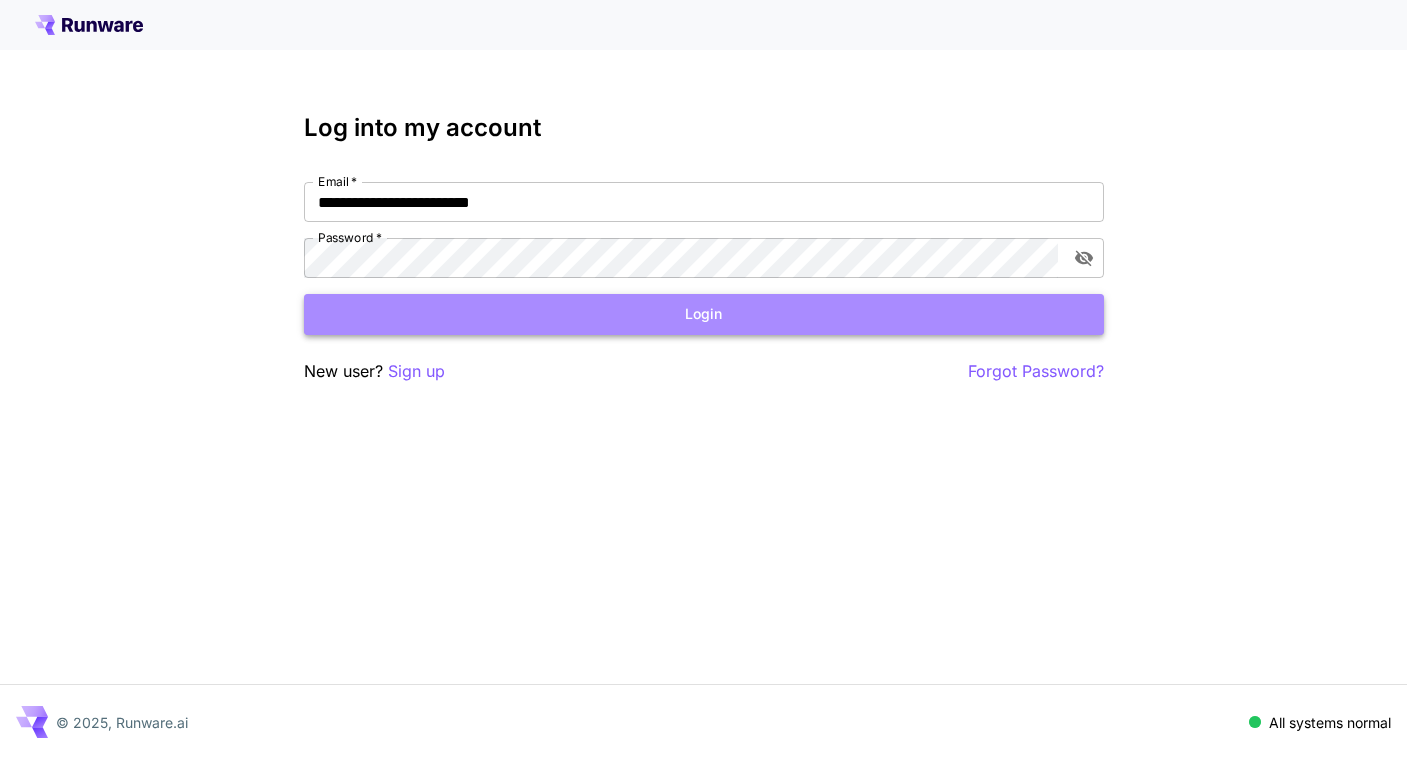 click on "Login" at bounding box center [704, 314] 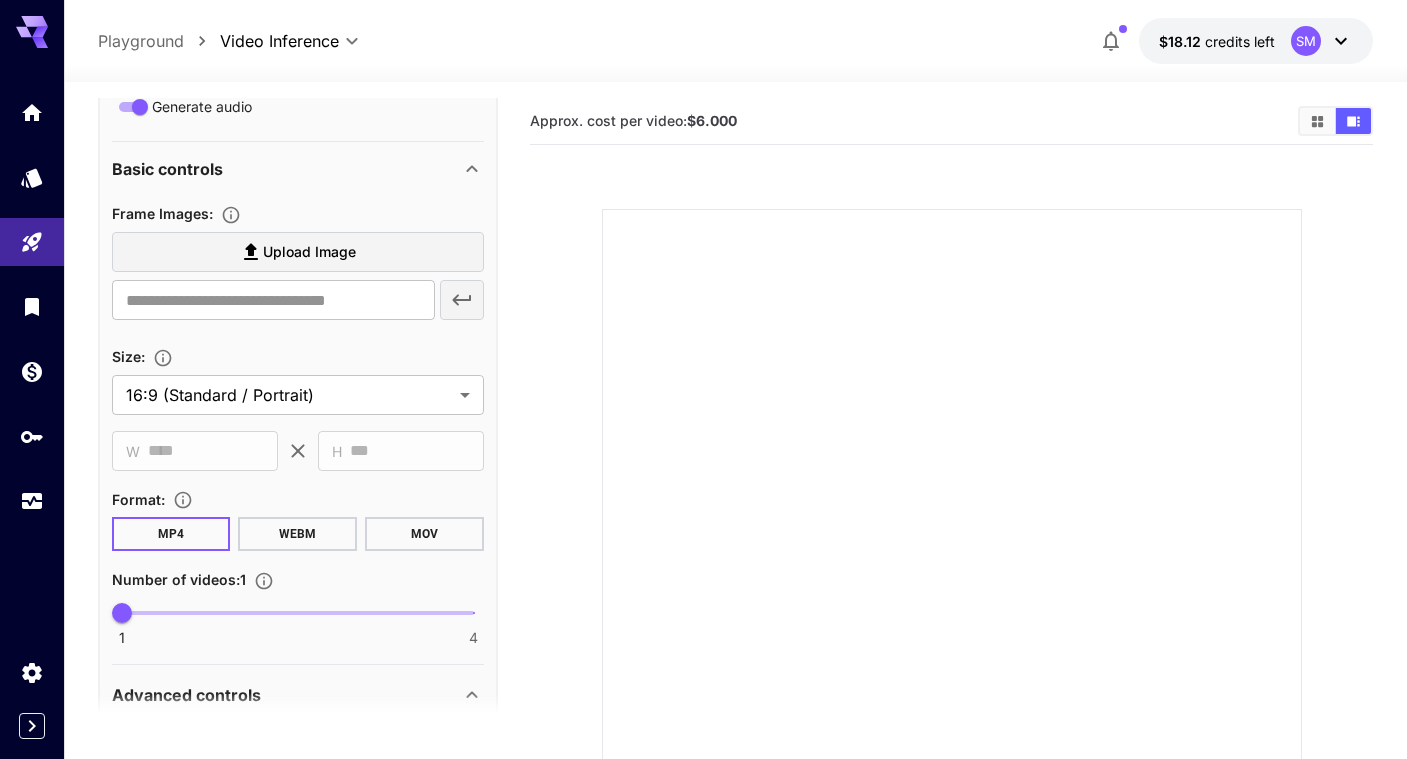 scroll, scrollTop: 523, scrollLeft: 0, axis: vertical 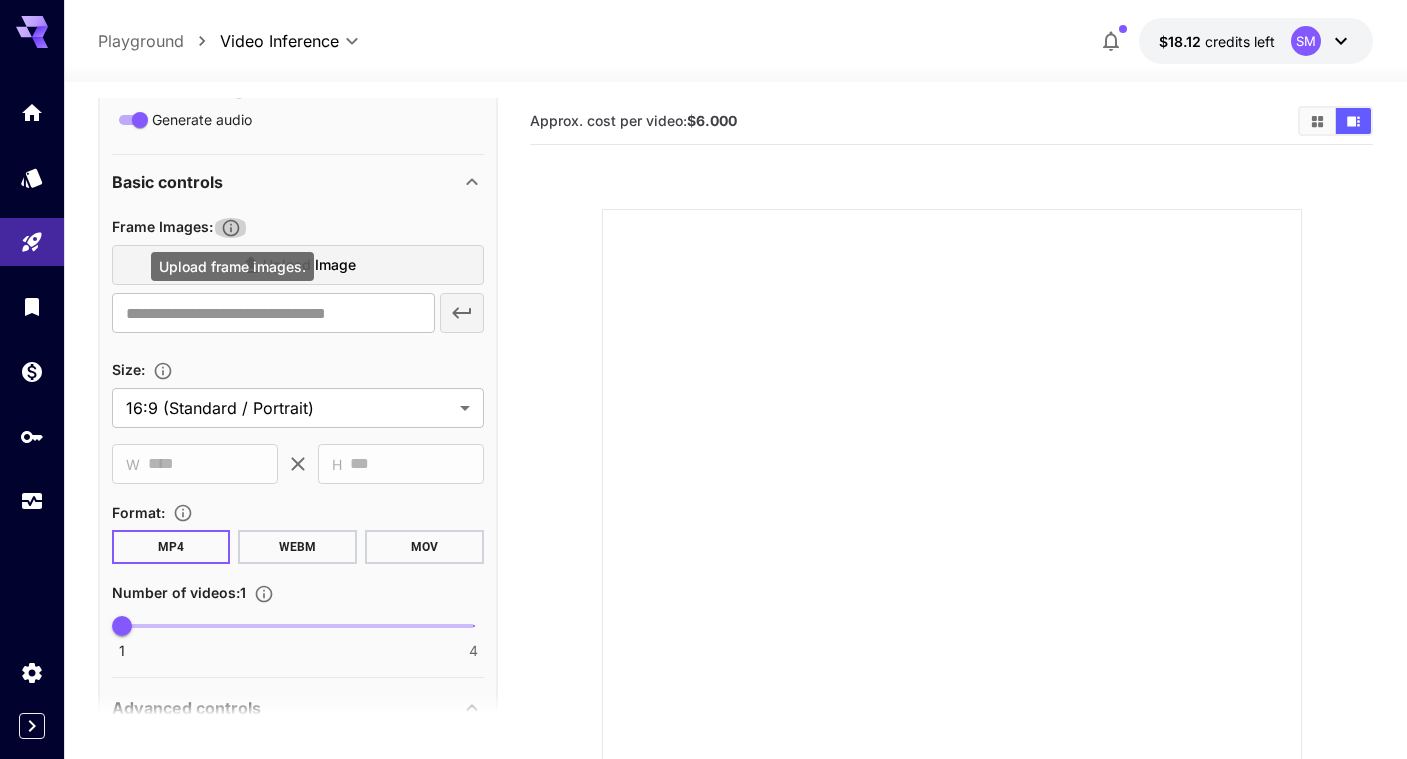 click 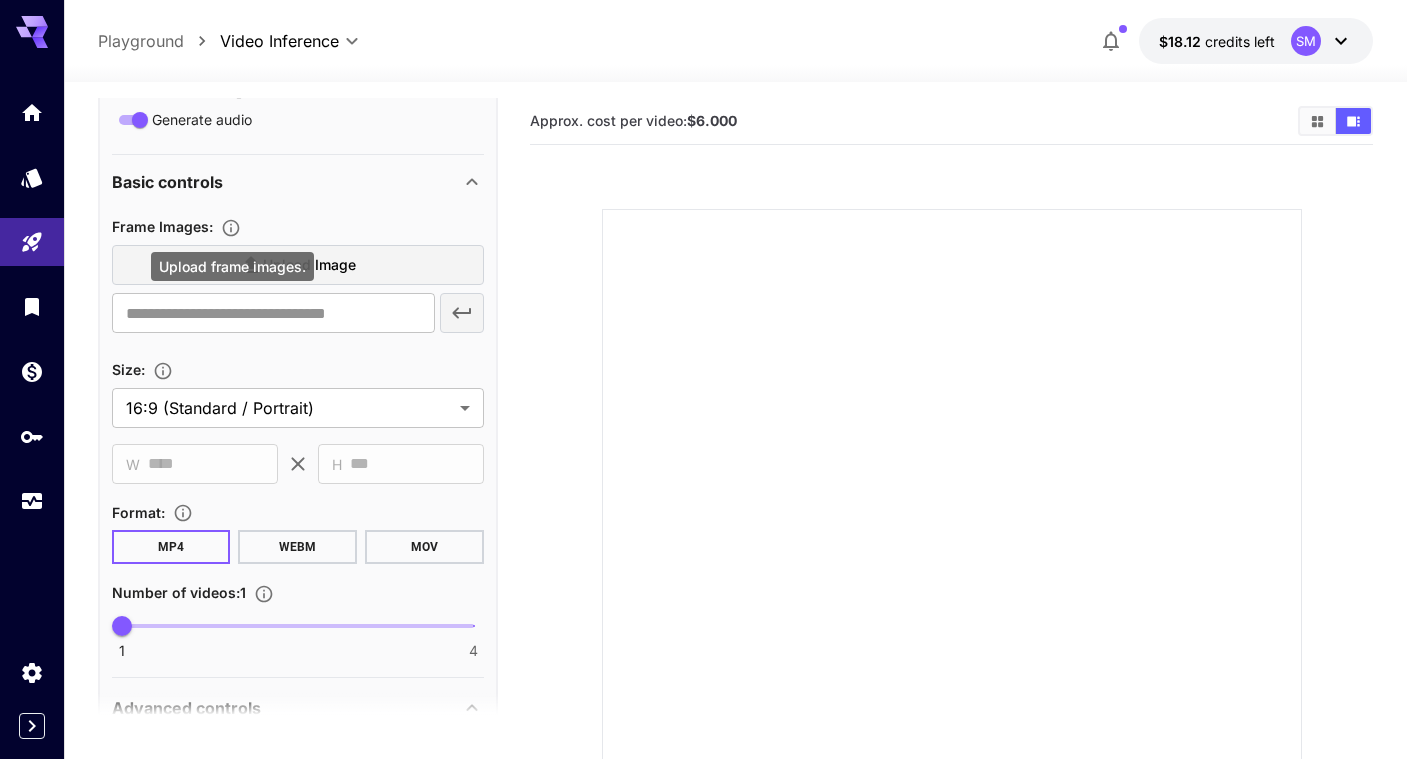 click 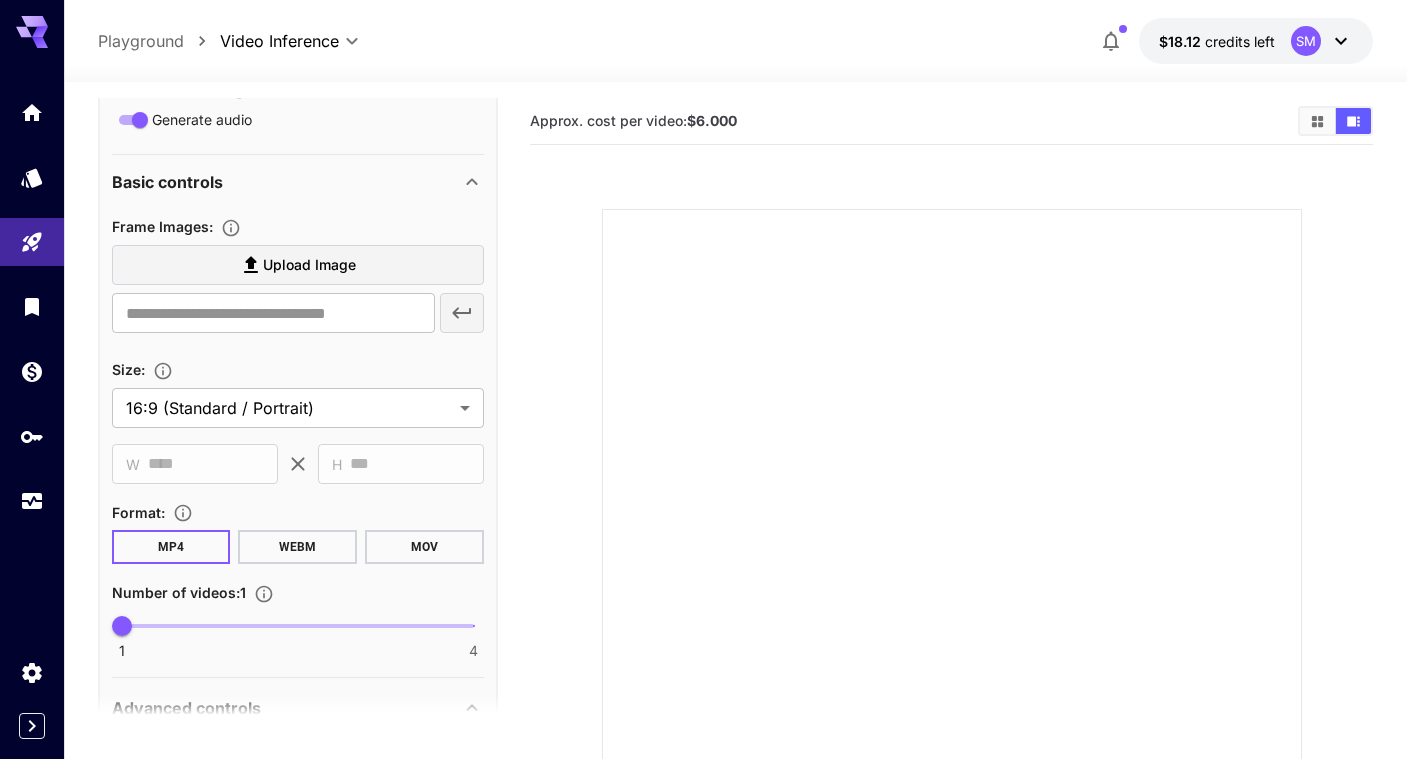 click on "Frame Images :" at bounding box center (298, 226) 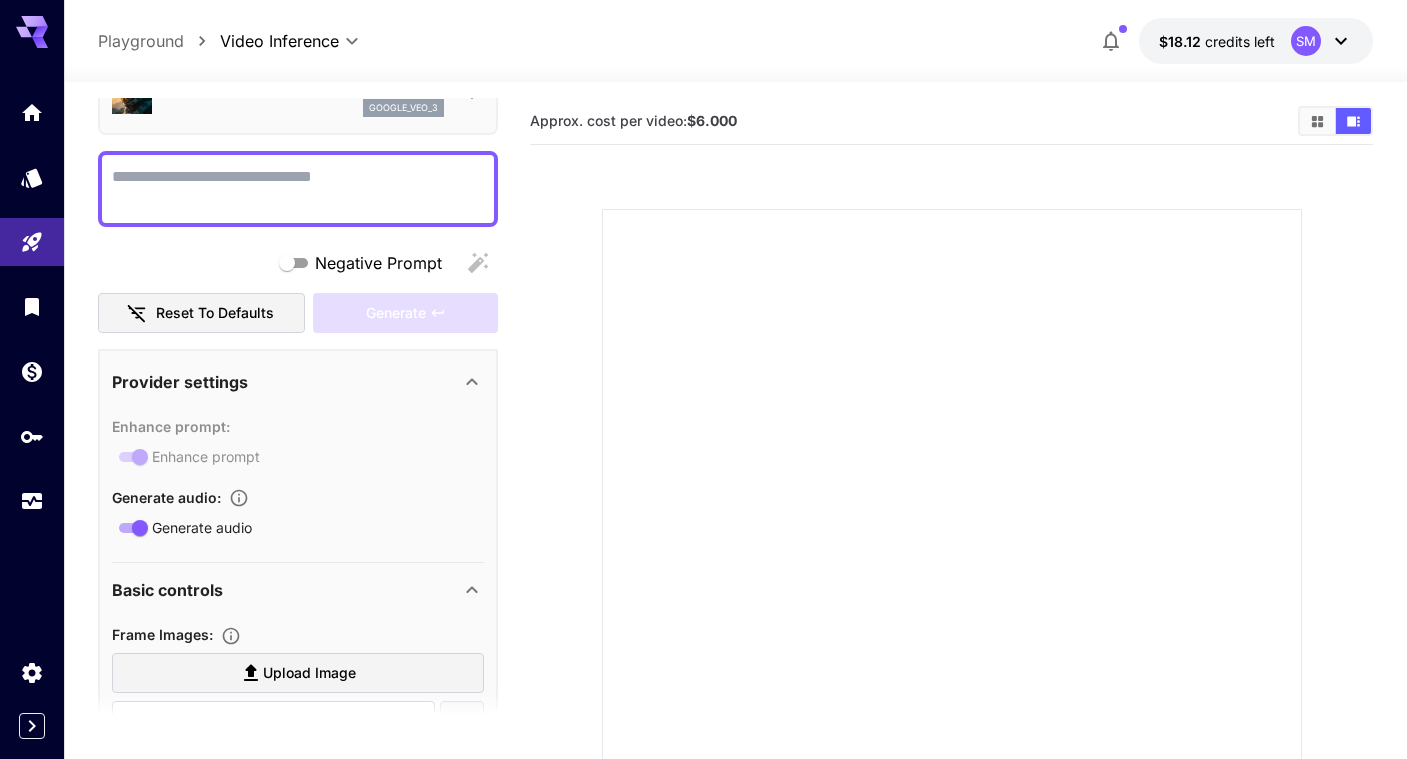 scroll, scrollTop: 0, scrollLeft: 0, axis: both 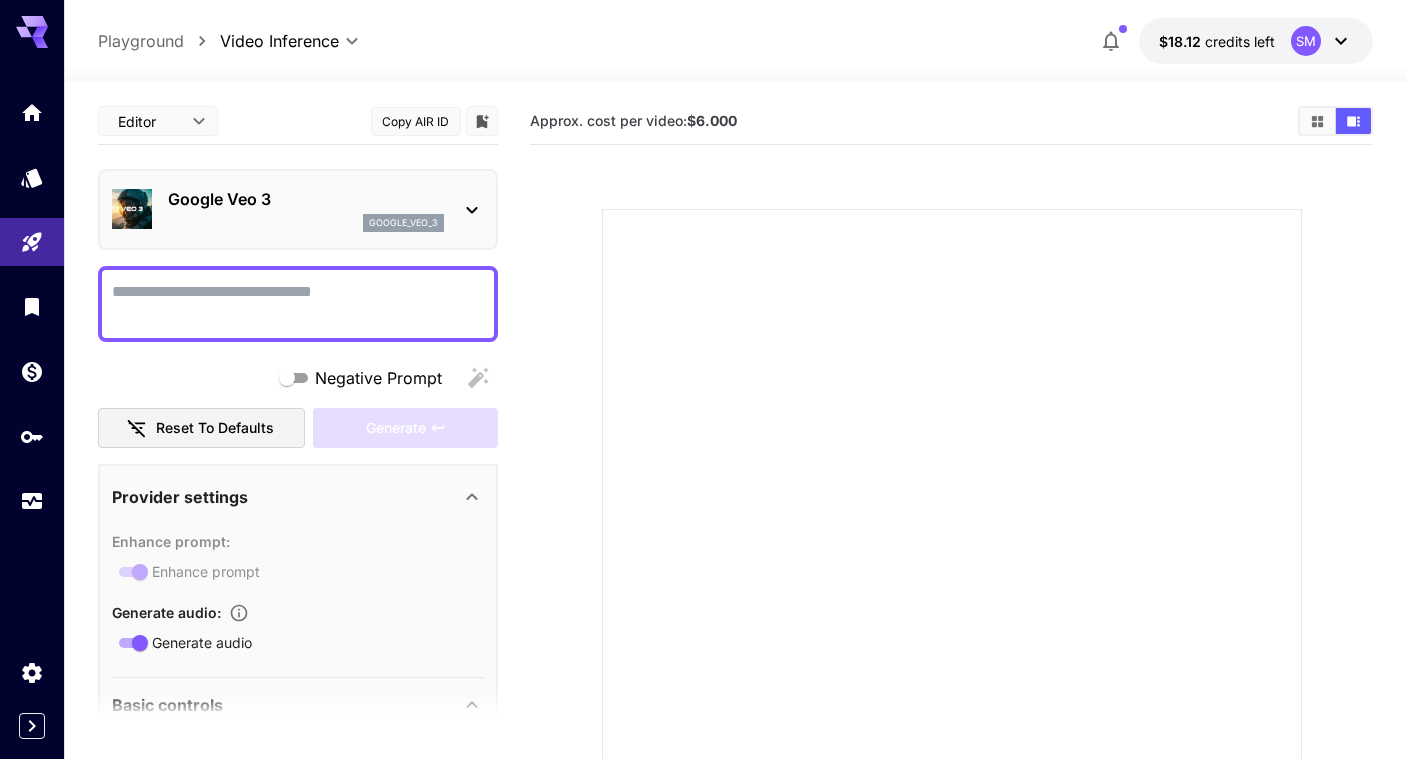 click 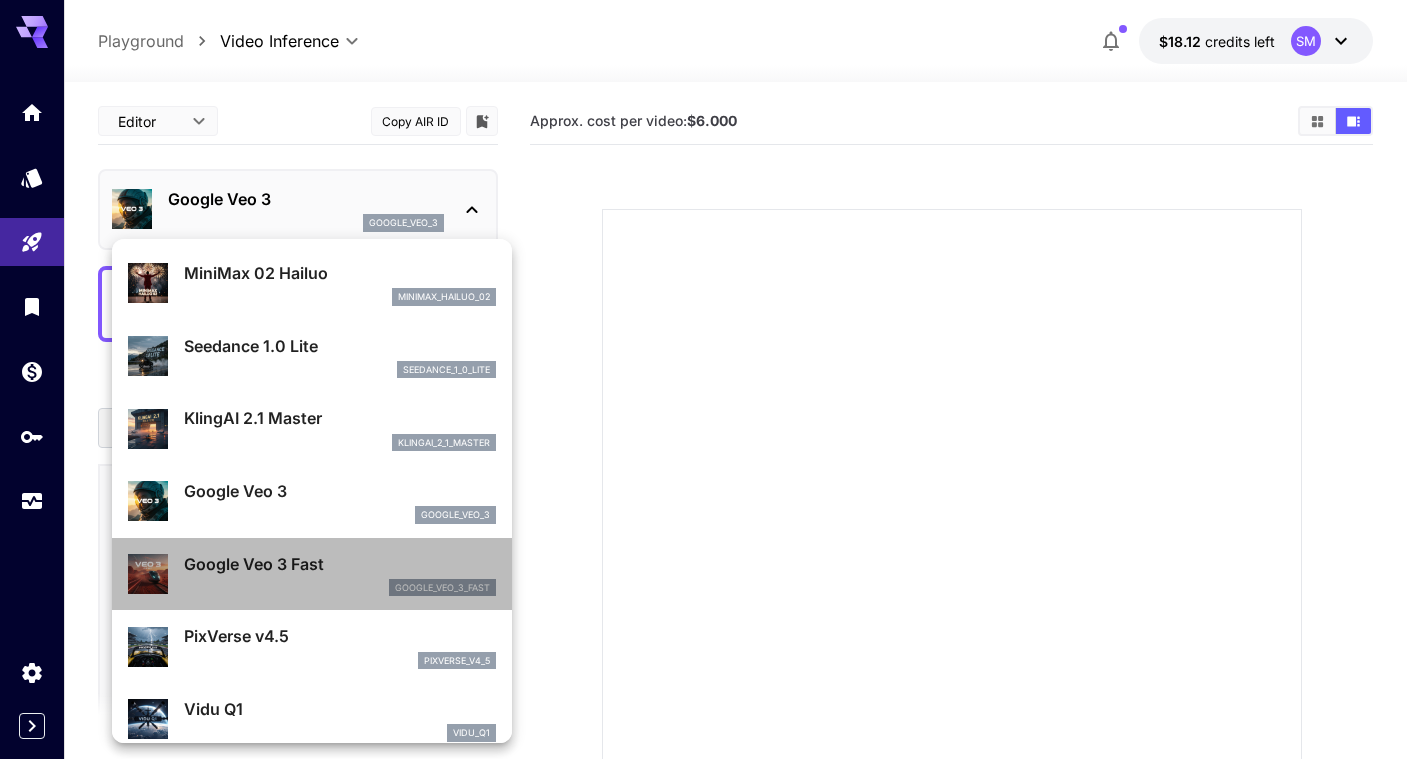 click on "Google Veo 3 Fast" at bounding box center (340, 564) 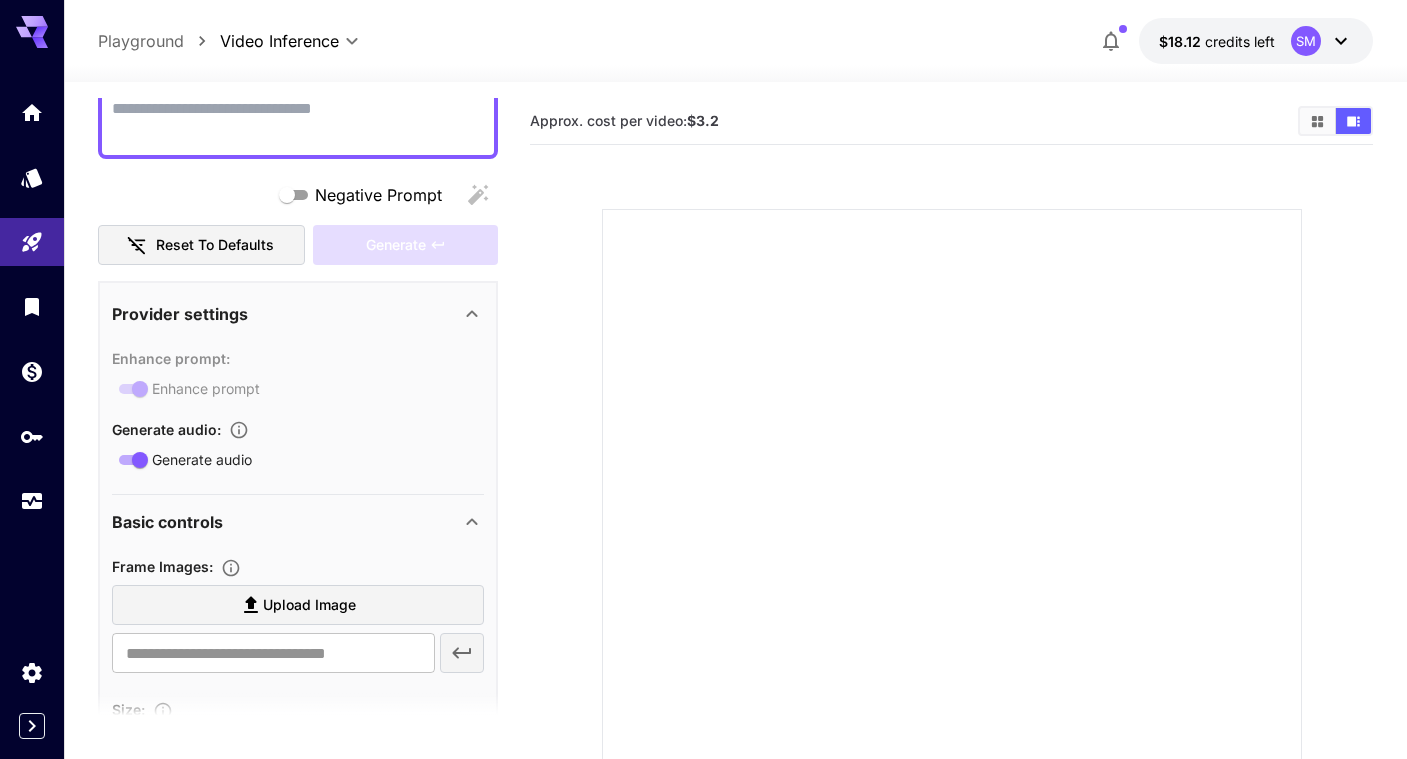 scroll, scrollTop: 0, scrollLeft: 0, axis: both 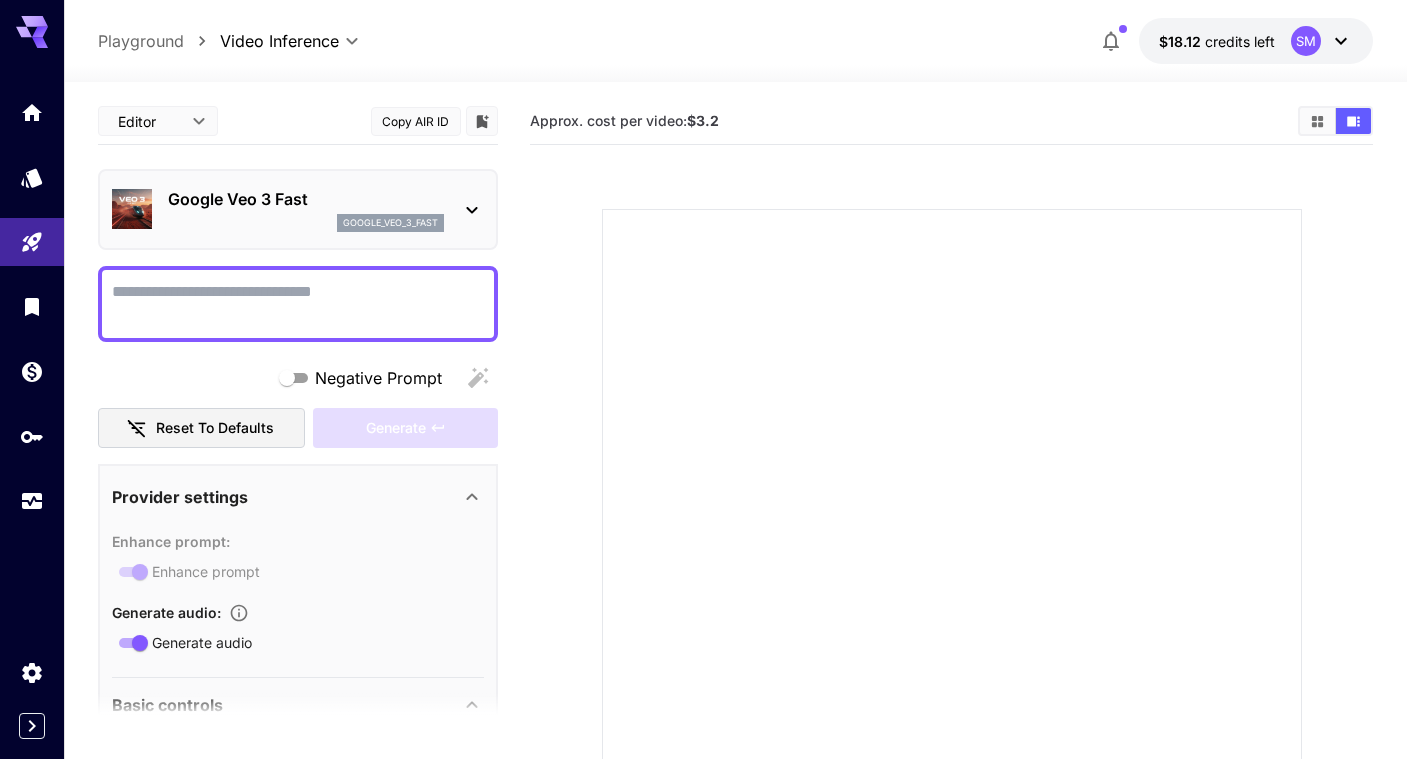click 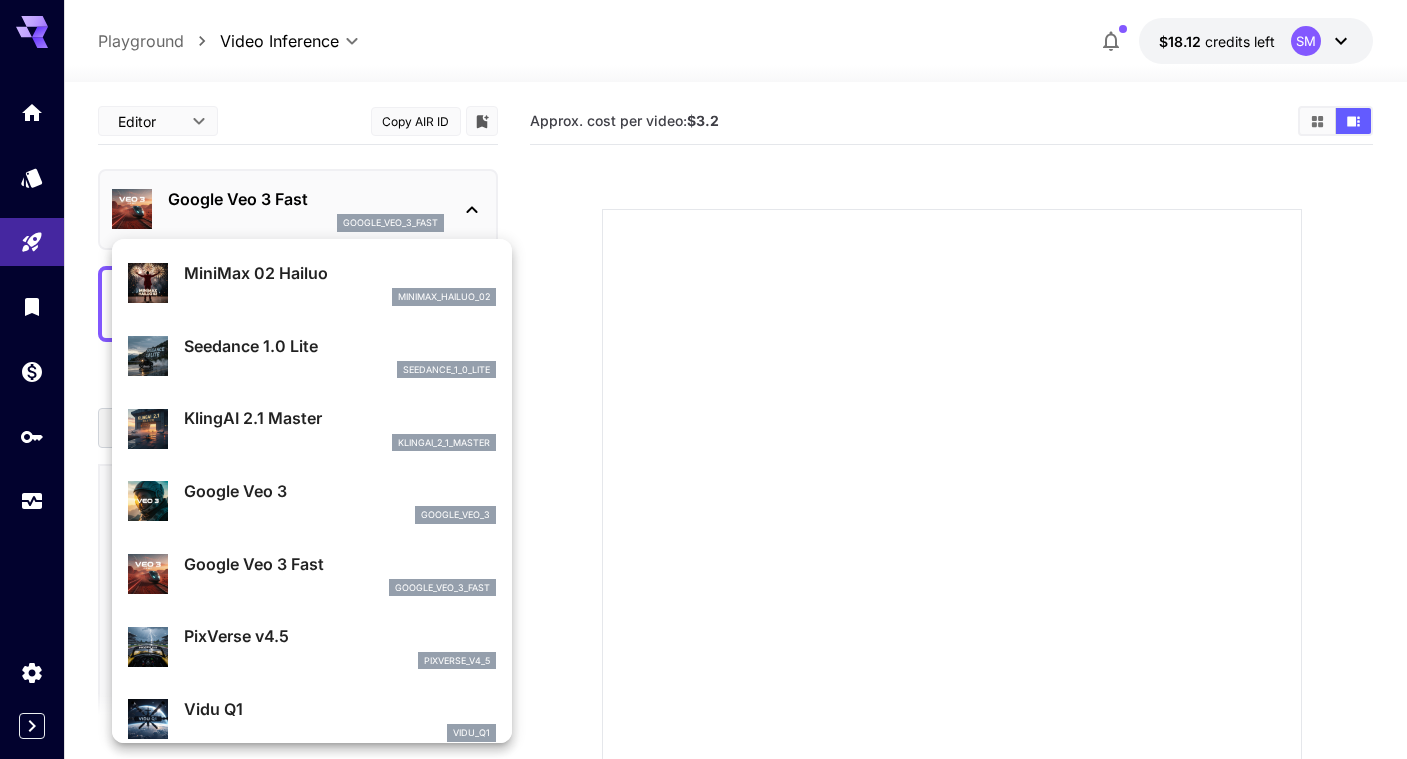 click on "Google Veo 3" at bounding box center (340, 491) 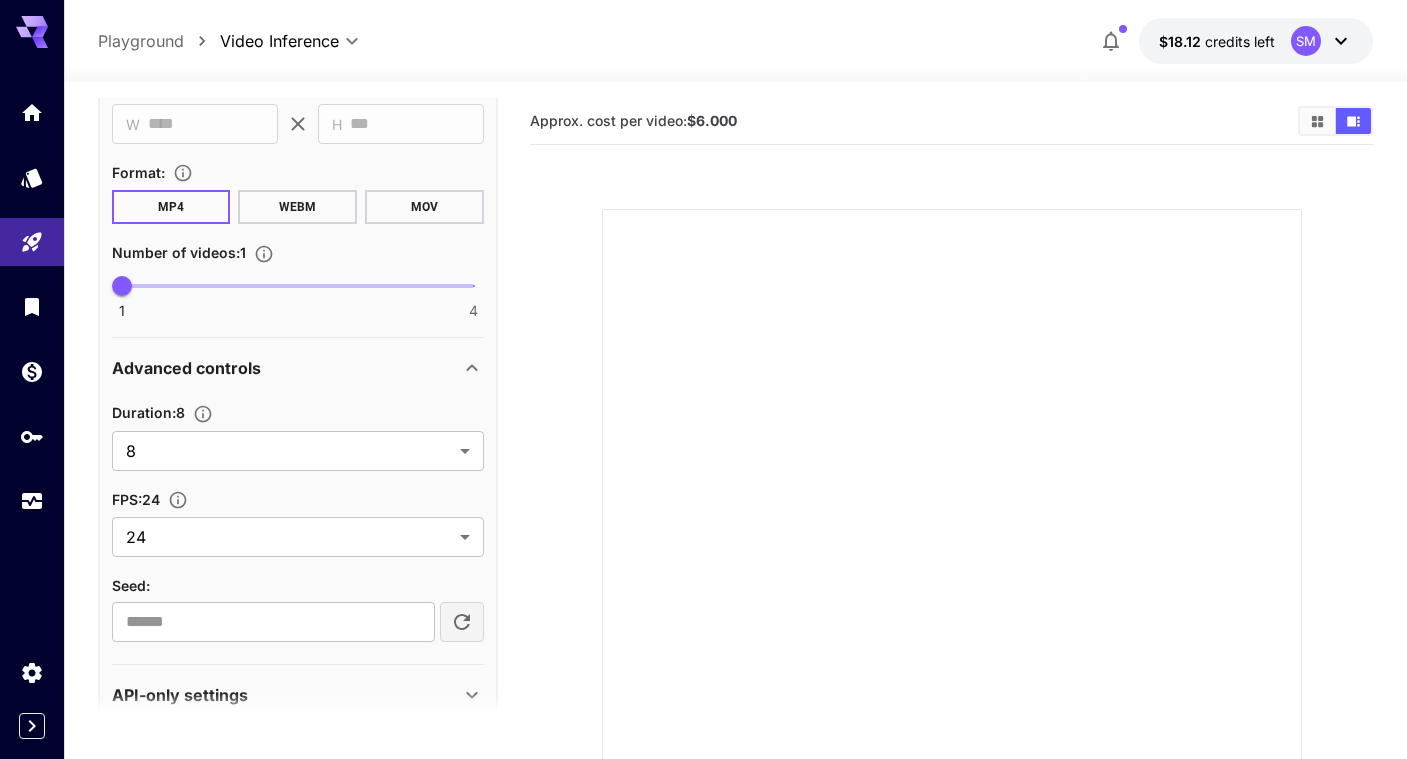 scroll, scrollTop: 898, scrollLeft: 0, axis: vertical 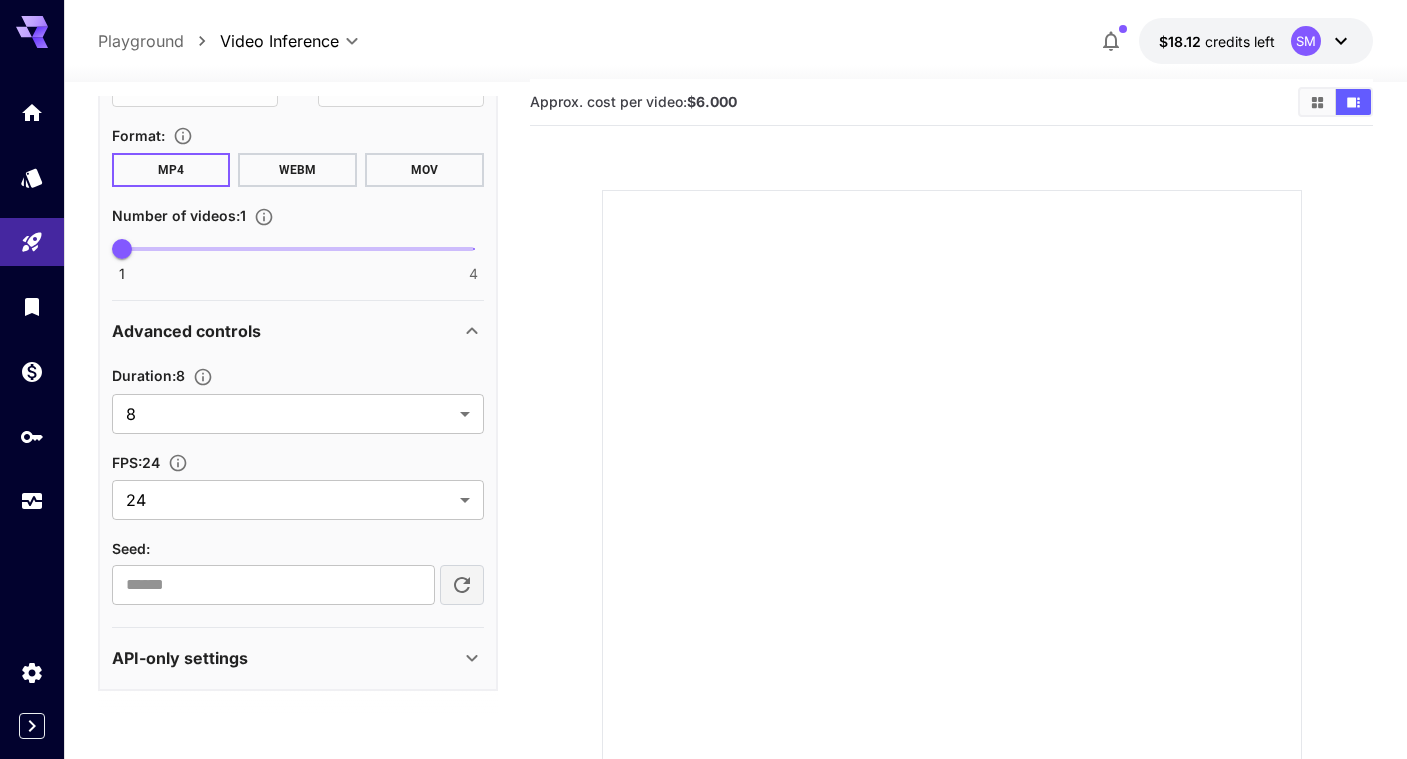 click on "API-only settings" at bounding box center (286, 658) 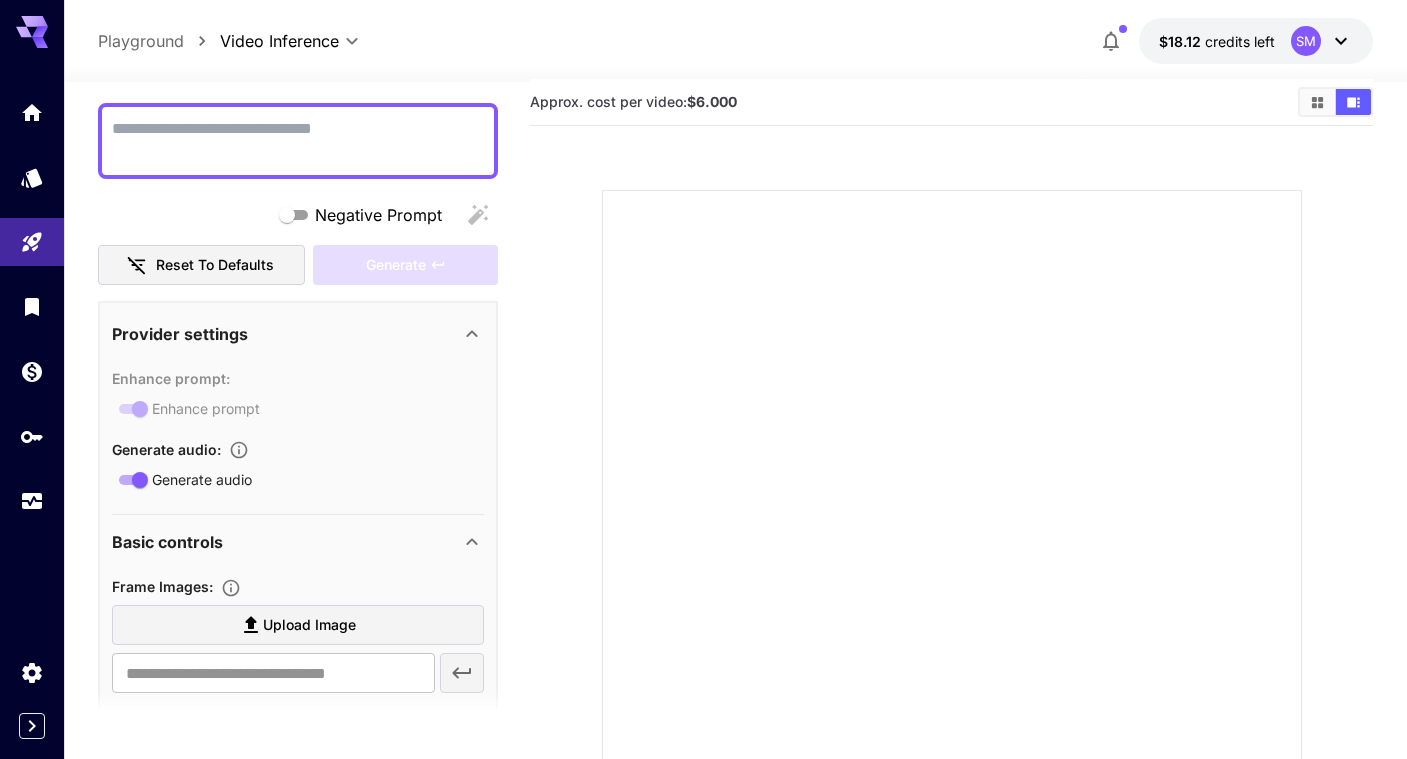 scroll, scrollTop: 0, scrollLeft: 0, axis: both 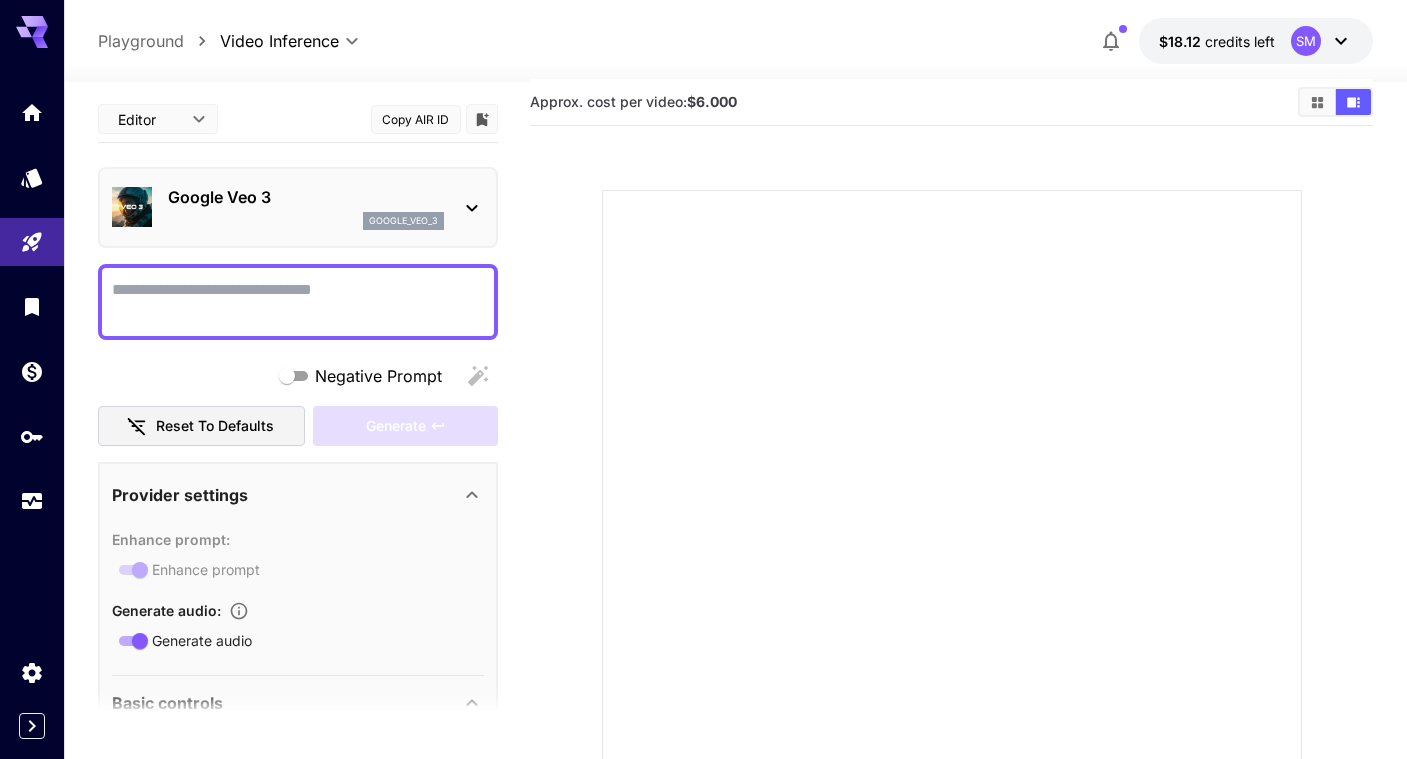 click on "**********" at bounding box center [703, 465] 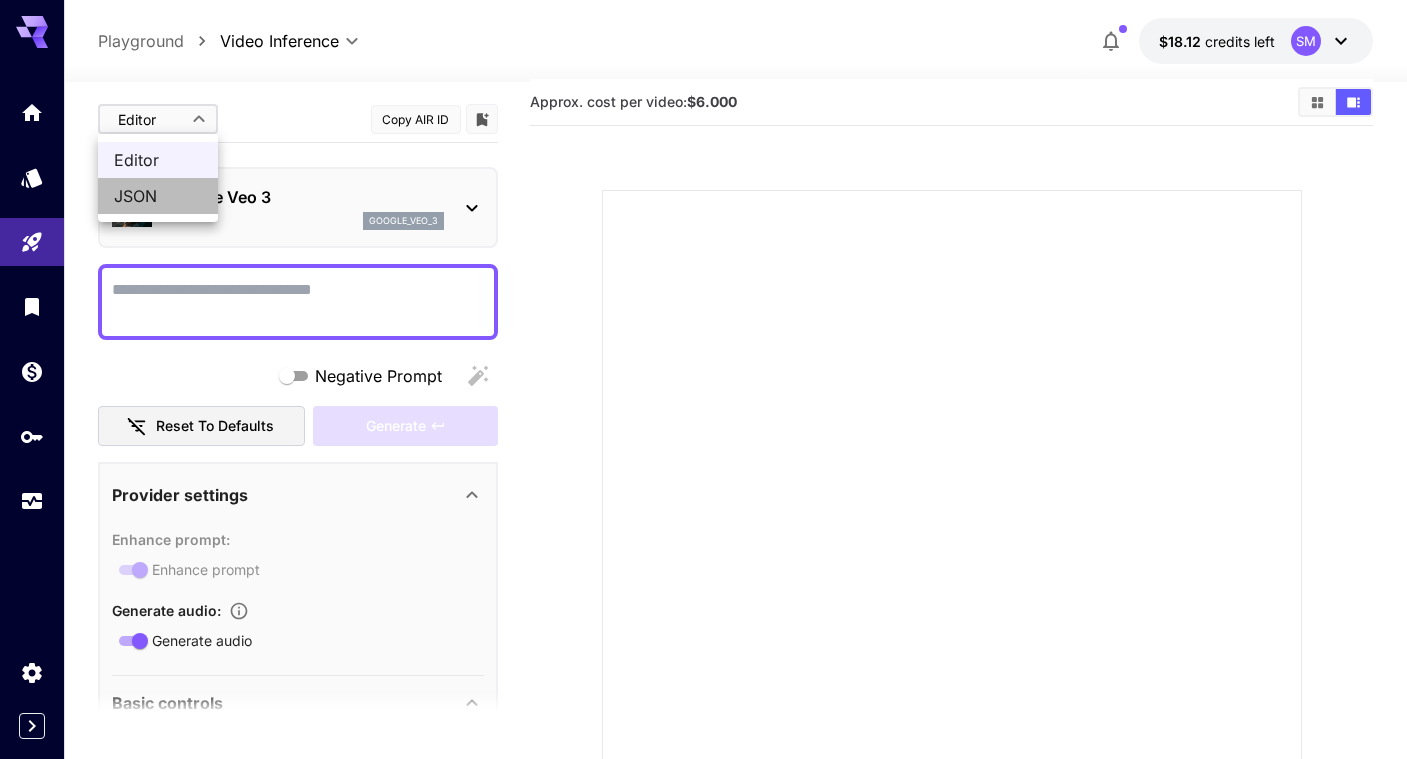 click on "JSON" at bounding box center (158, 196) 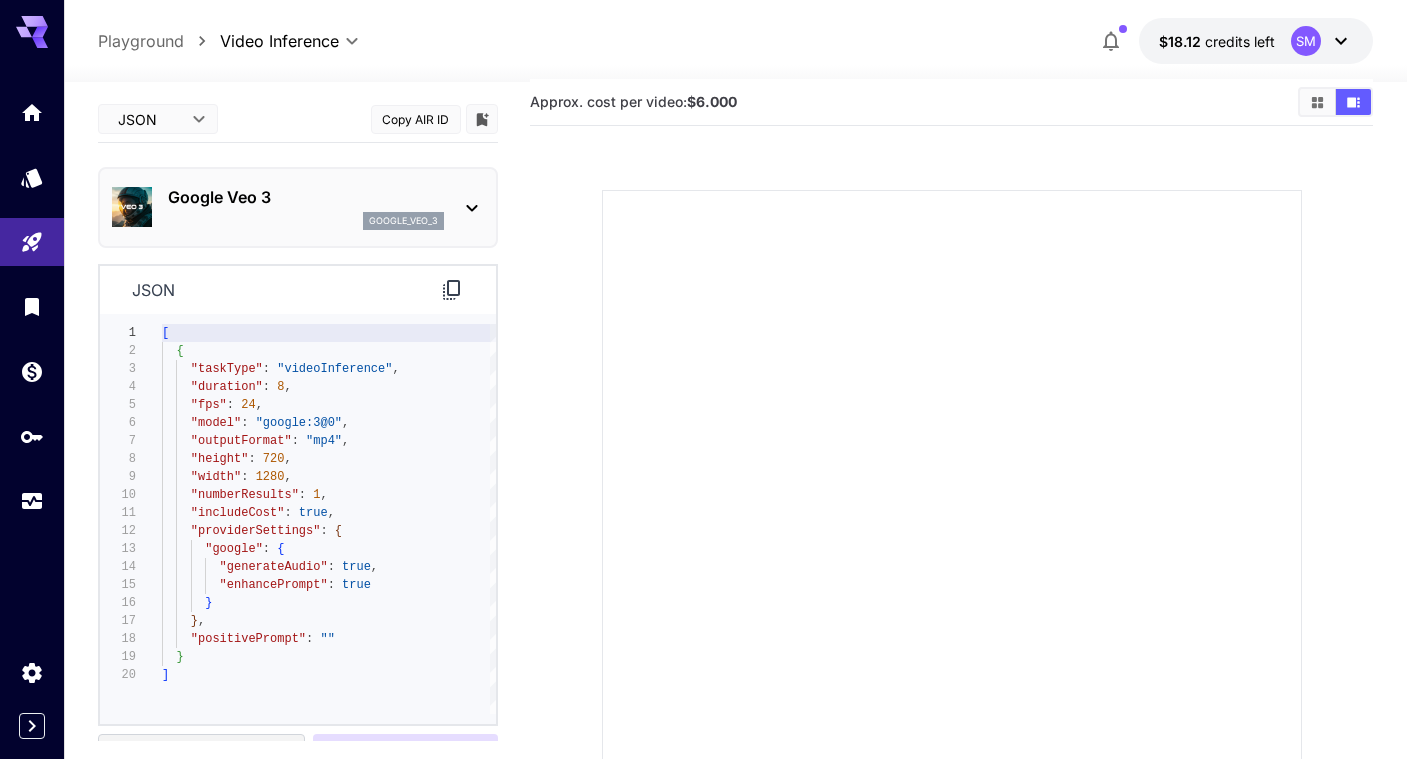 click on "**********" at bounding box center (703, 465) 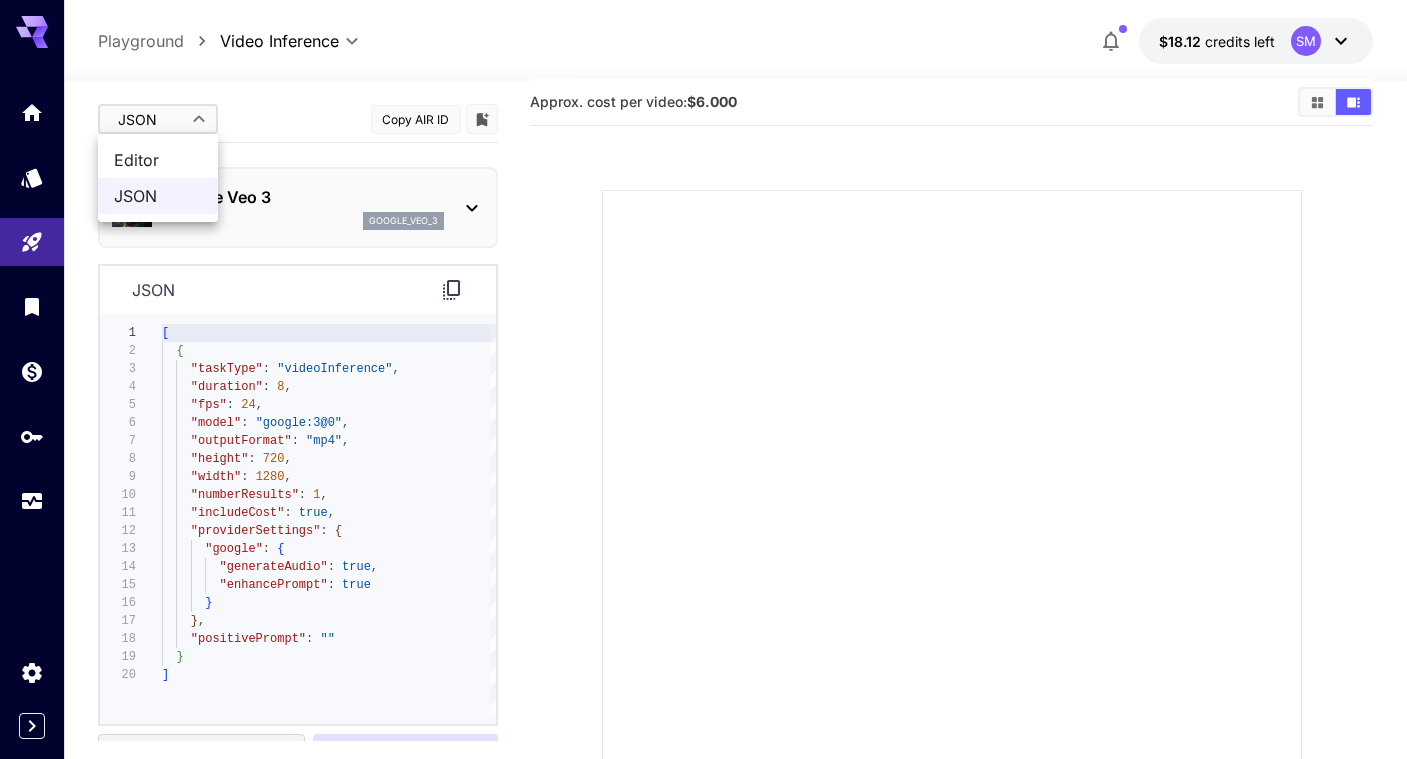click on "Editor" at bounding box center (158, 160) 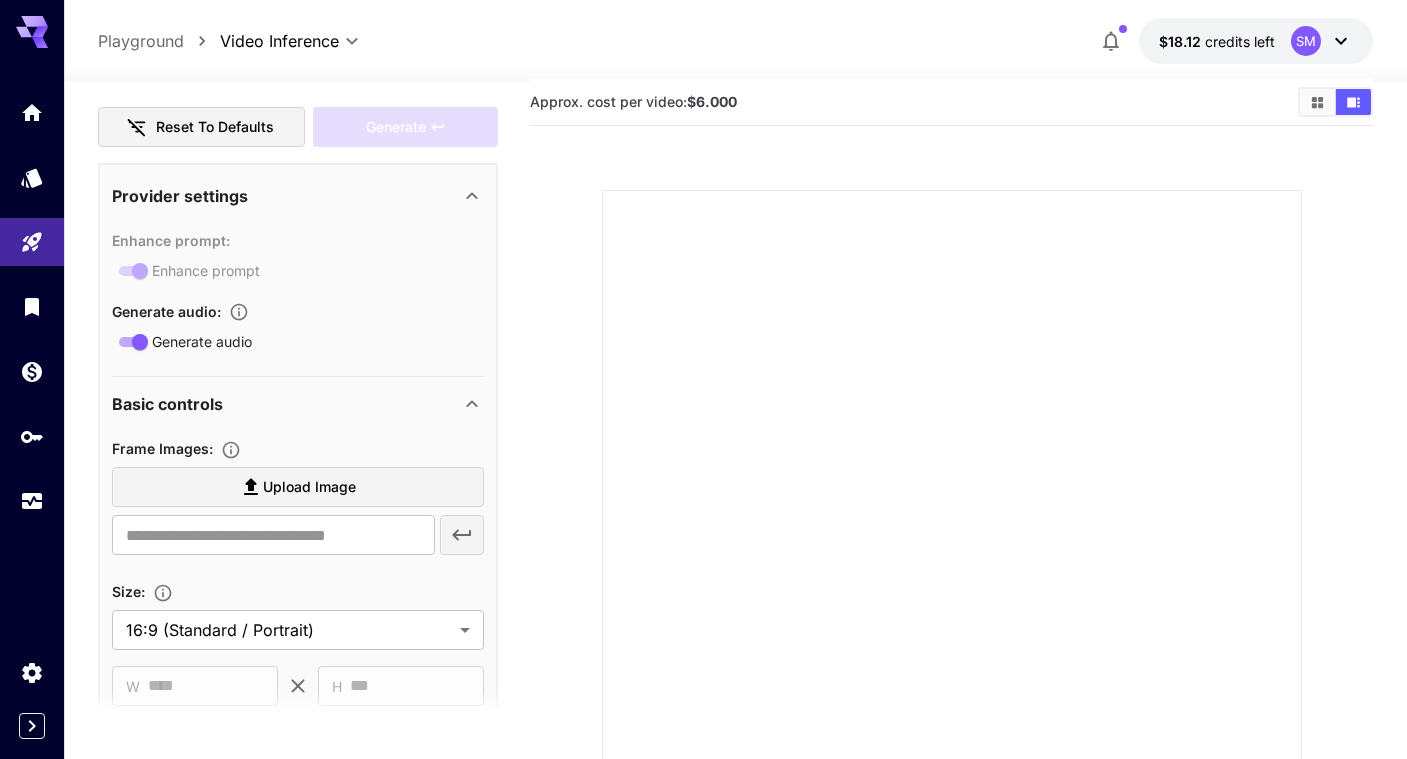scroll, scrollTop: 309, scrollLeft: 0, axis: vertical 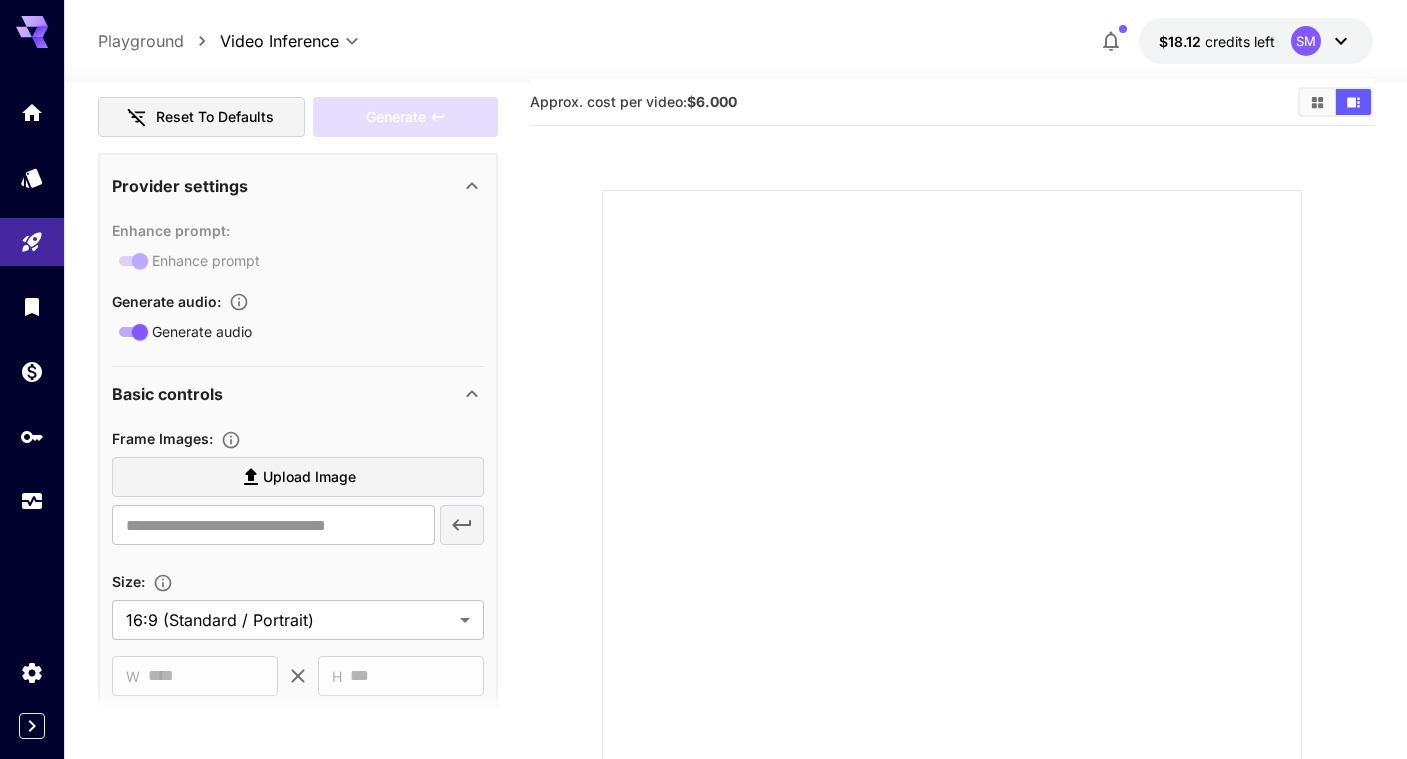 click 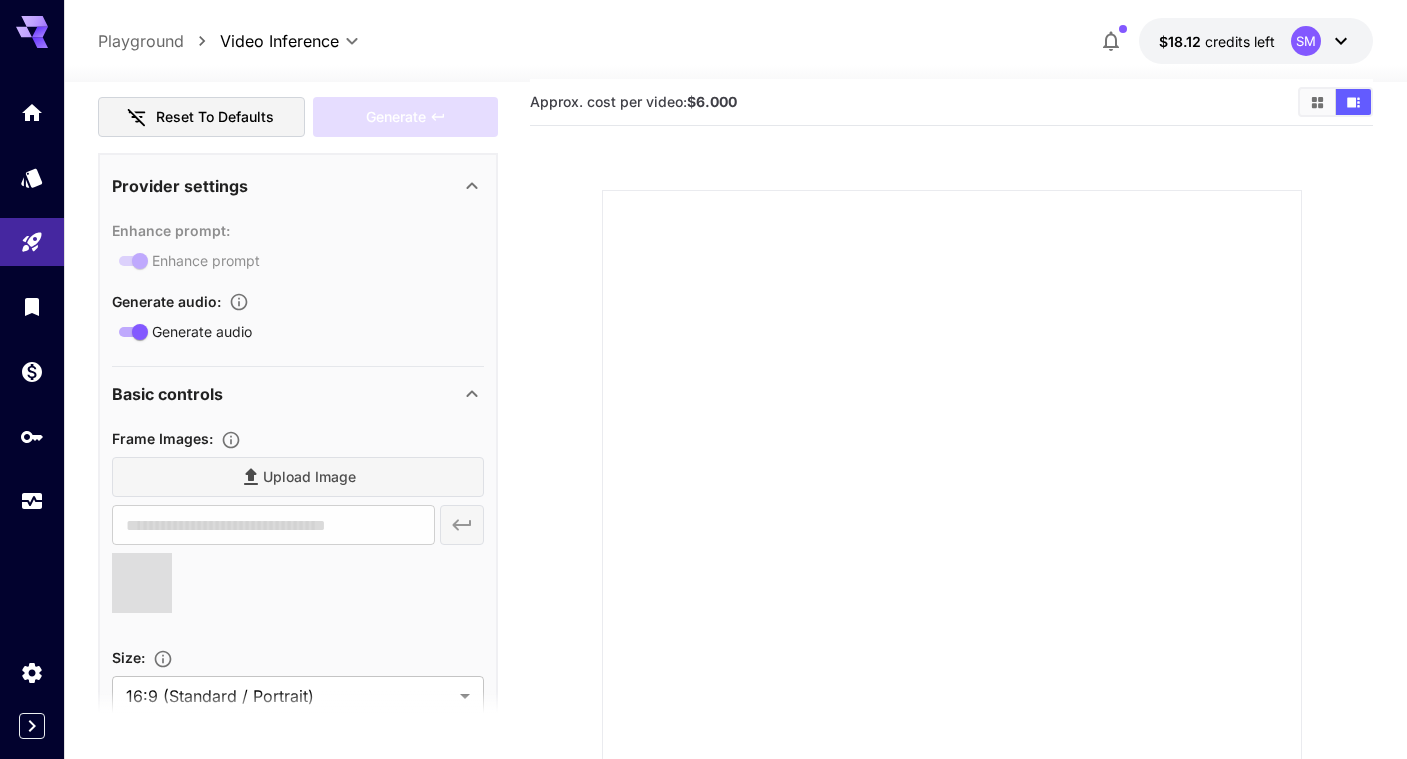 type on "**********" 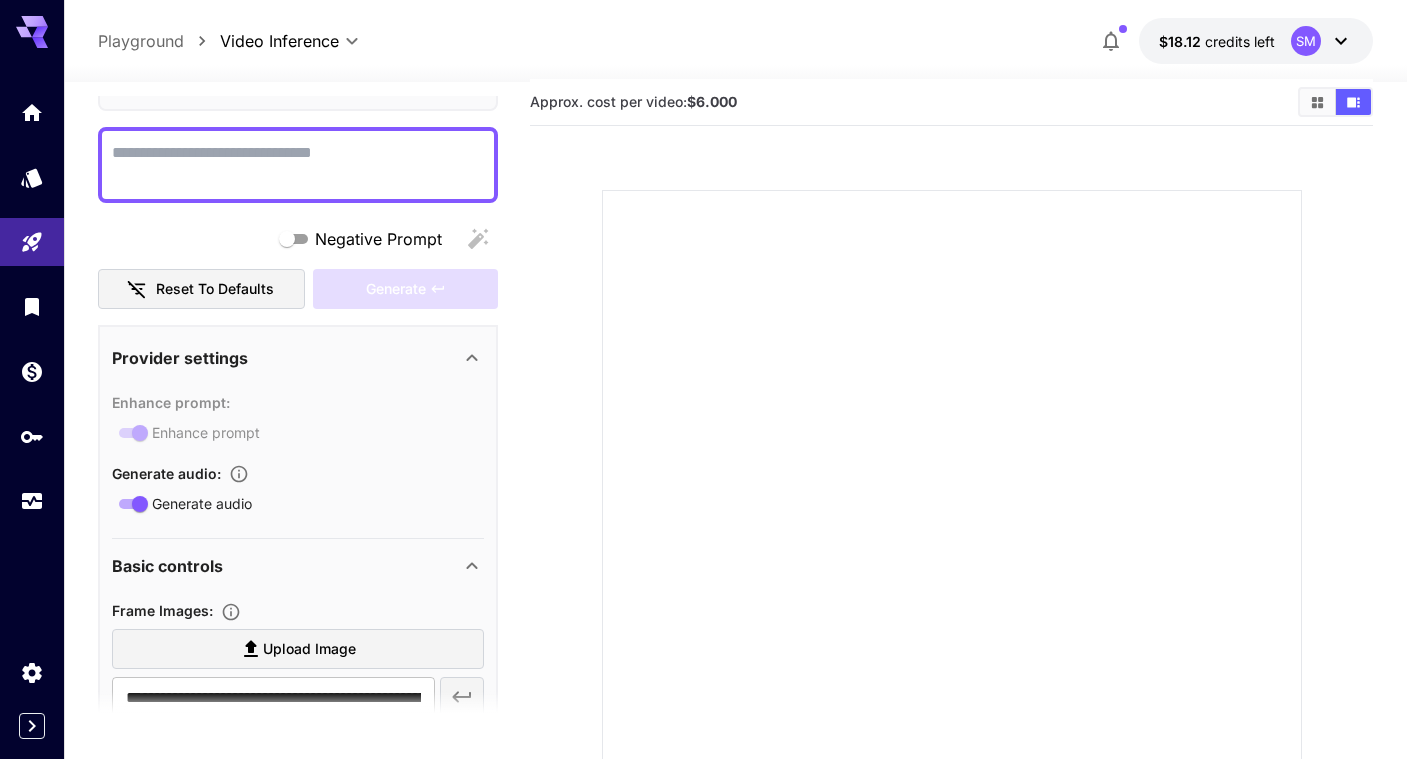 scroll, scrollTop: 0, scrollLeft: 0, axis: both 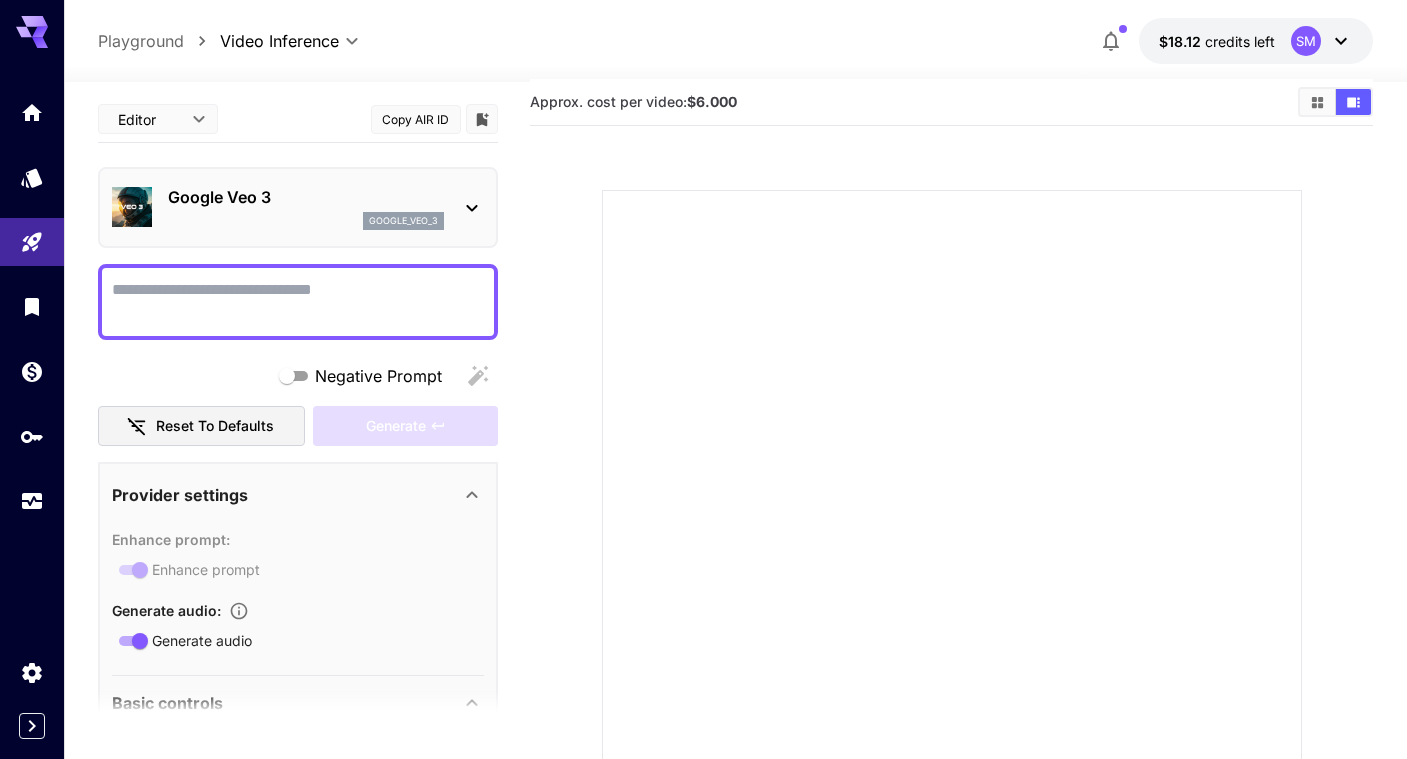 click on "**********" at bounding box center [703, 465] 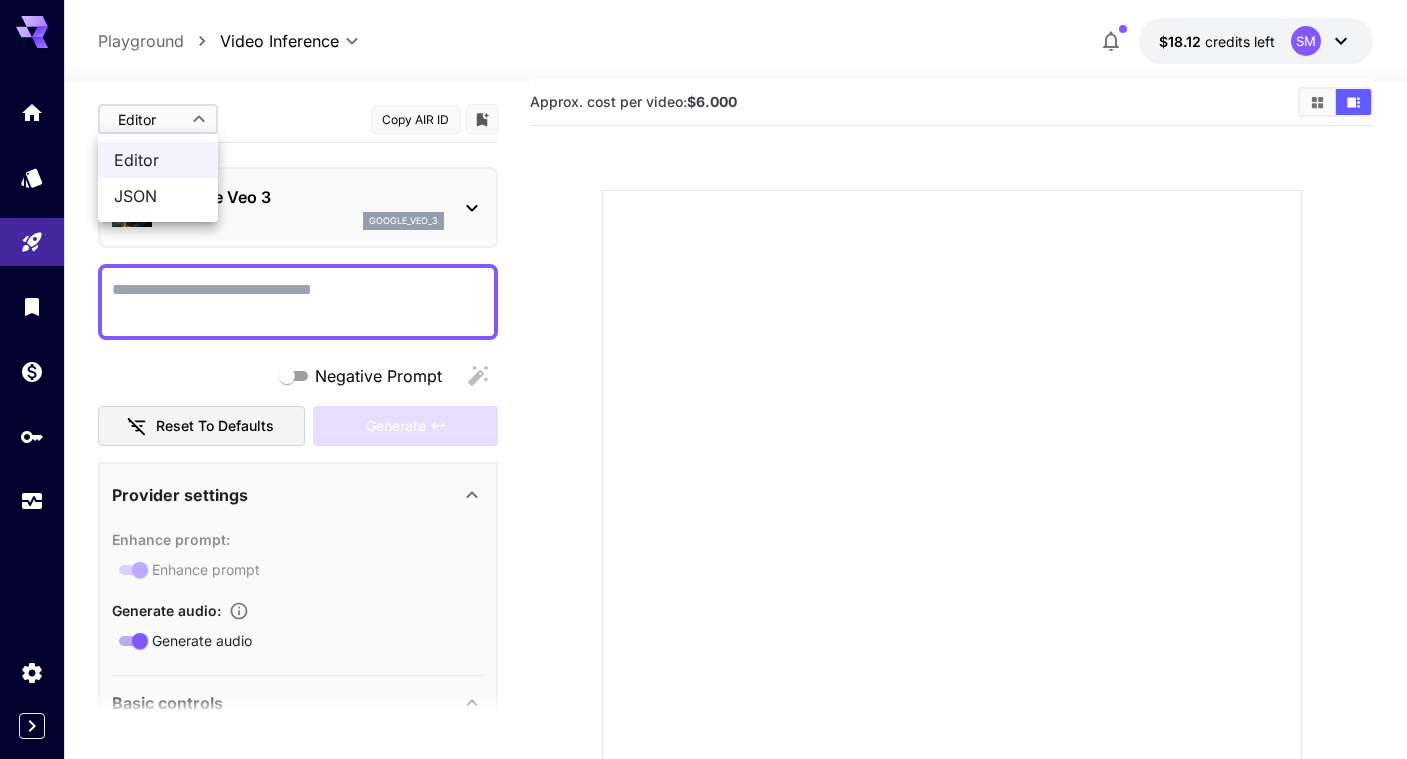 click on "JSON" at bounding box center (158, 196) 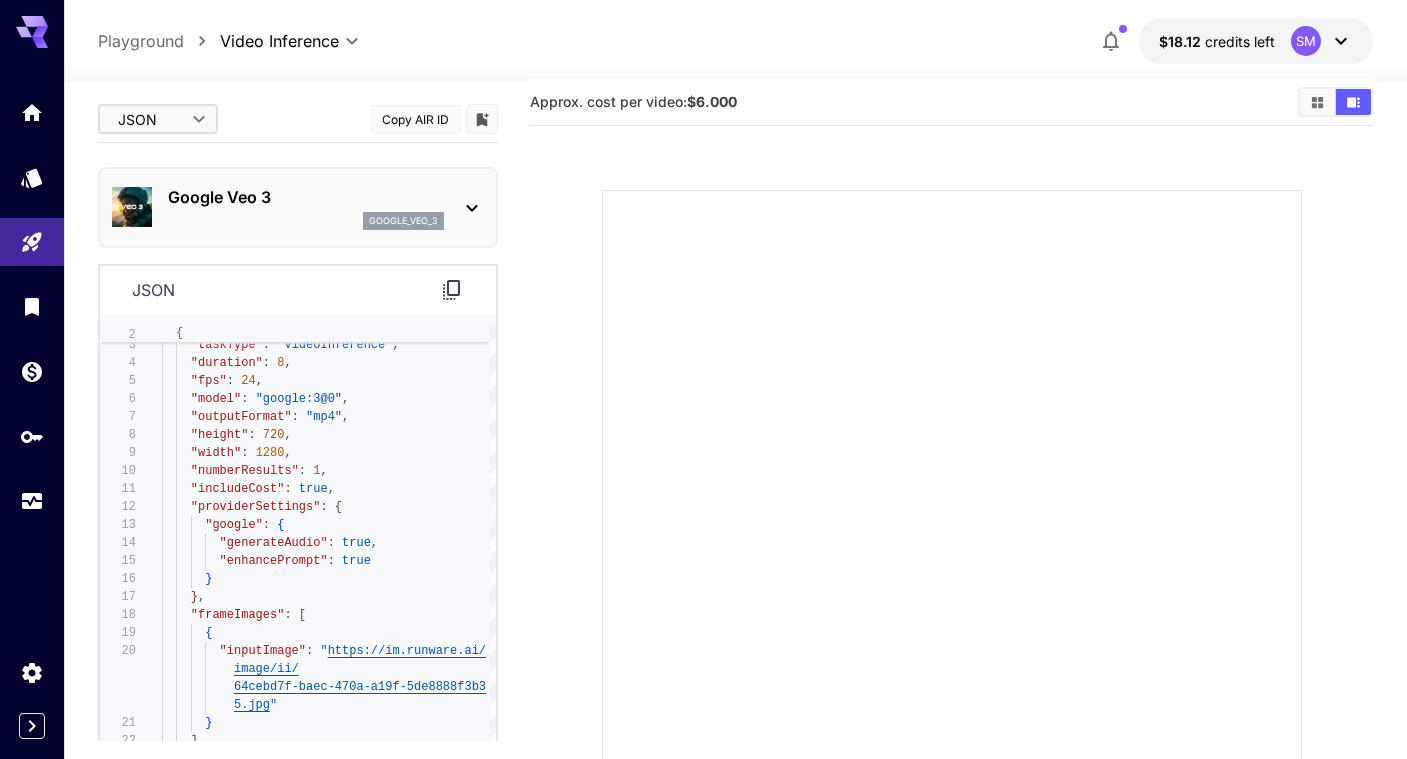 click on "**********" at bounding box center (703, 465) 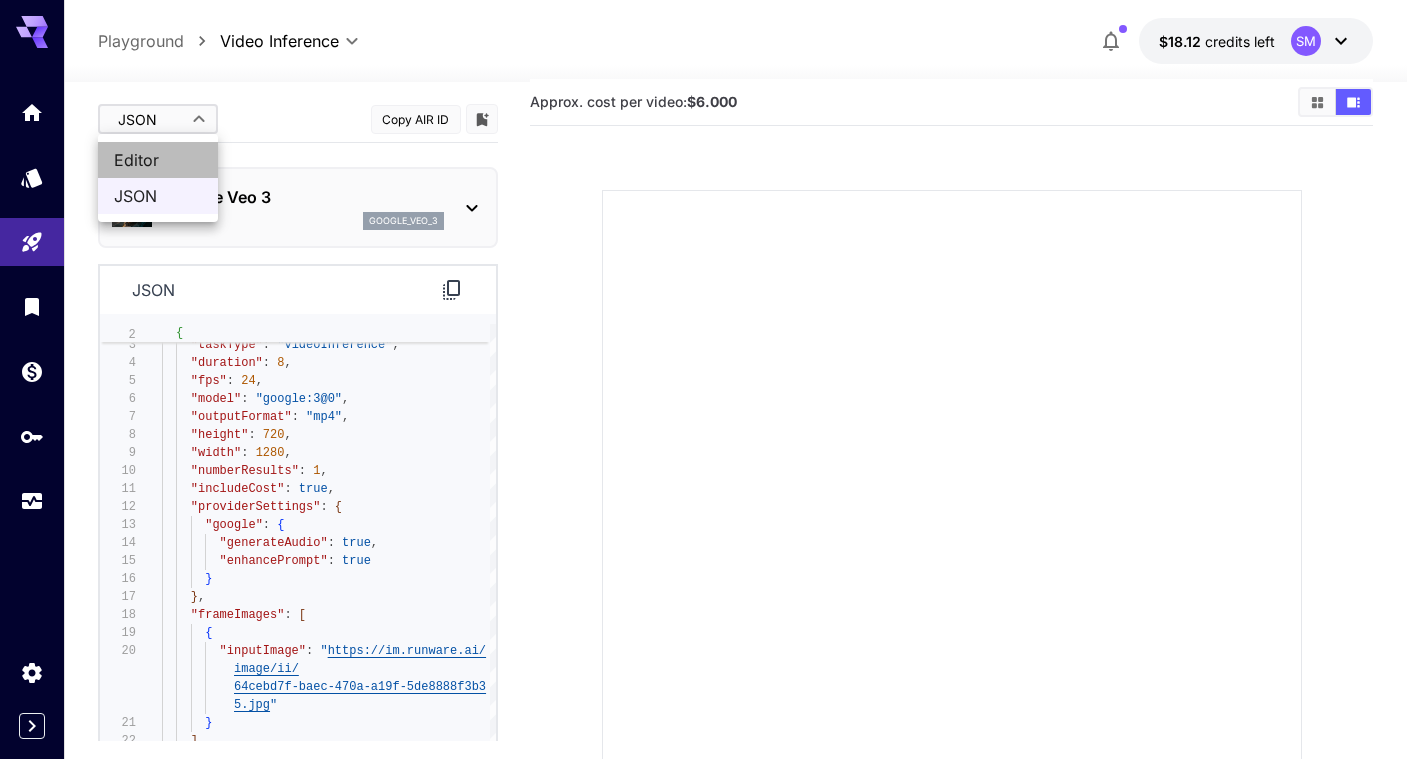 click on "Editor" at bounding box center [158, 160] 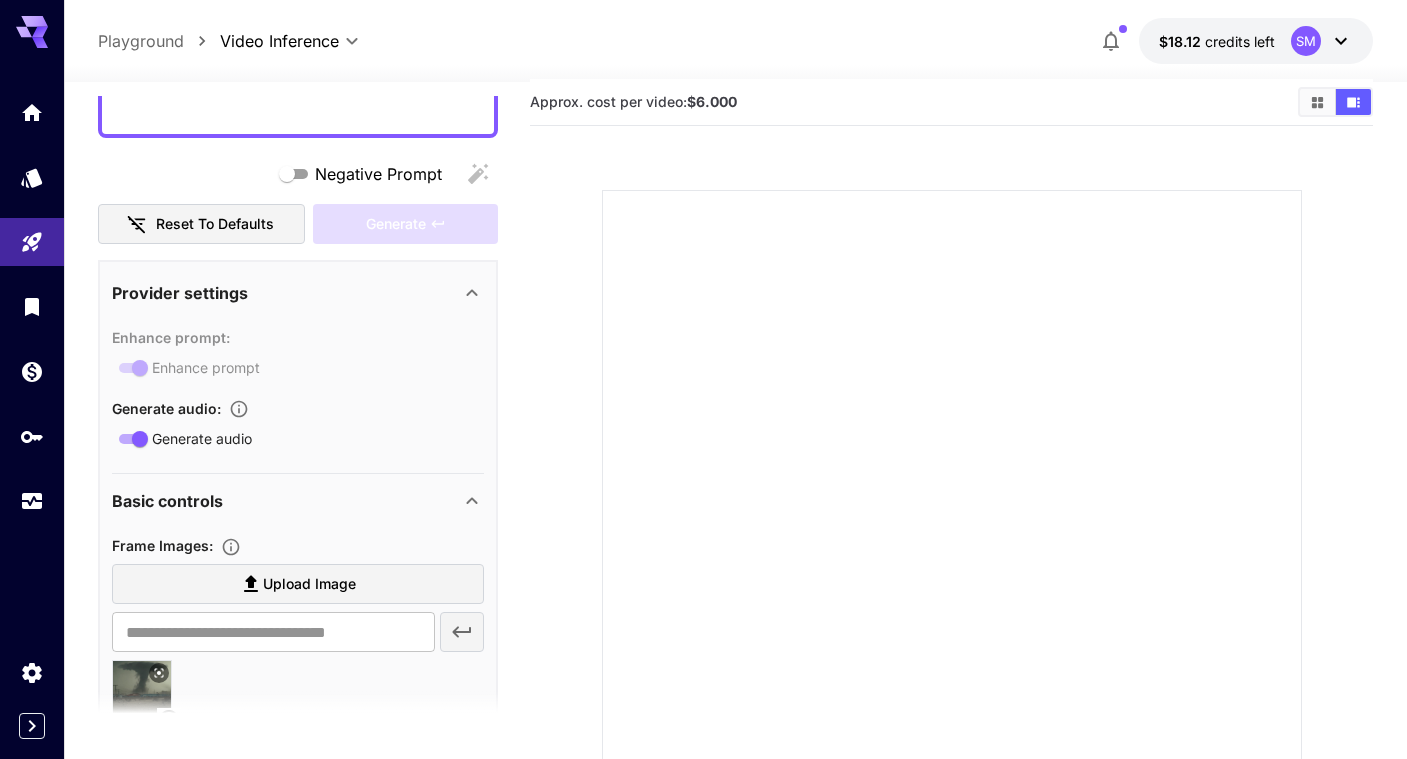 scroll, scrollTop: 204, scrollLeft: 0, axis: vertical 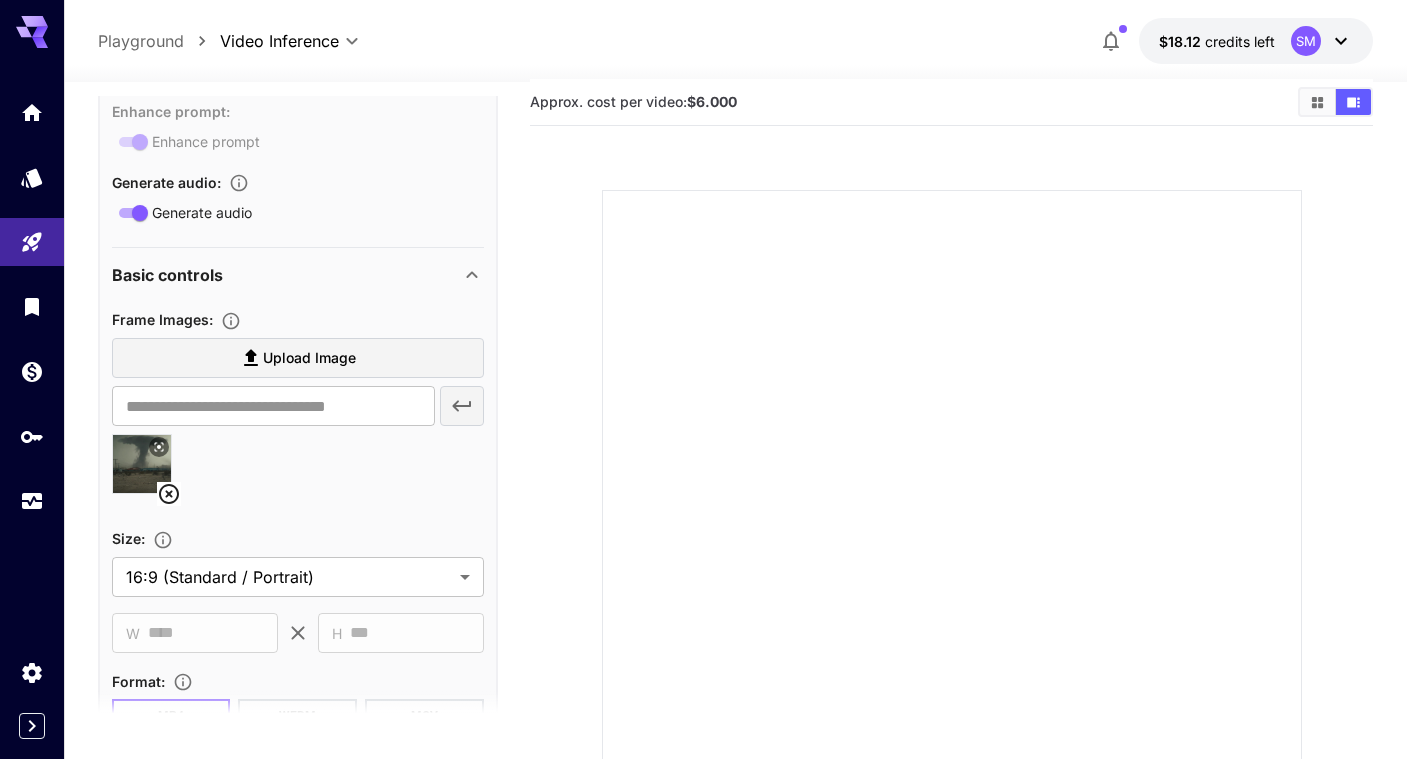 click 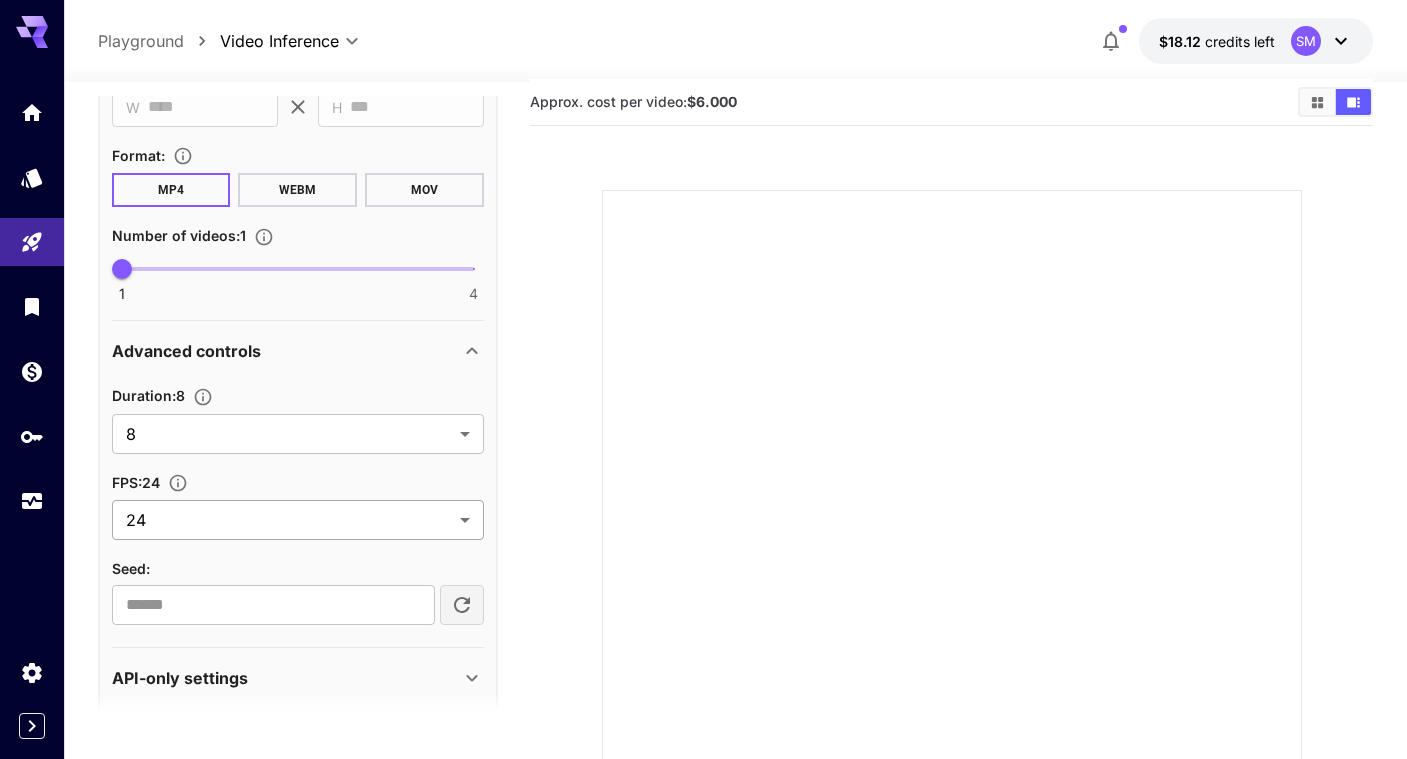 scroll, scrollTop: 898, scrollLeft: 0, axis: vertical 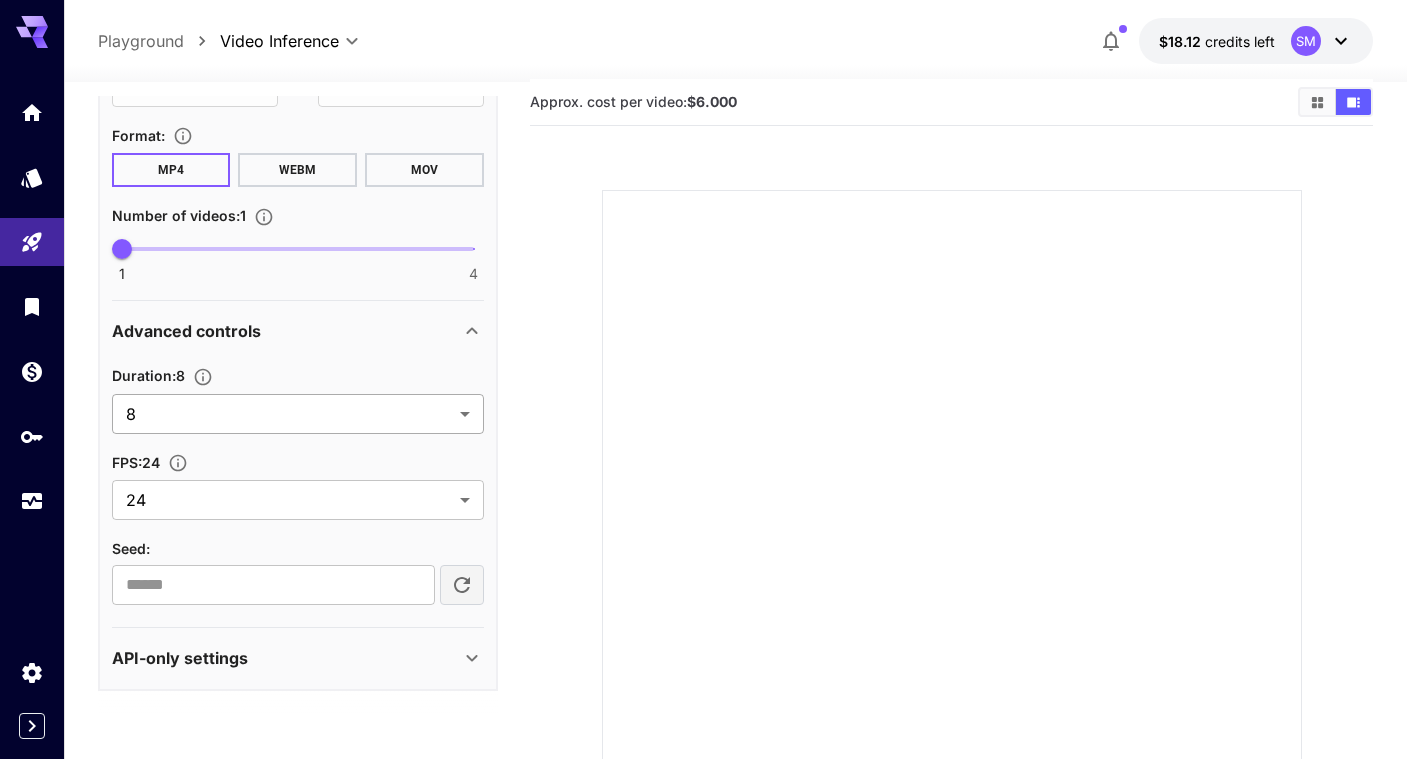 click on "**********" at bounding box center [703, 465] 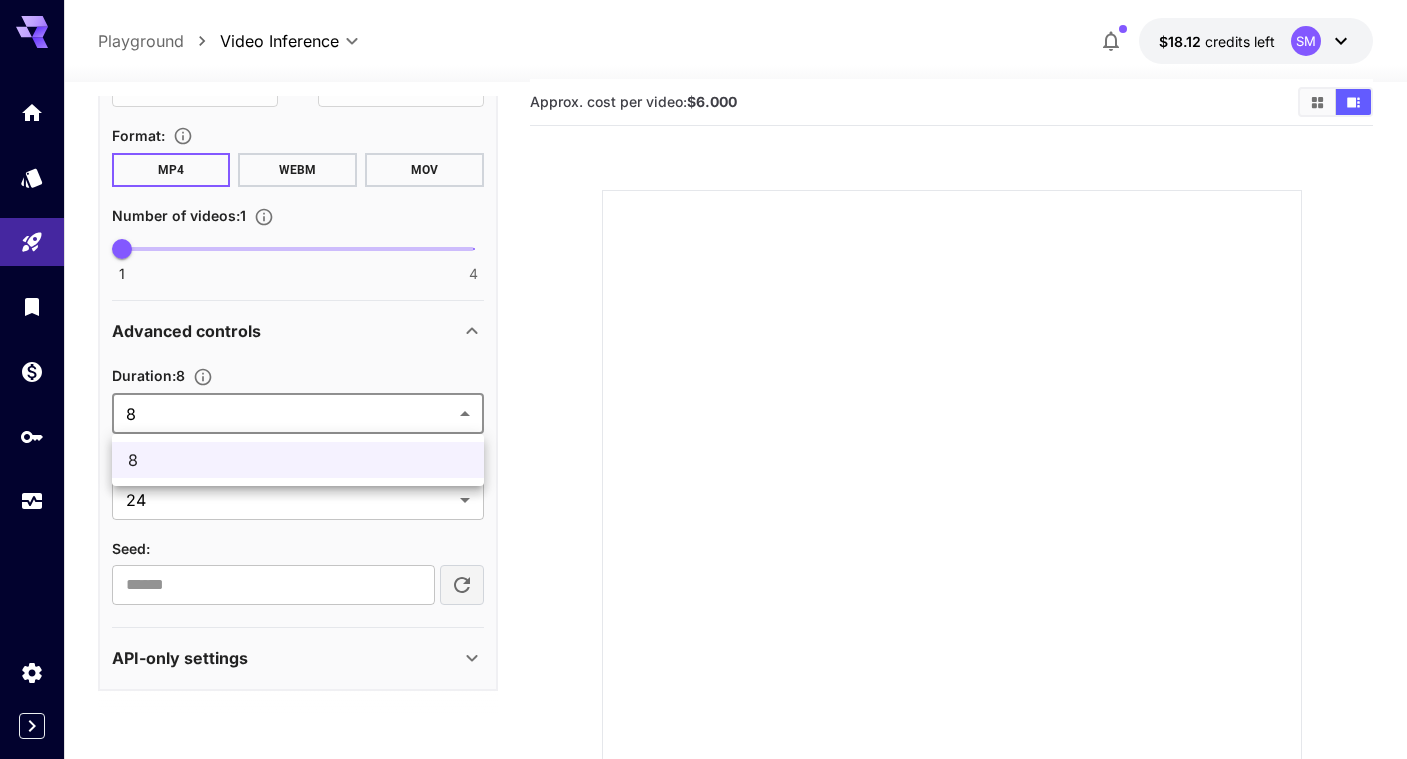 click at bounding box center (703, 379) 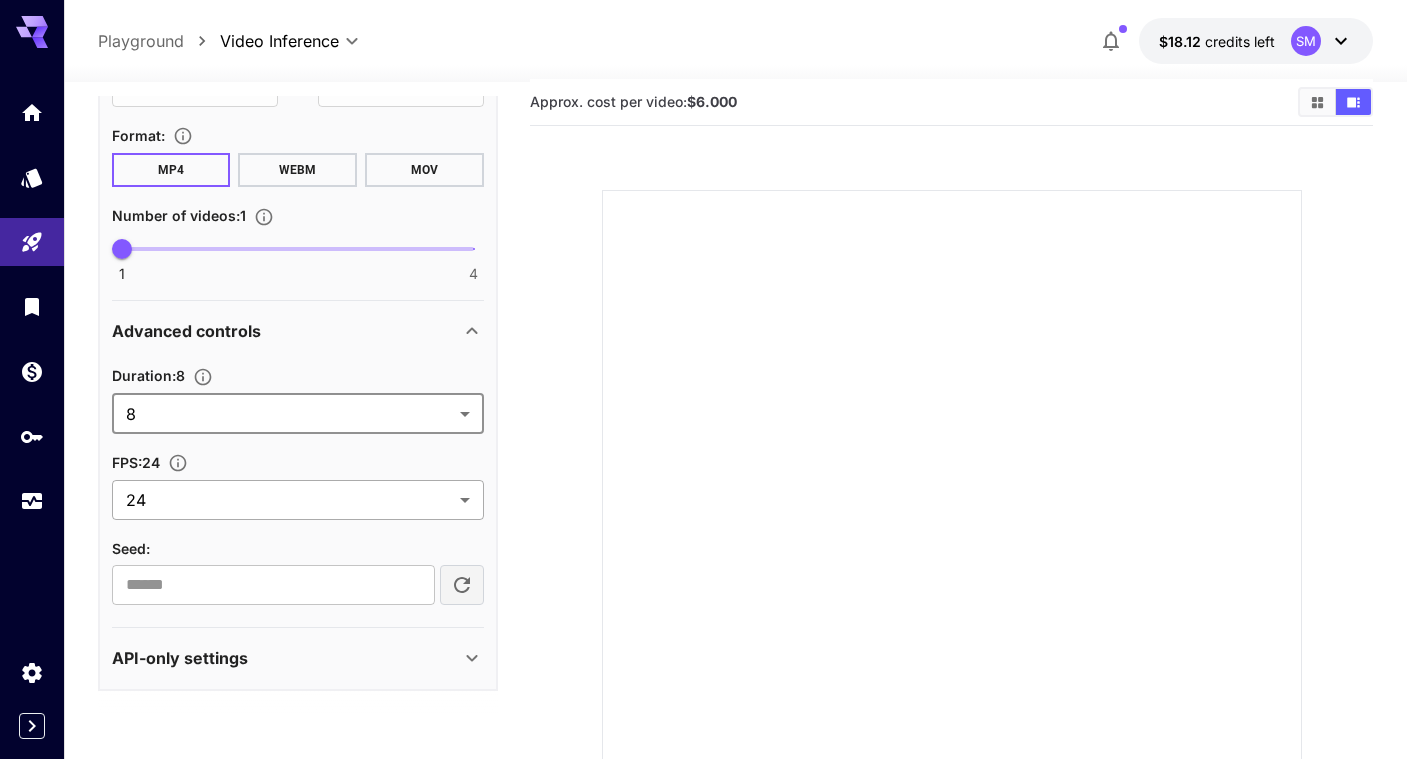 click on "**********" at bounding box center (703, 465) 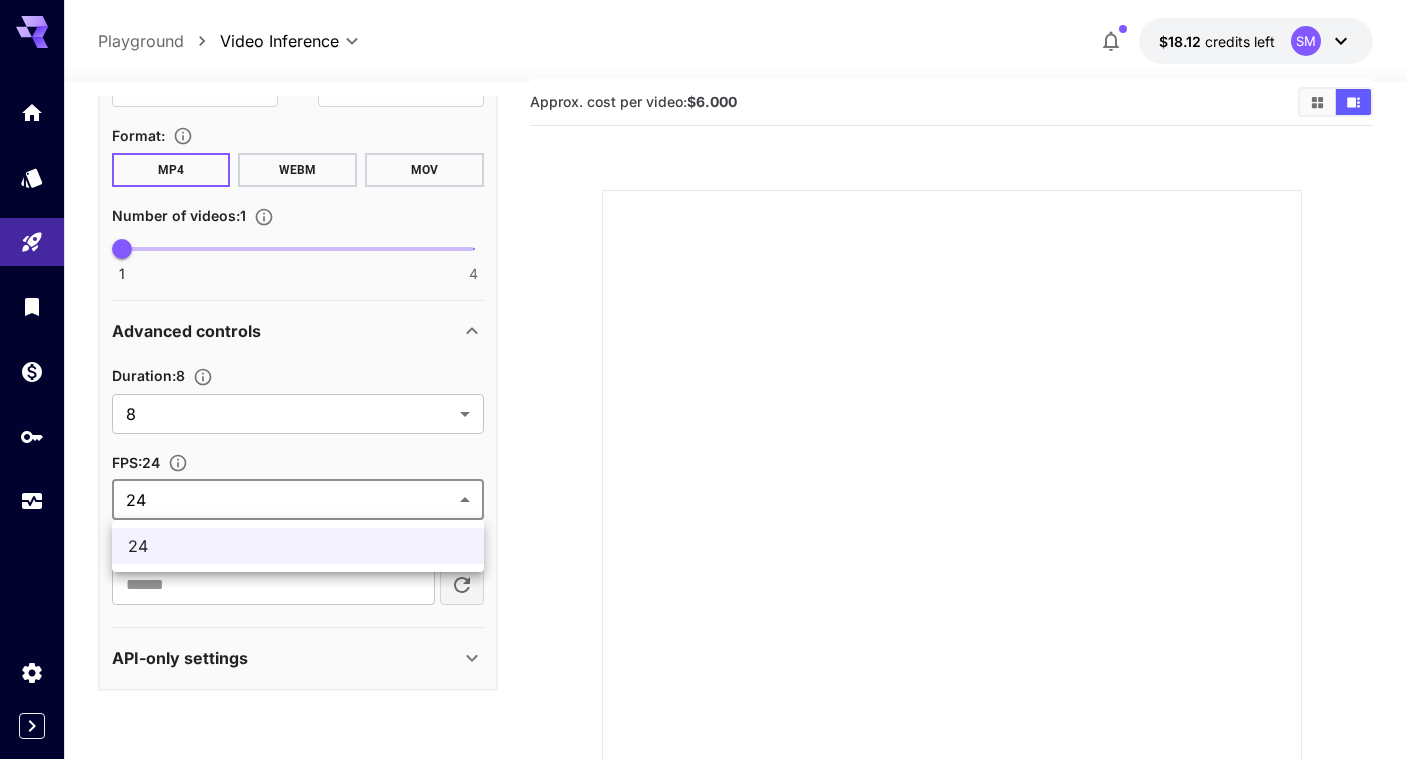 click at bounding box center [703, 379] 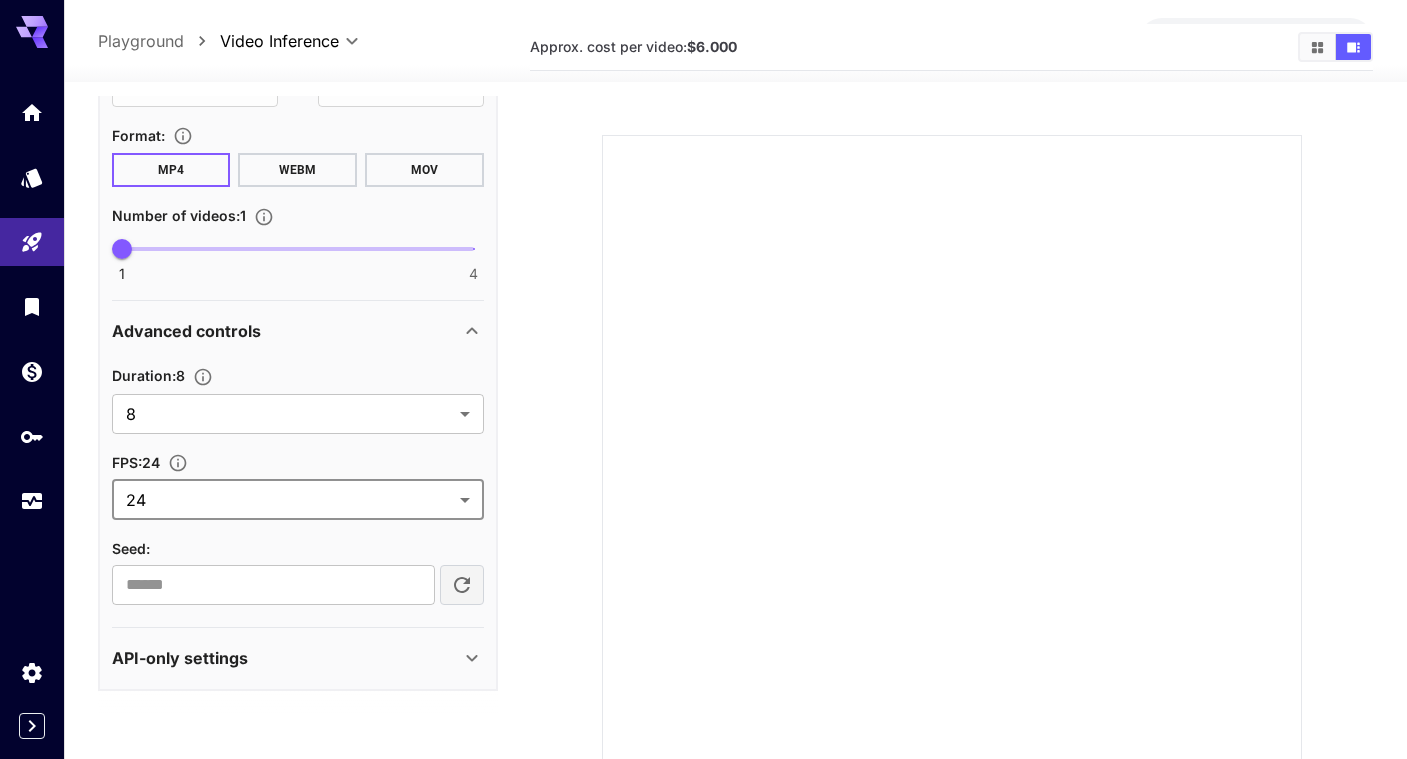 scroll, scrollTop: 152, scrollLeft: 0, axis: vertical 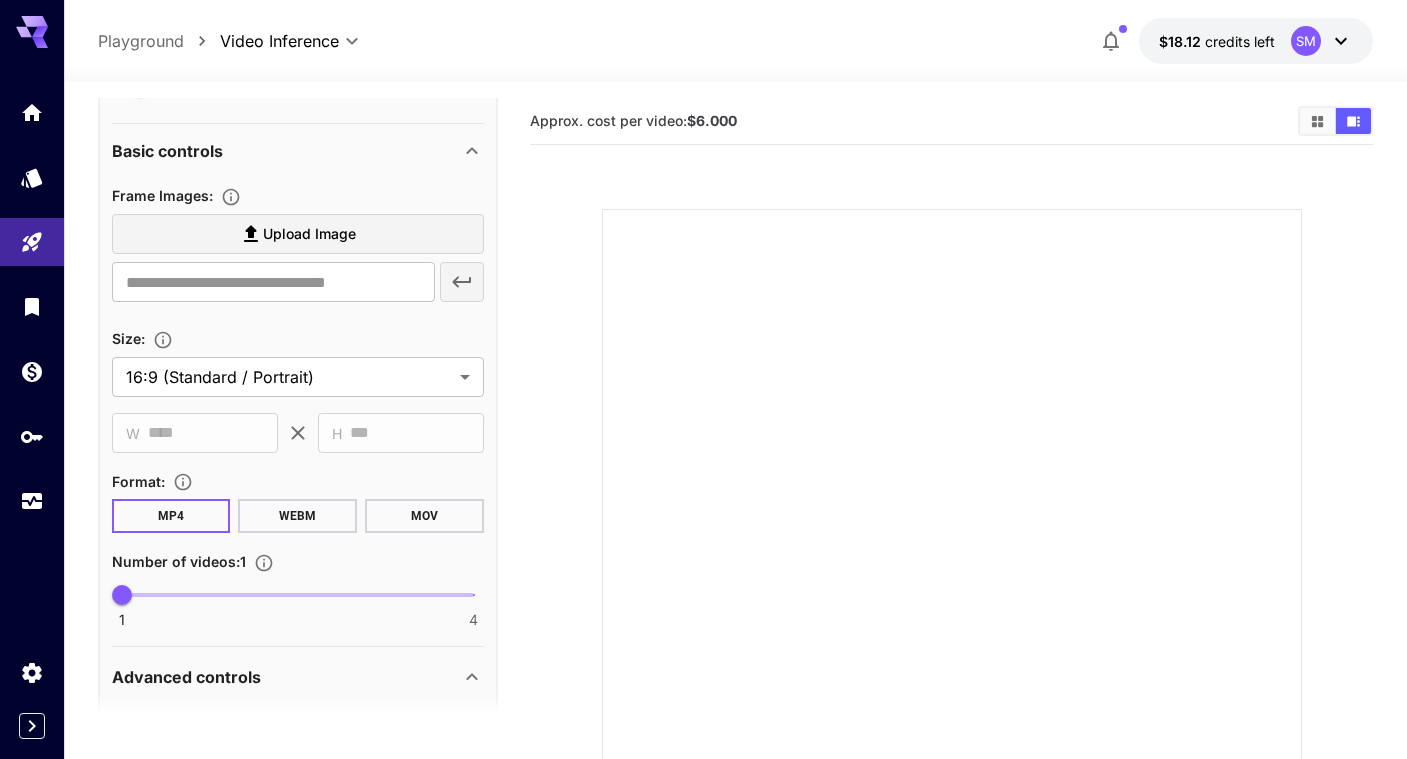 click on "Upload Image" at bounding box center (309, 234) 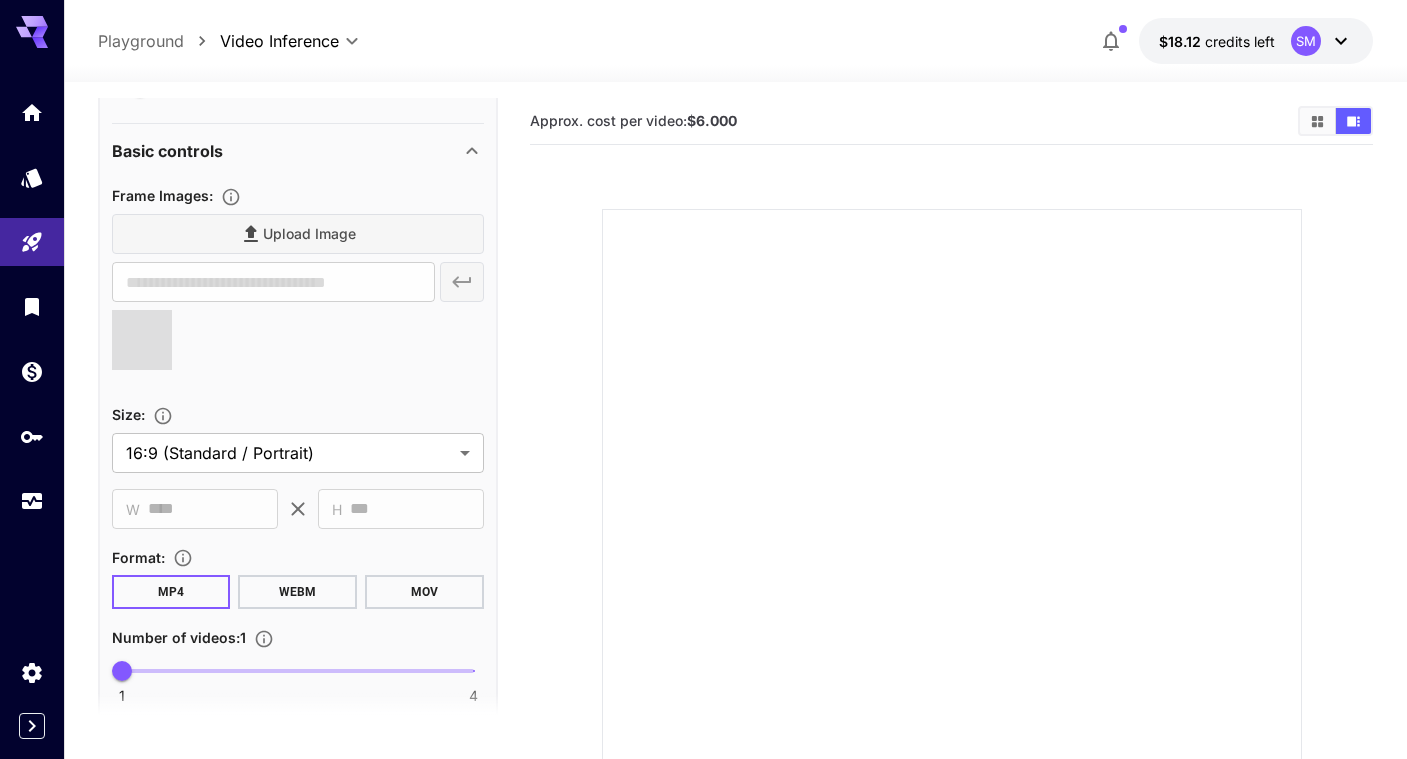 type on "**********" 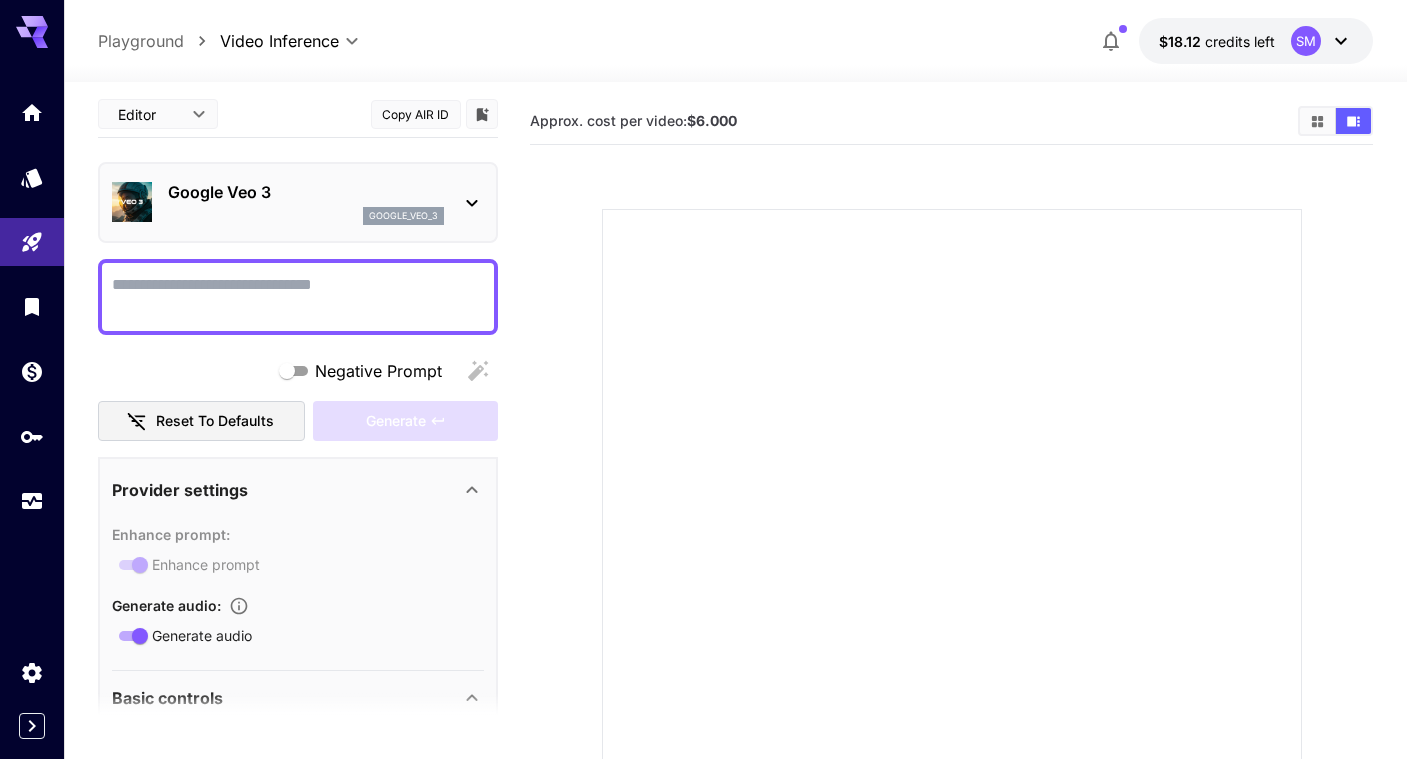 scroll, scrollTop: 0, scrollLeft: 0, axis: both 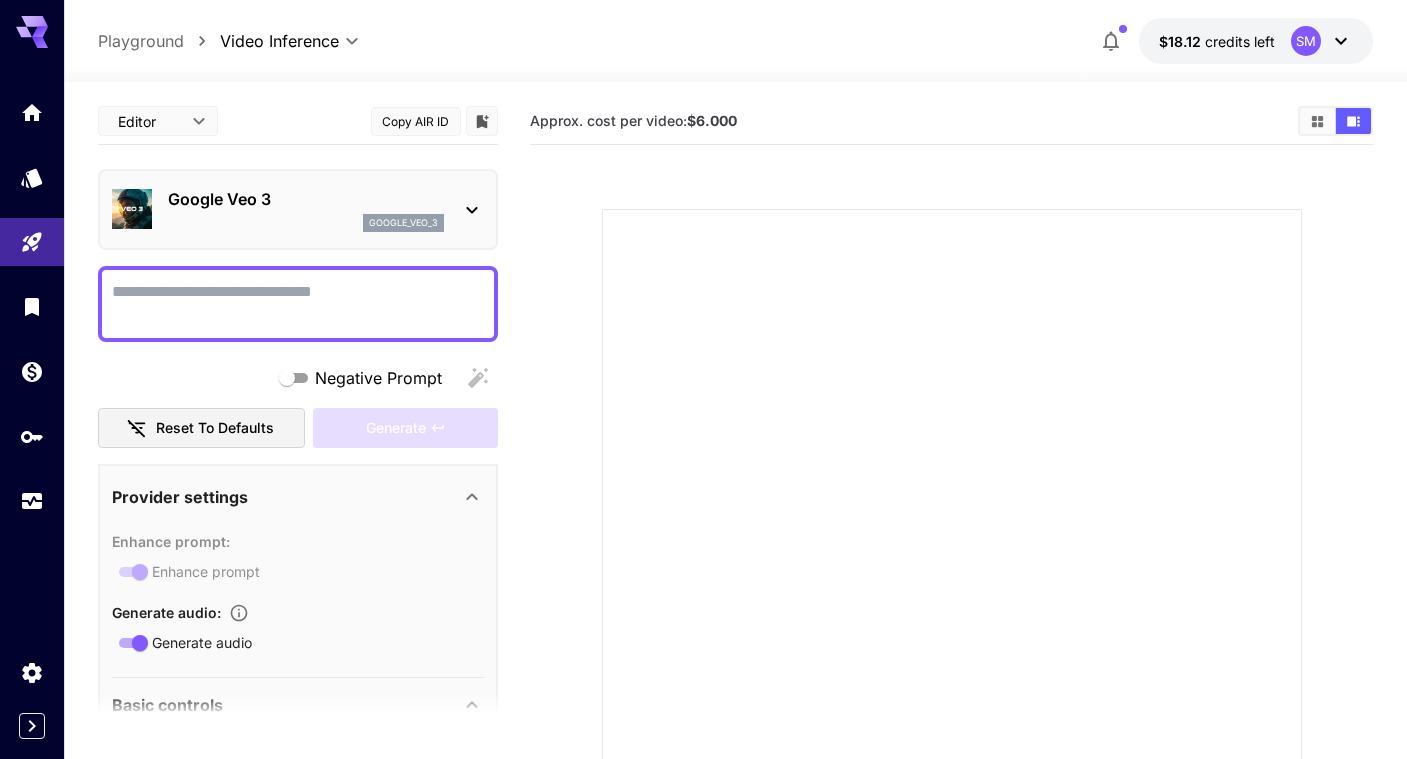click on "**********" at bounding box center [703, 484] 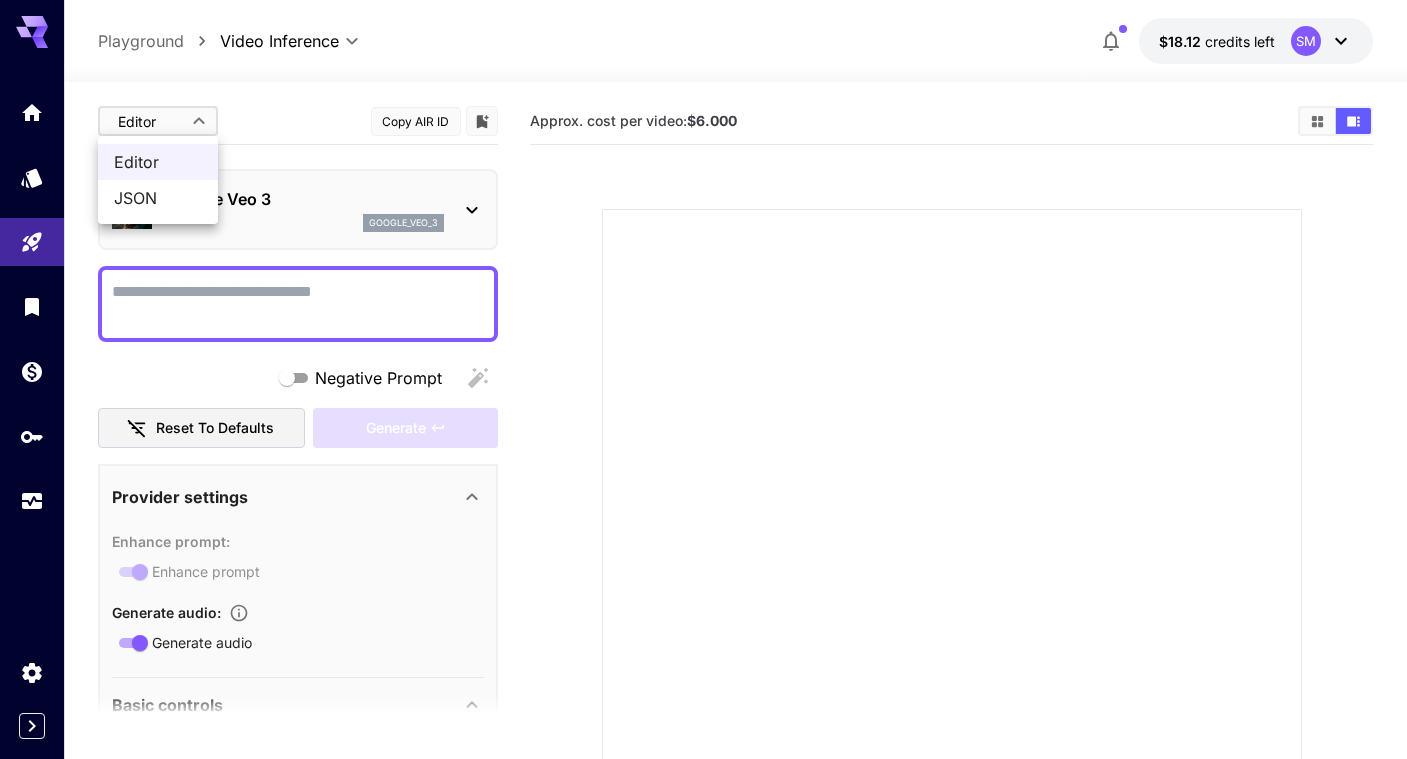 click on "JSON" at bounding box center (158, 198) 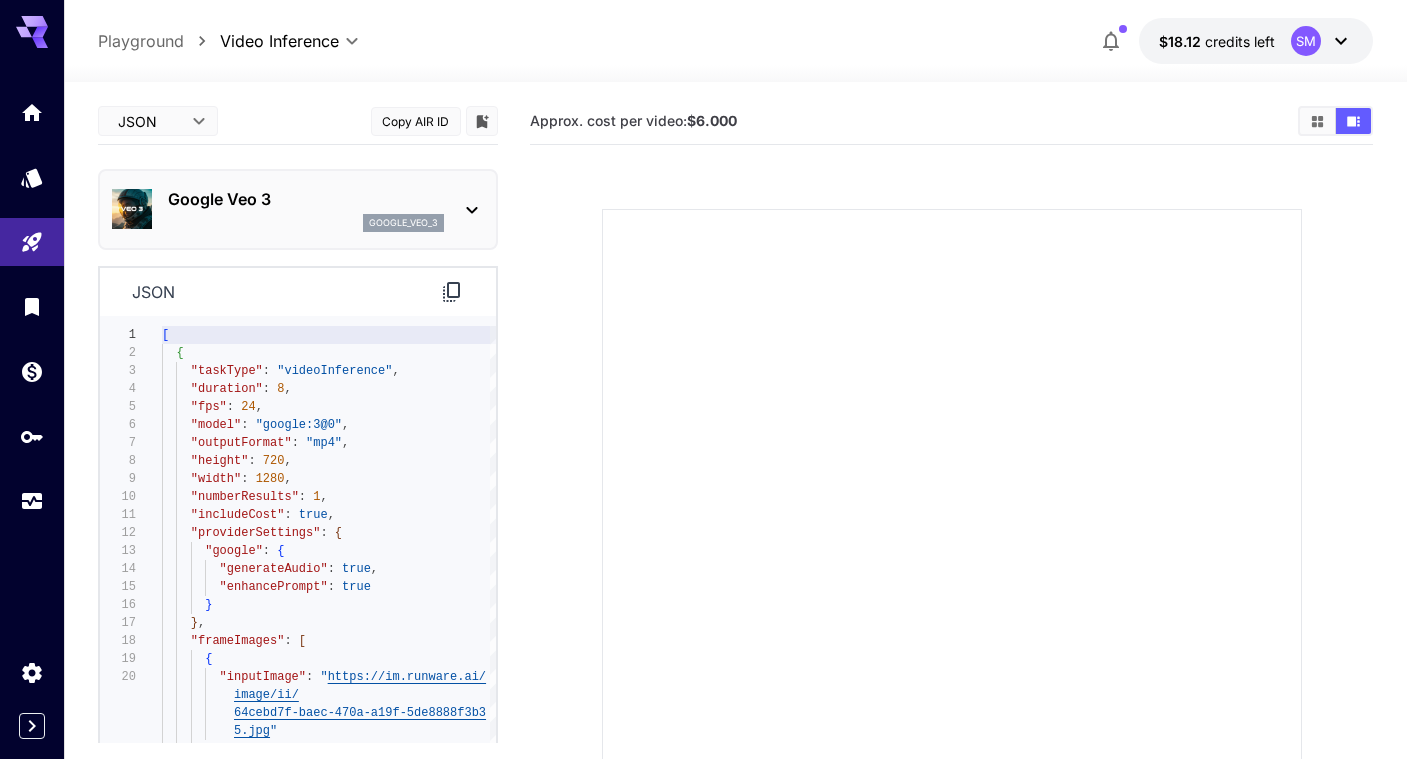 click 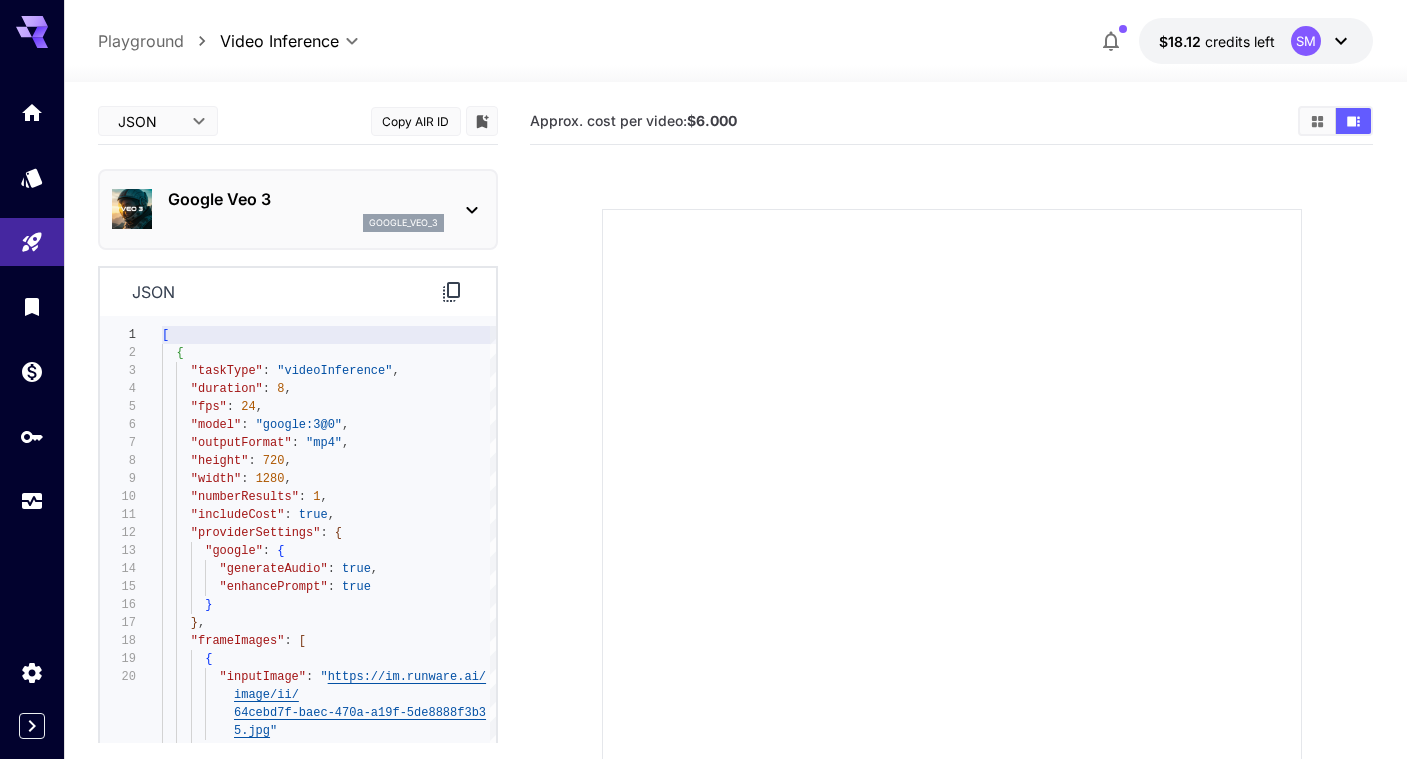 click on "**********" at bounding box center [703, 484] 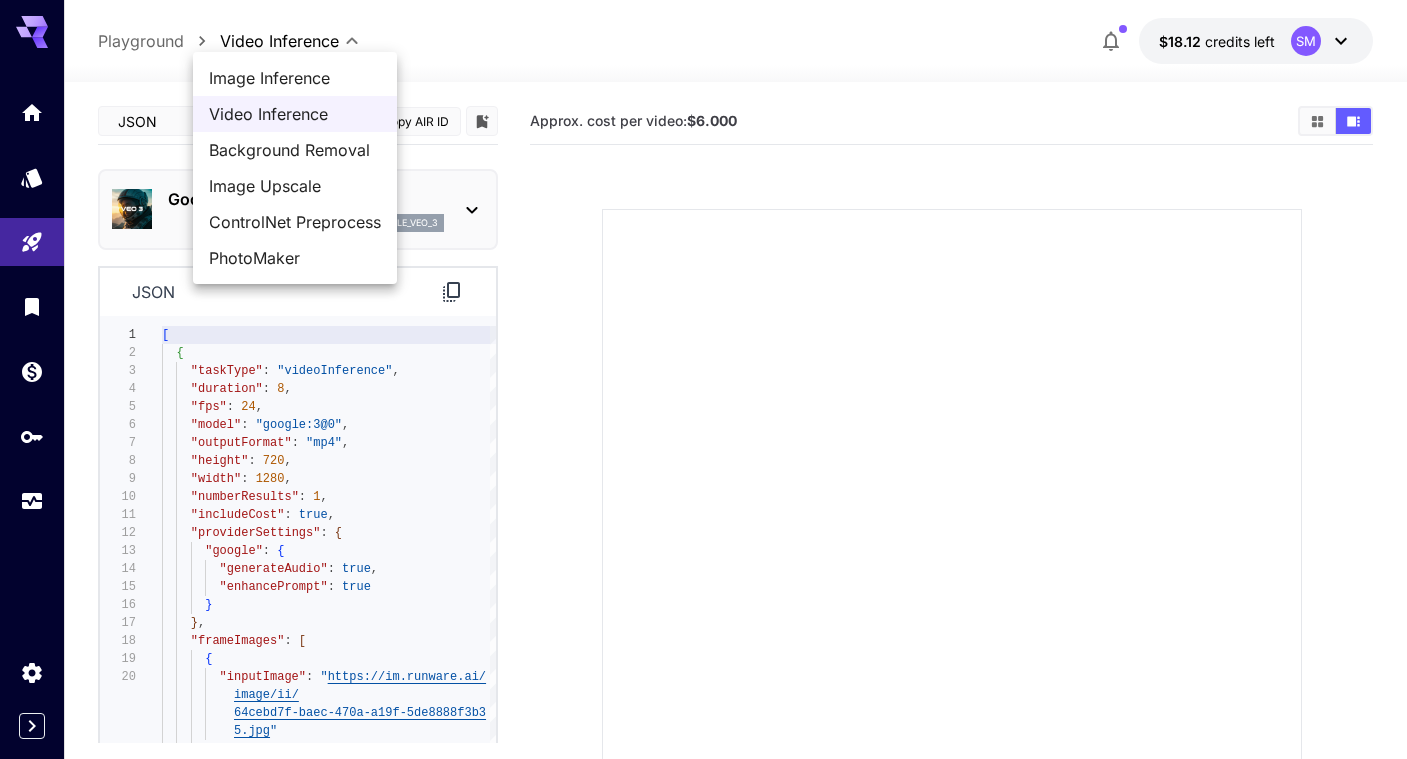 click at bounding box center (703, 379) 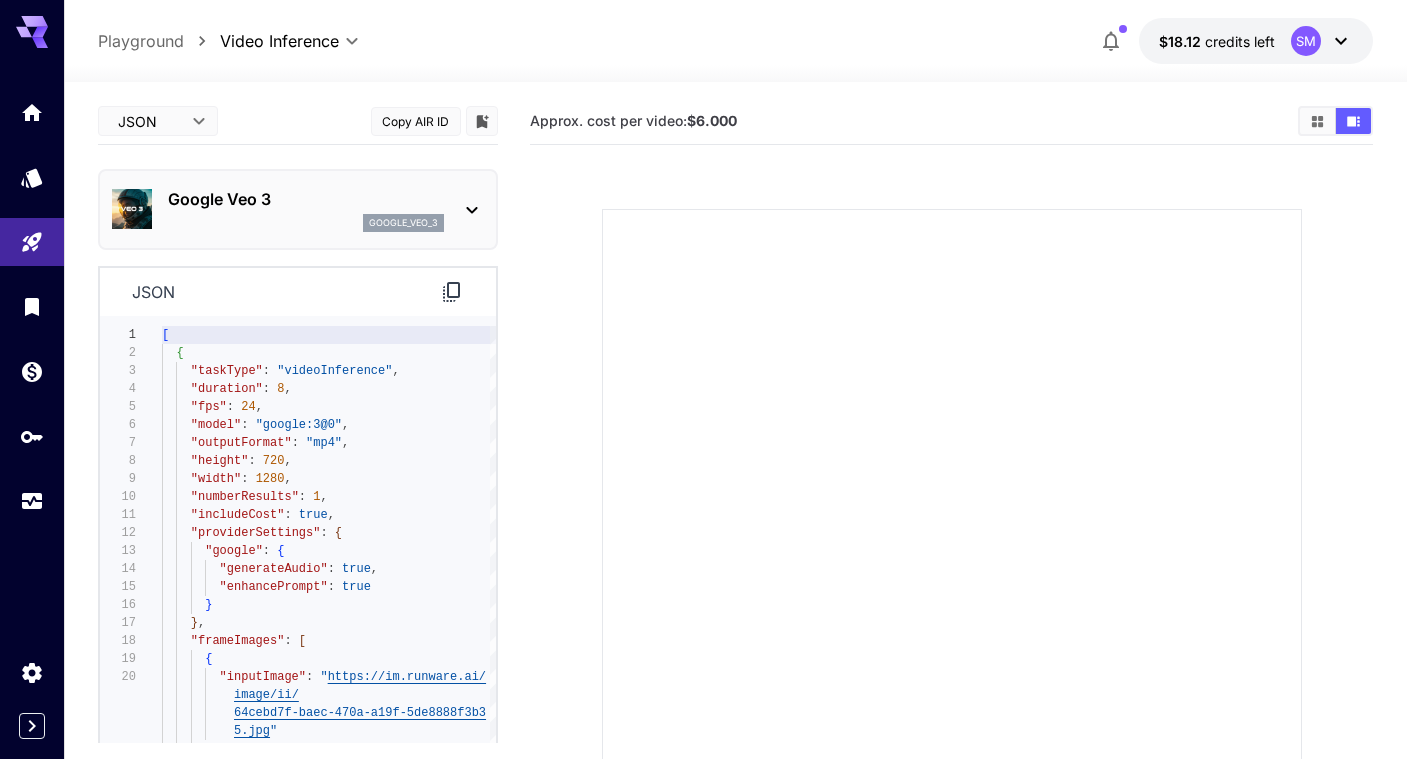 click 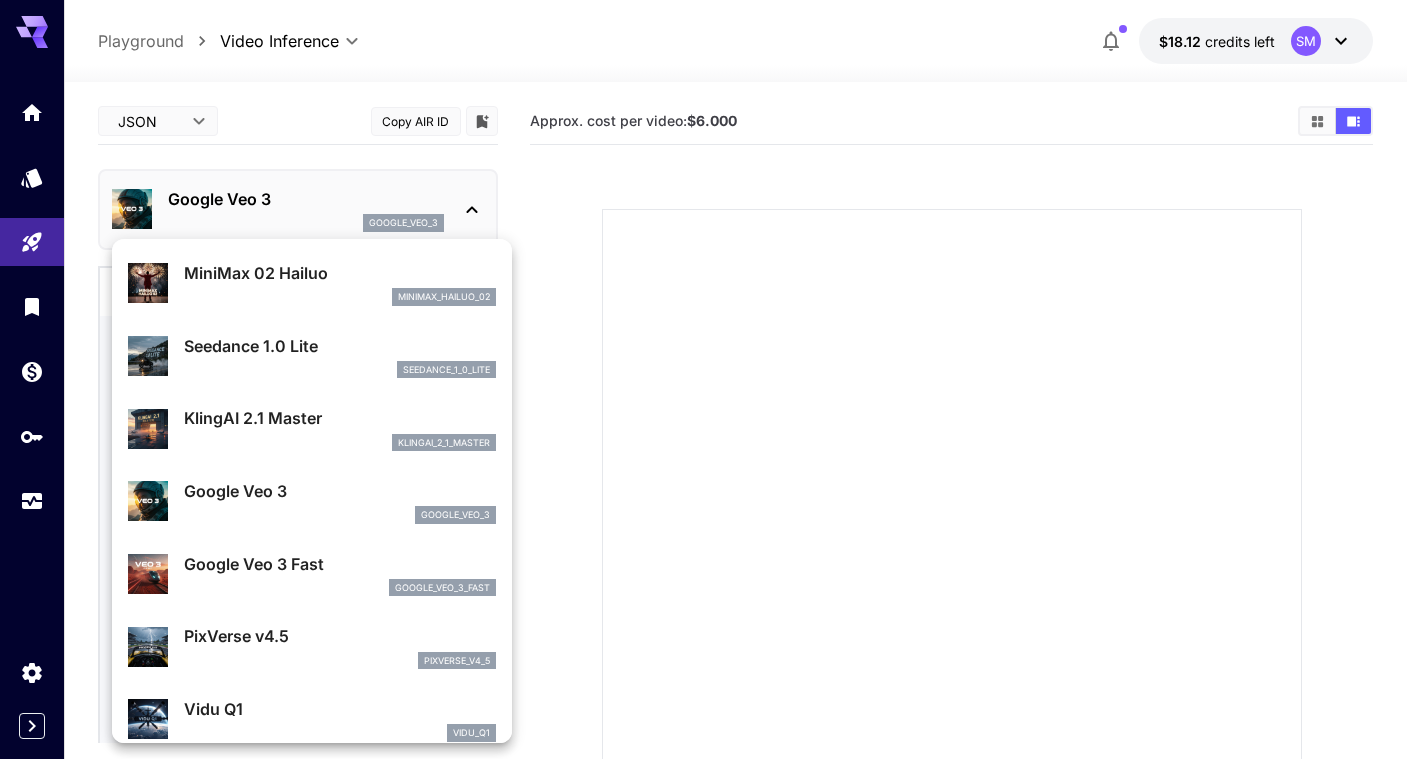 click at bounding box center [703, 379] 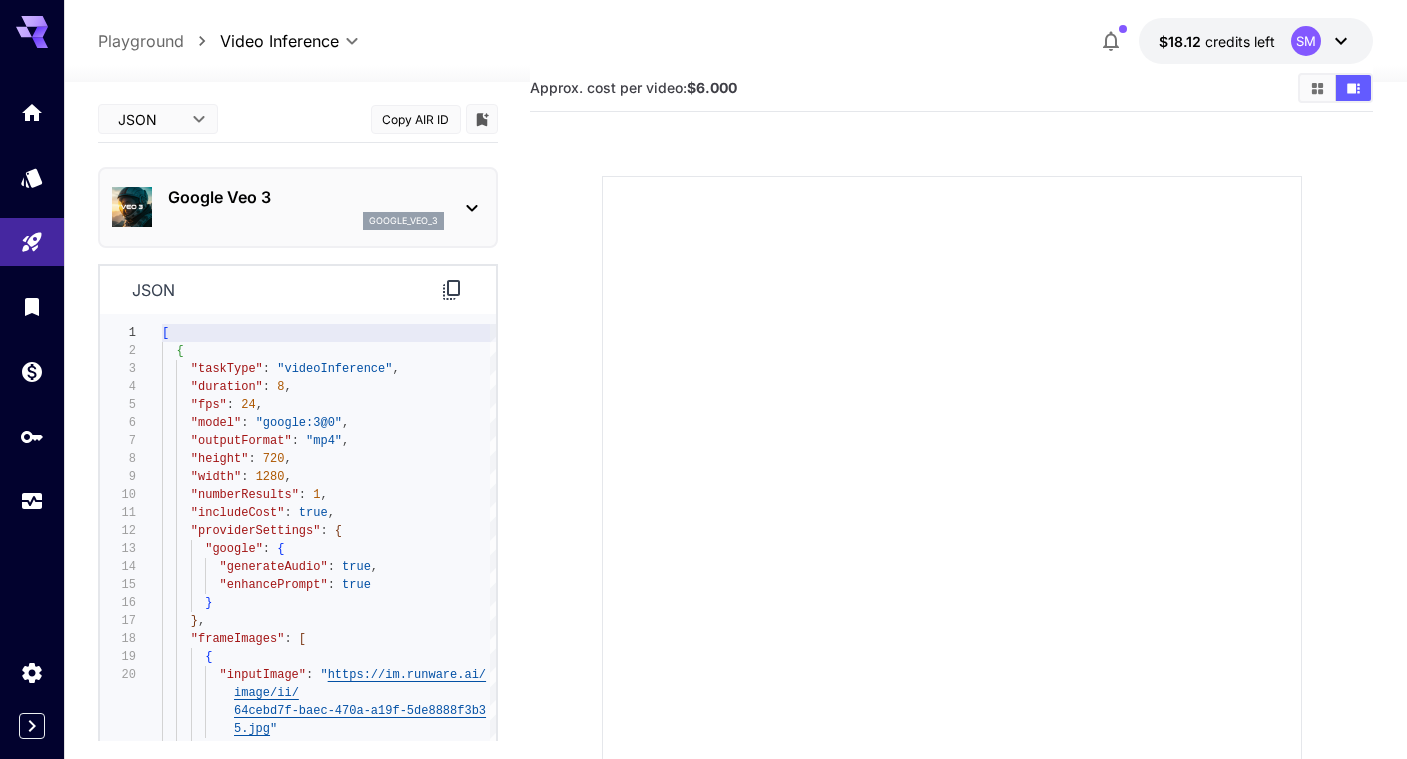 scroll, scrollTop: 0, scrollLeft: 0, axis: both 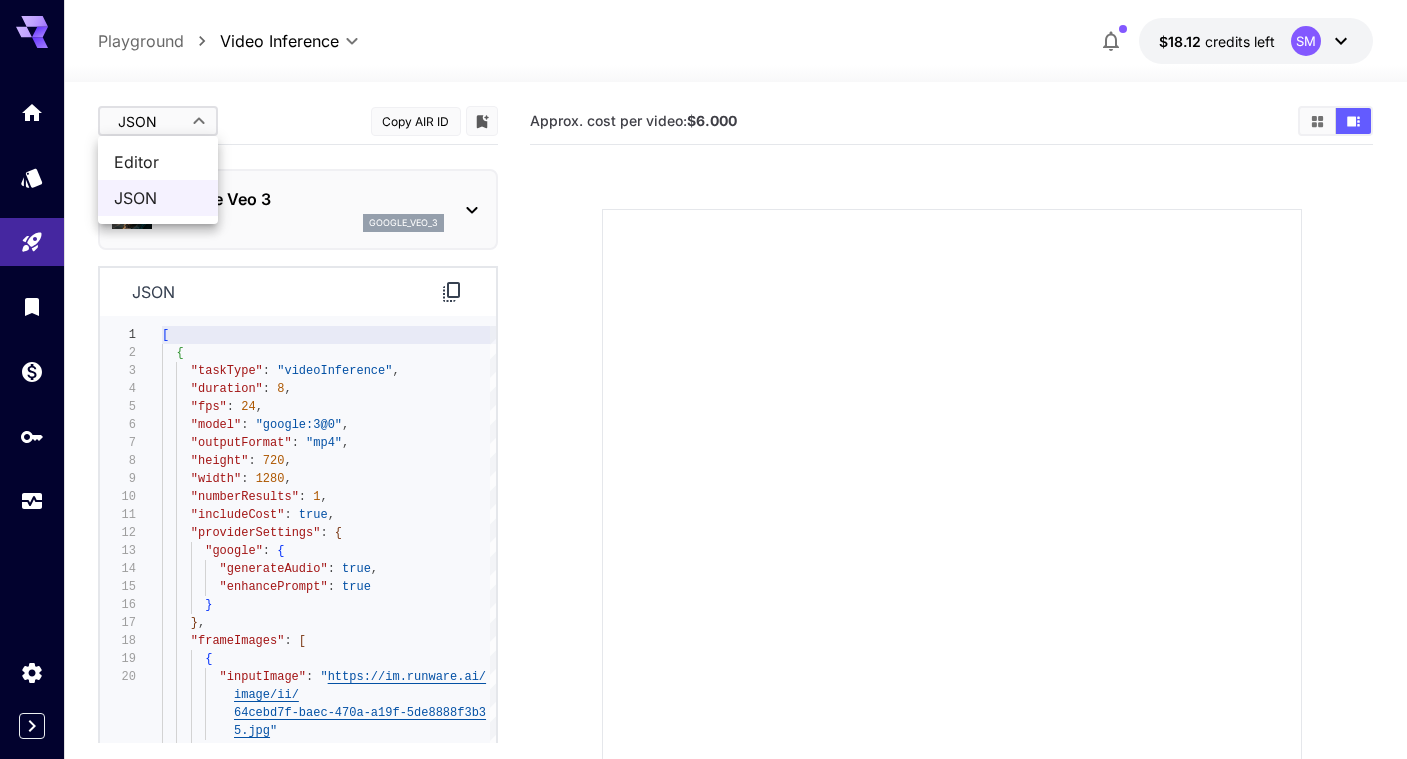 click on "**********" at bounding box center (703, 484) 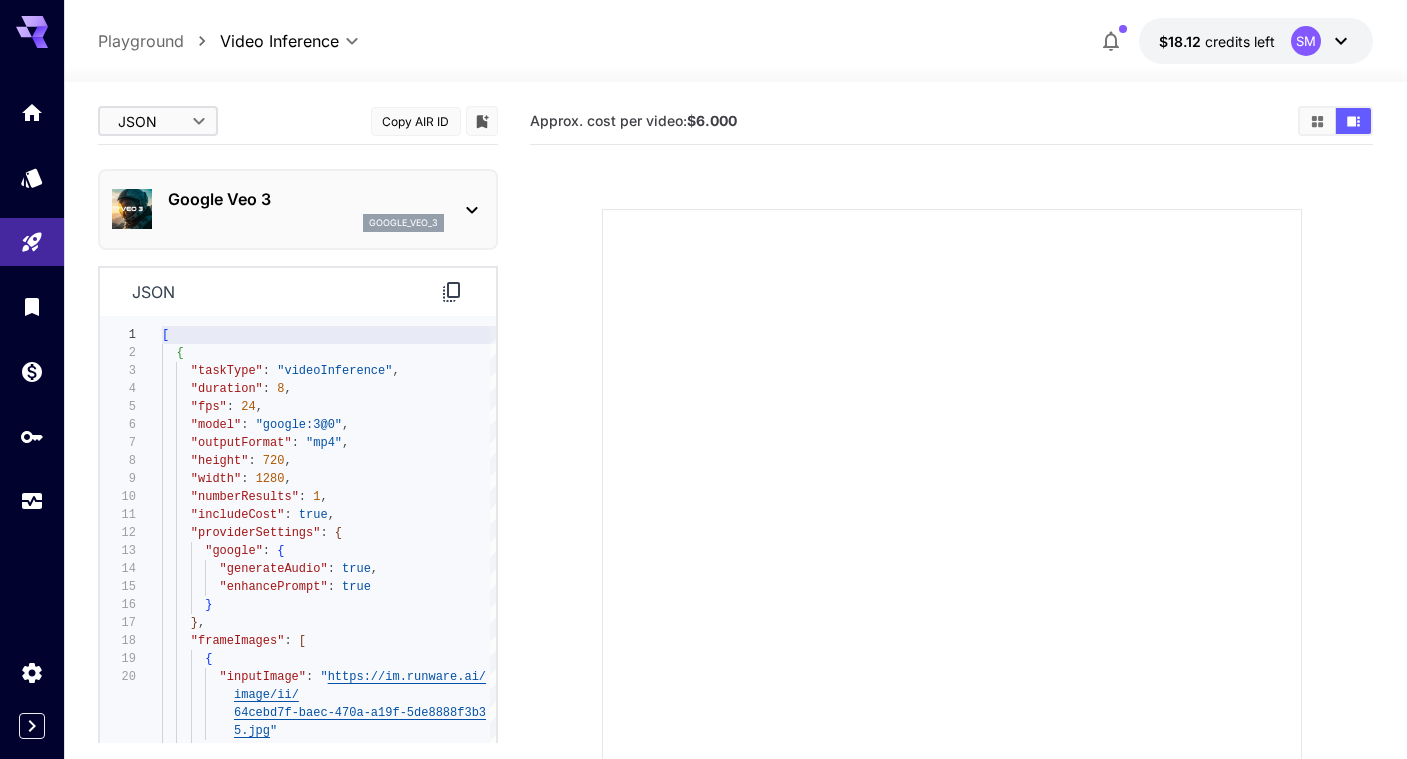 click on "google_veo_3" at bounding box center (306, 223) 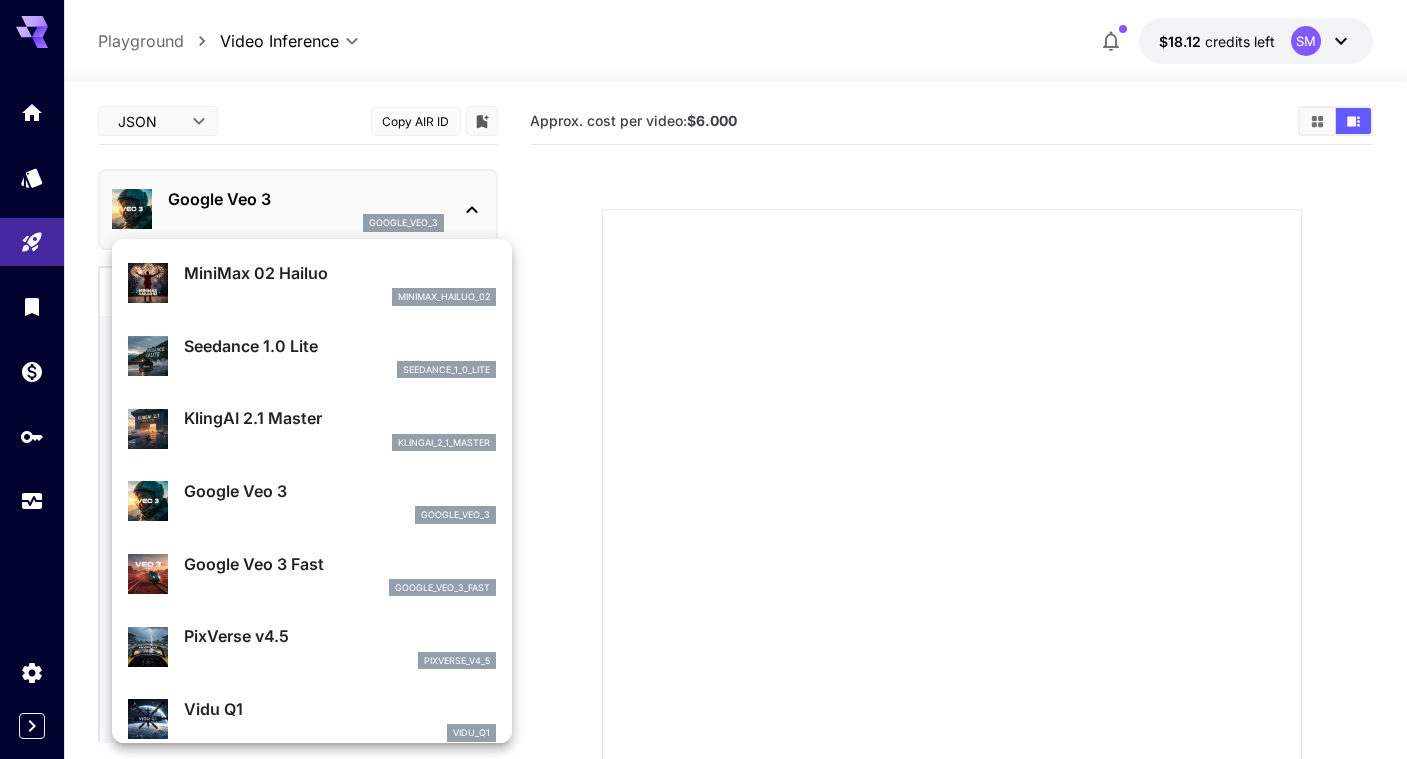 click on "MiniMax 02 Hailuo" at bounding box center (340, 273) 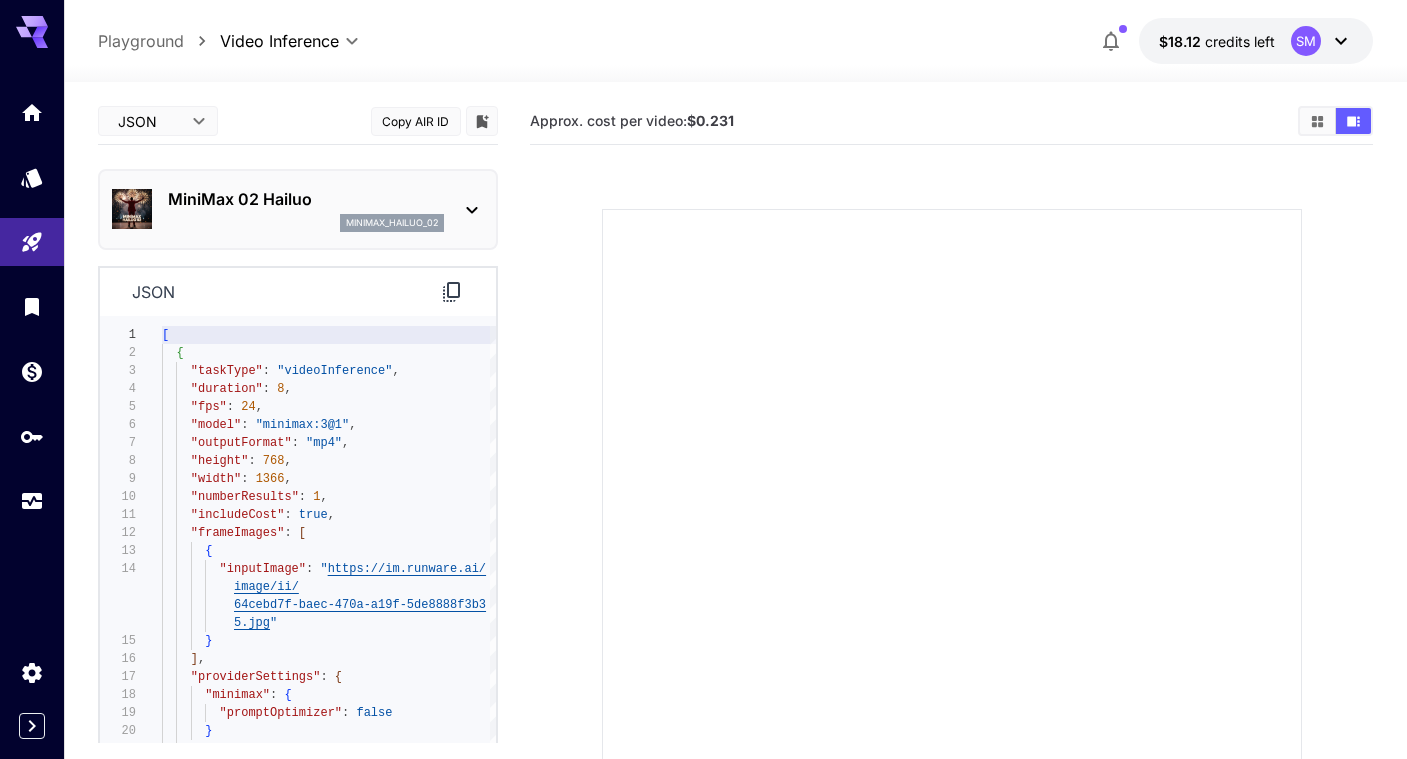 click on "MiniMax 02 Hailuo" at bounding box center [306, 199] 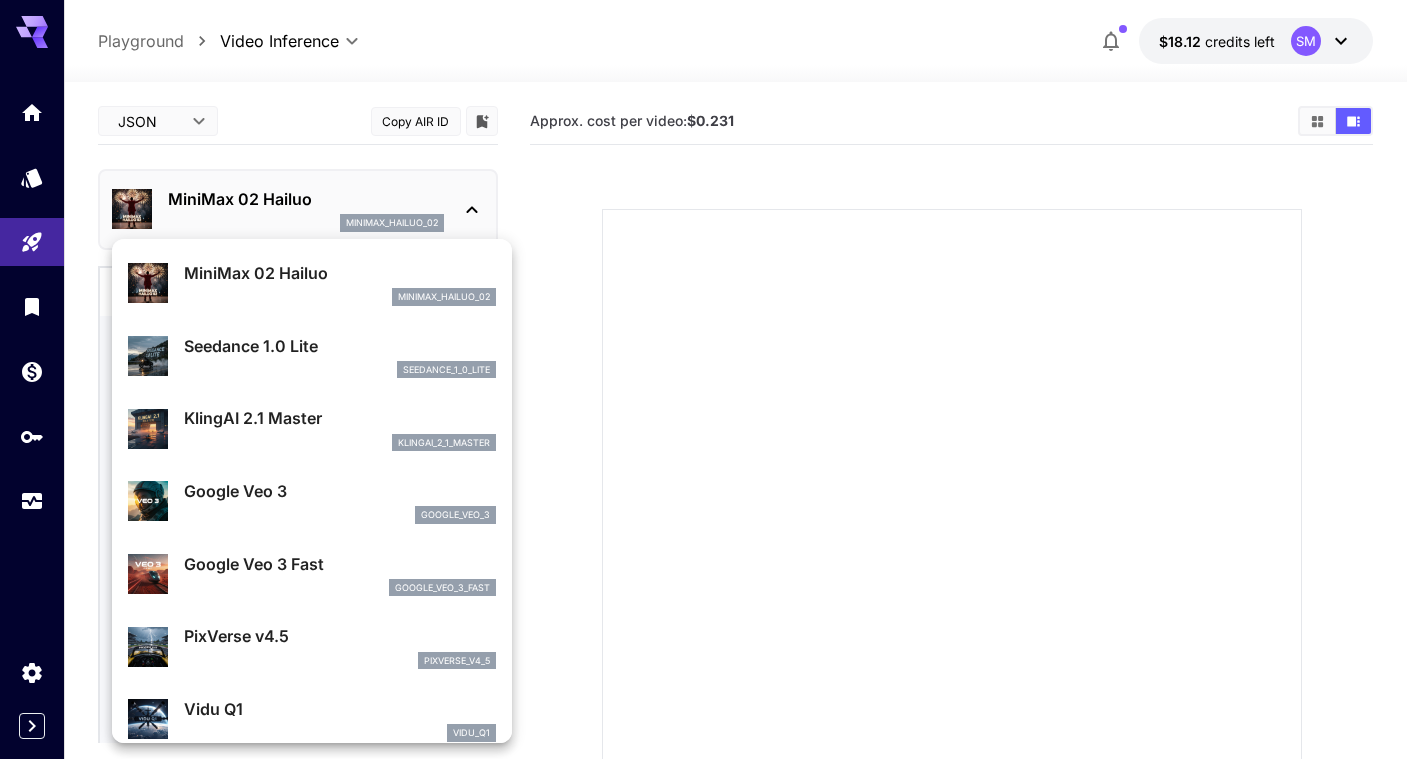 click on "Google Veo 3" at bounding box center (340, 491) 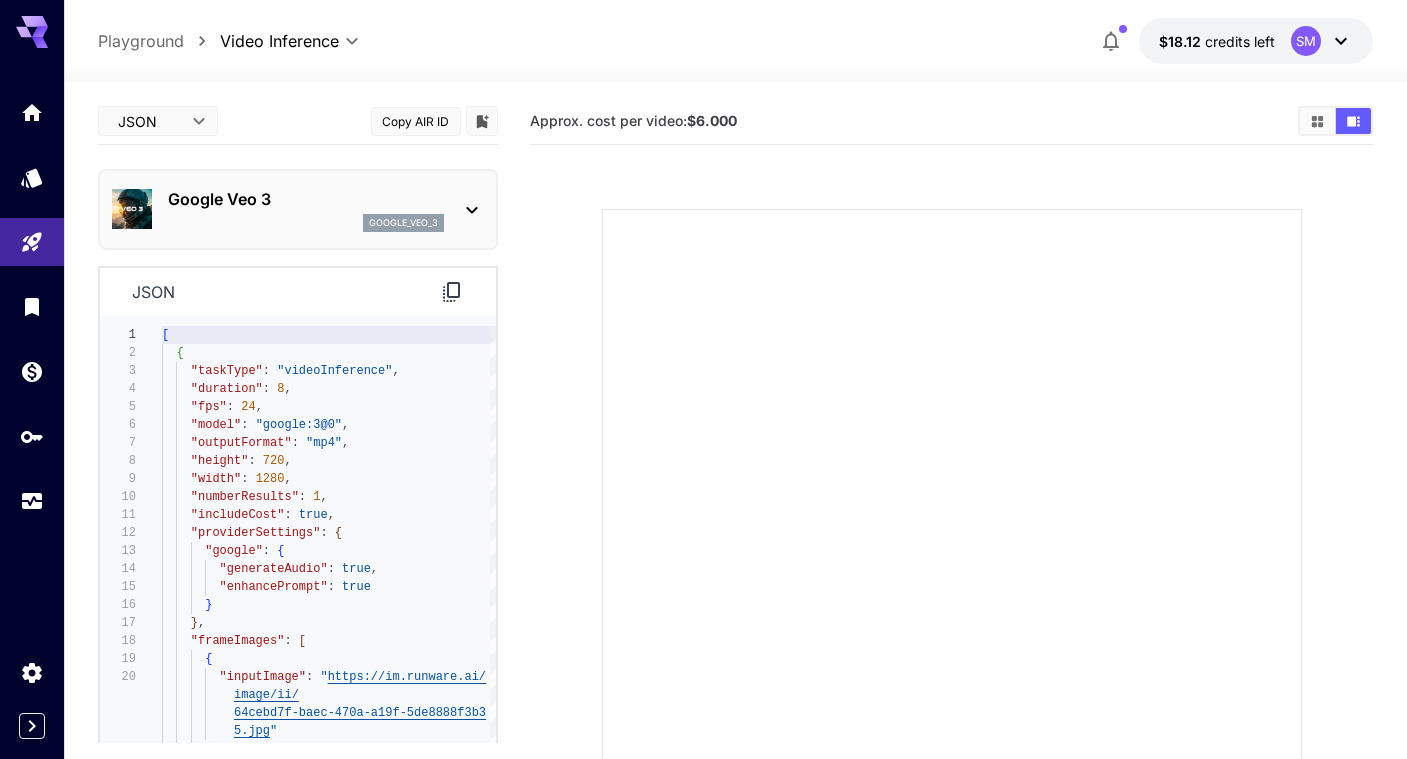 click on "google_veo_3" at bounding box center [306, 223] 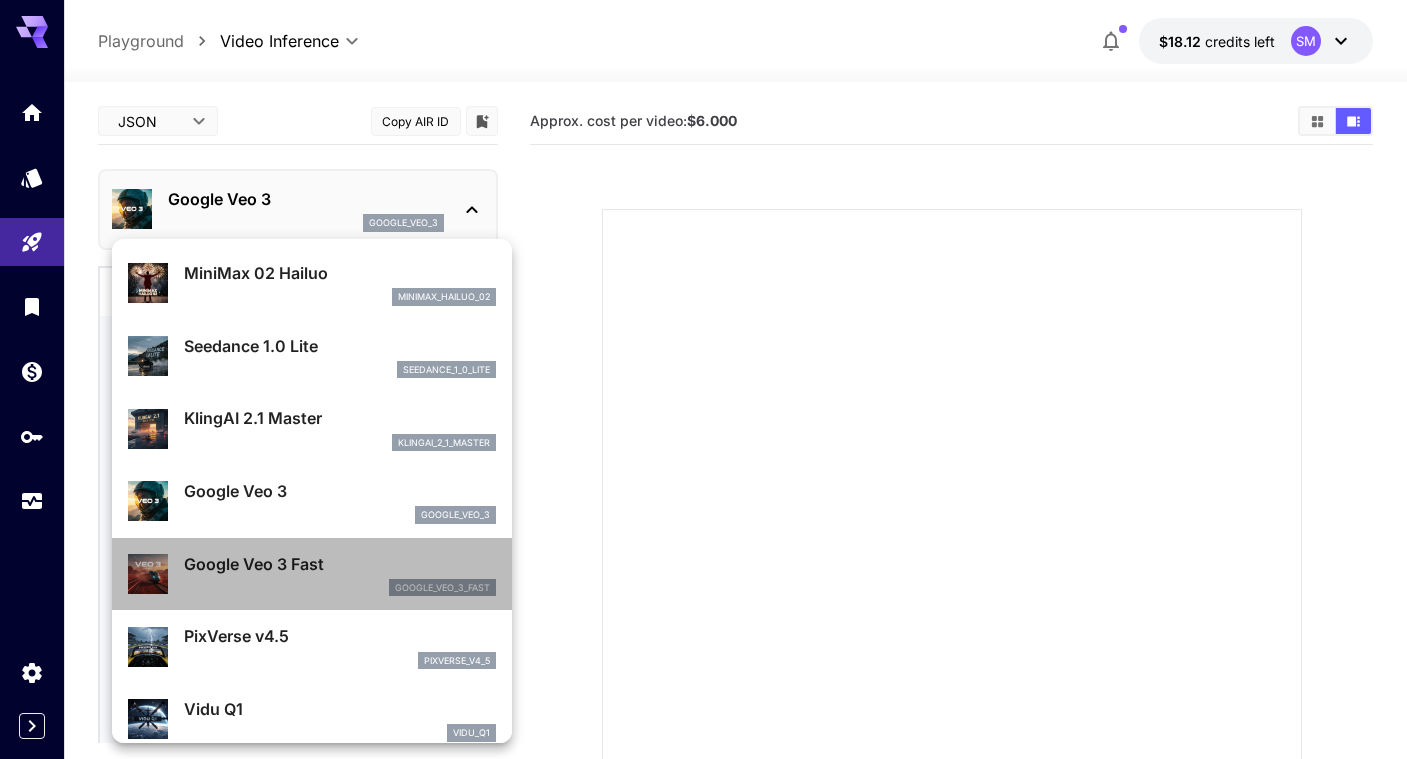 click on "Google Veo 3 Fast" at bounding box center [340, 564] 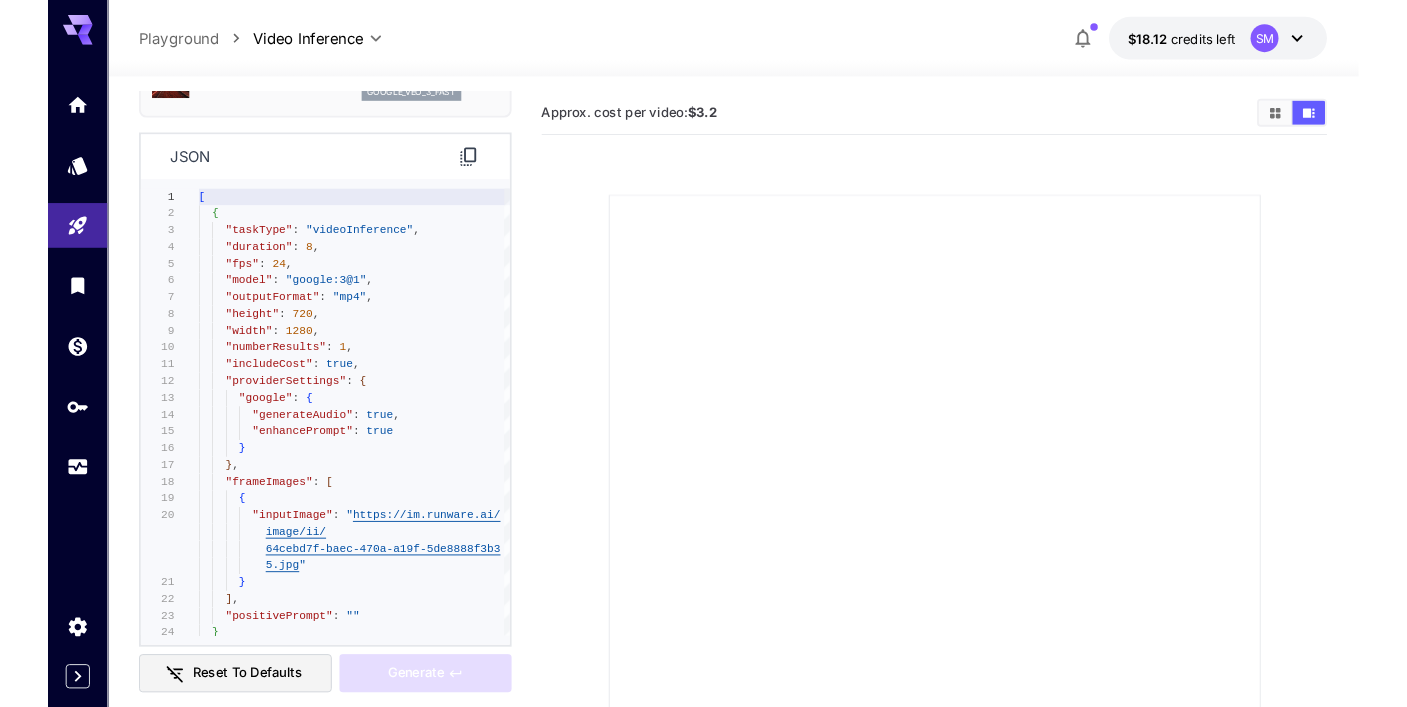 scroll, scrollTop: 0, scrollLeft: 0, axis: both 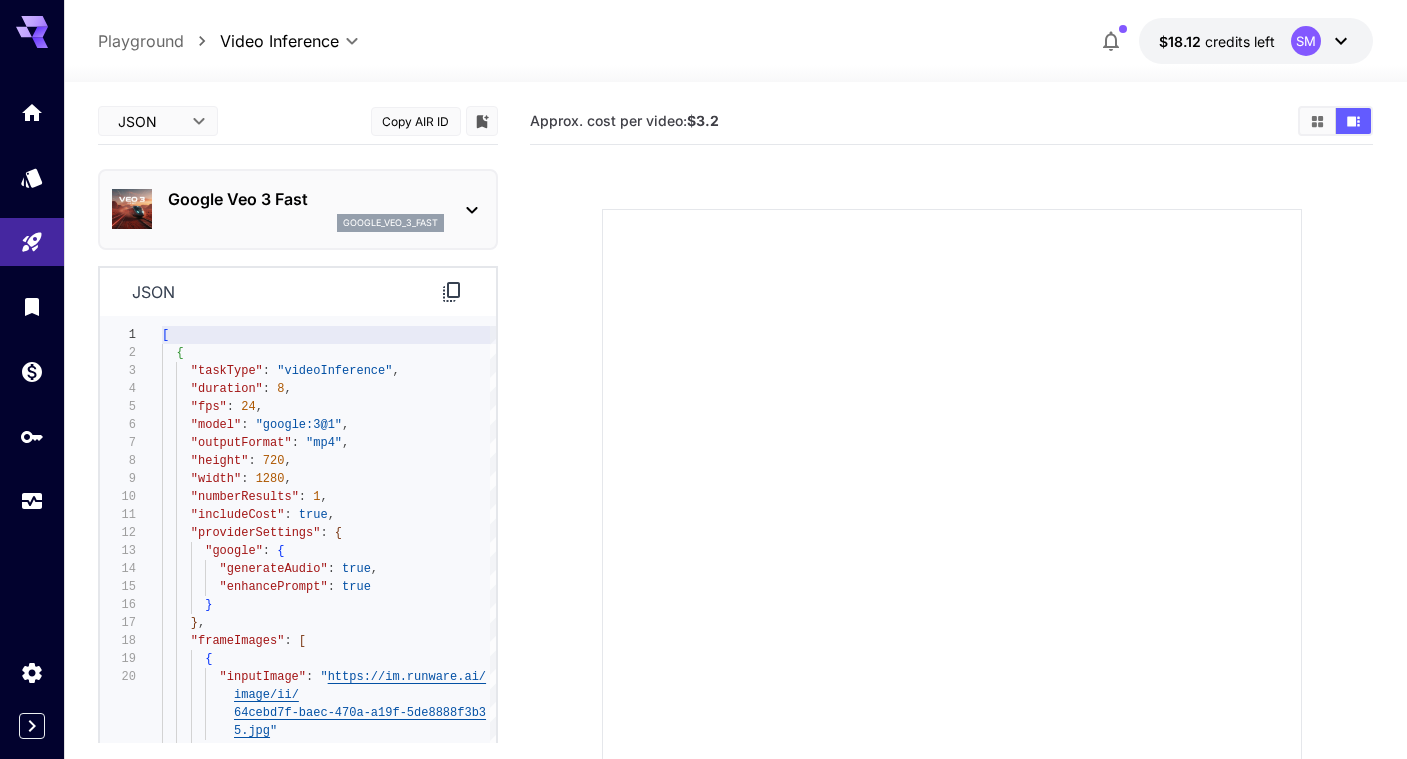 click on "Google Veo 3 Fast" at bounding box center [306, 199] 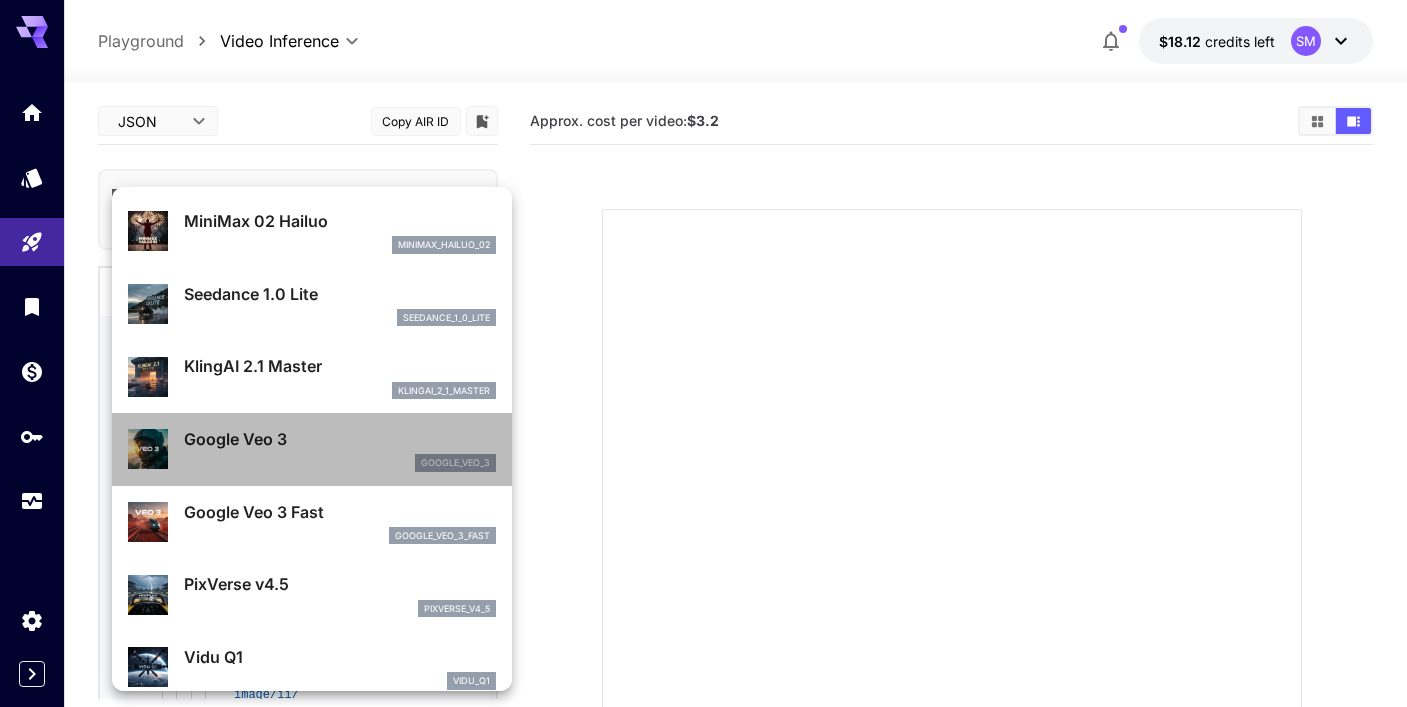 click on "Google Veo 3" at bounding box center [340, 439] 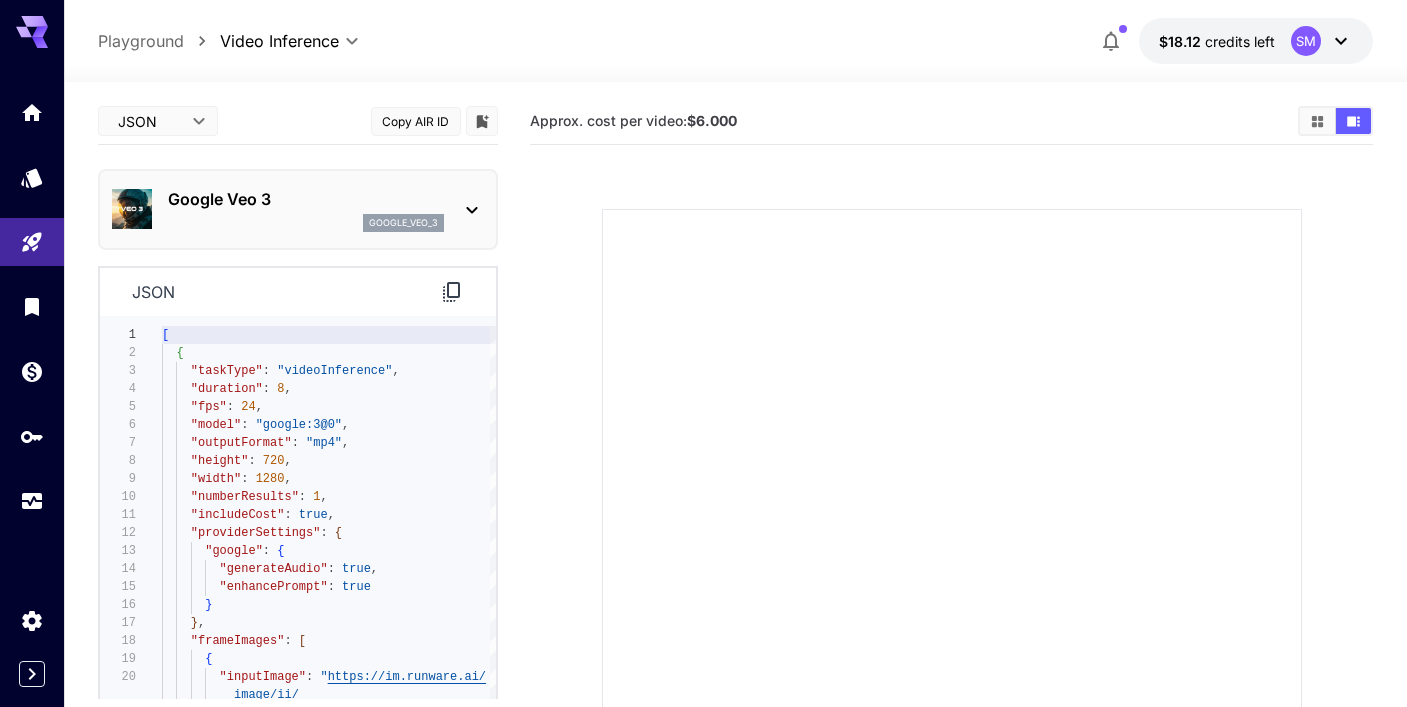 scroll, scrollTop: 168, scrollLeft: 0, axis: vertical 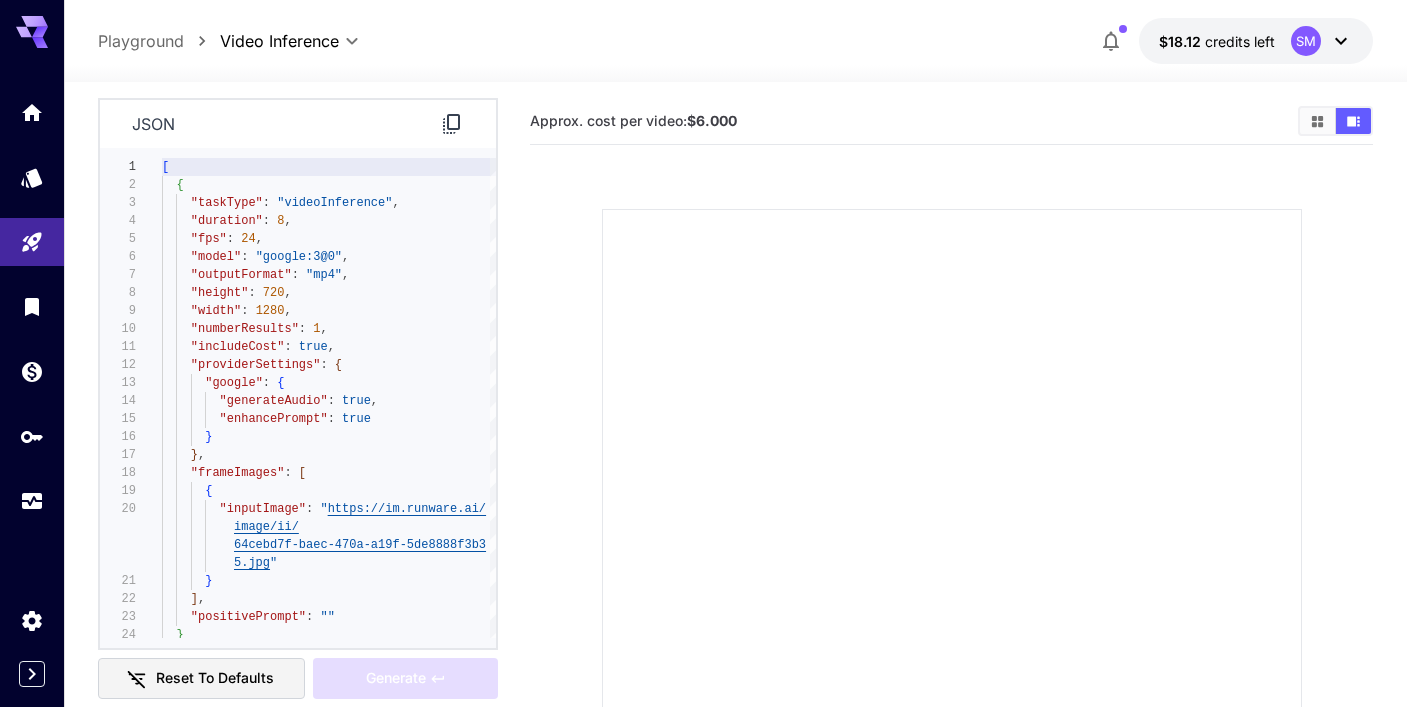 click on "JSON **** ​ Copy AIR ID Google Veo 3 google_veo_3 json 2 3 4 5 6 7 8 9 10 11 12 13 14 15 16 17 18 19 20 21 22 23 24 1    {      "taskType" :   "videoInference" ,      "duration" :   8 ,      "fps" :   24 ,      "model" :   "google:3@0" ,      "outputFormat" :   "mp4" ,      "height" :   720 ,      "width" :   1280 ,      "numberResults" :   1 ,      "includeCost" :   true ,      "providerSettings" :   {        "google" :   {          "generateAudio" :   true ,          "enhancePrompt" :   true        }      } ,      "frameImages" :   [        {          "inputImage" :   " https://im.runware.ai/            image/ii/            64cebd7f-baec-470a-a19f-5de8888f3b3            5.jpg "        }      ] ,      "positivePrompt" :   ""    } [ Follow link  (cmd + click) Reset to defaults Generate   Approx. cost per video:  $6.000" at bounding box center [736, 511] 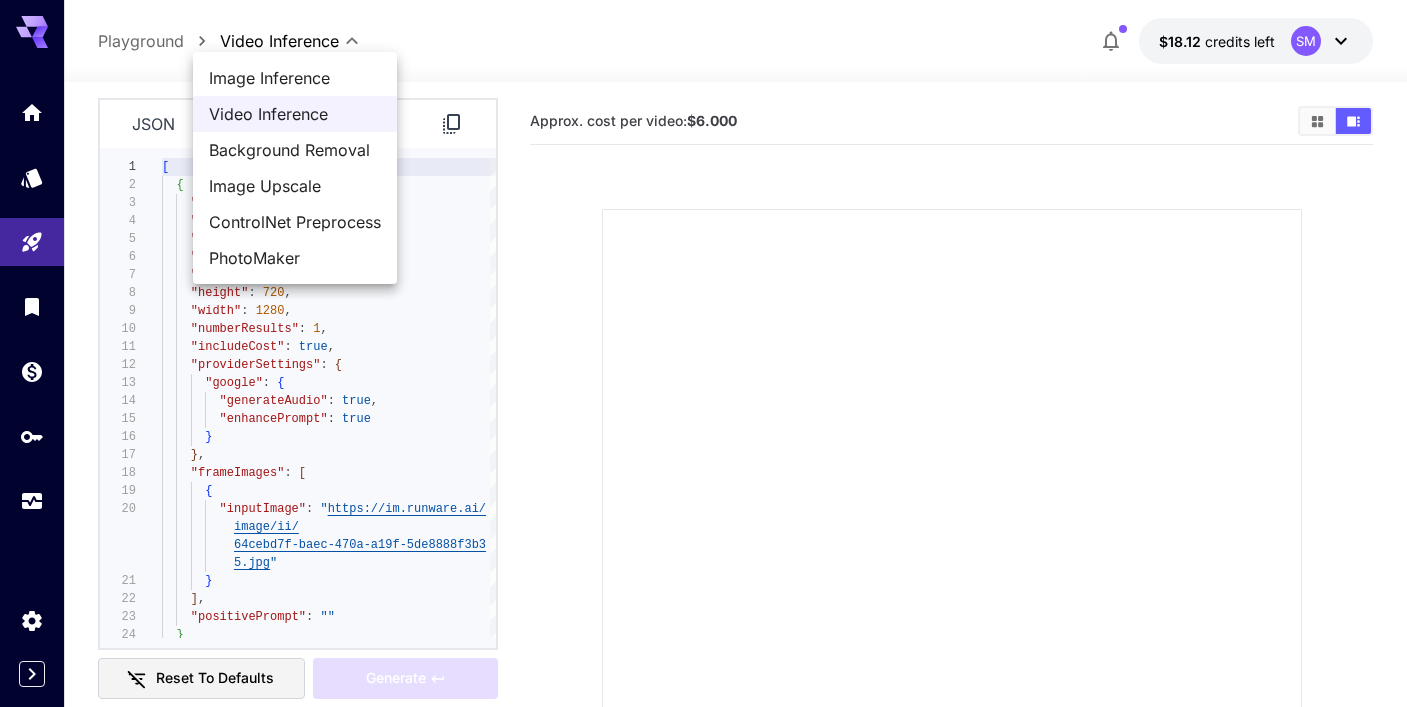 click on "Video Inference" at bounding box center [295, 114] 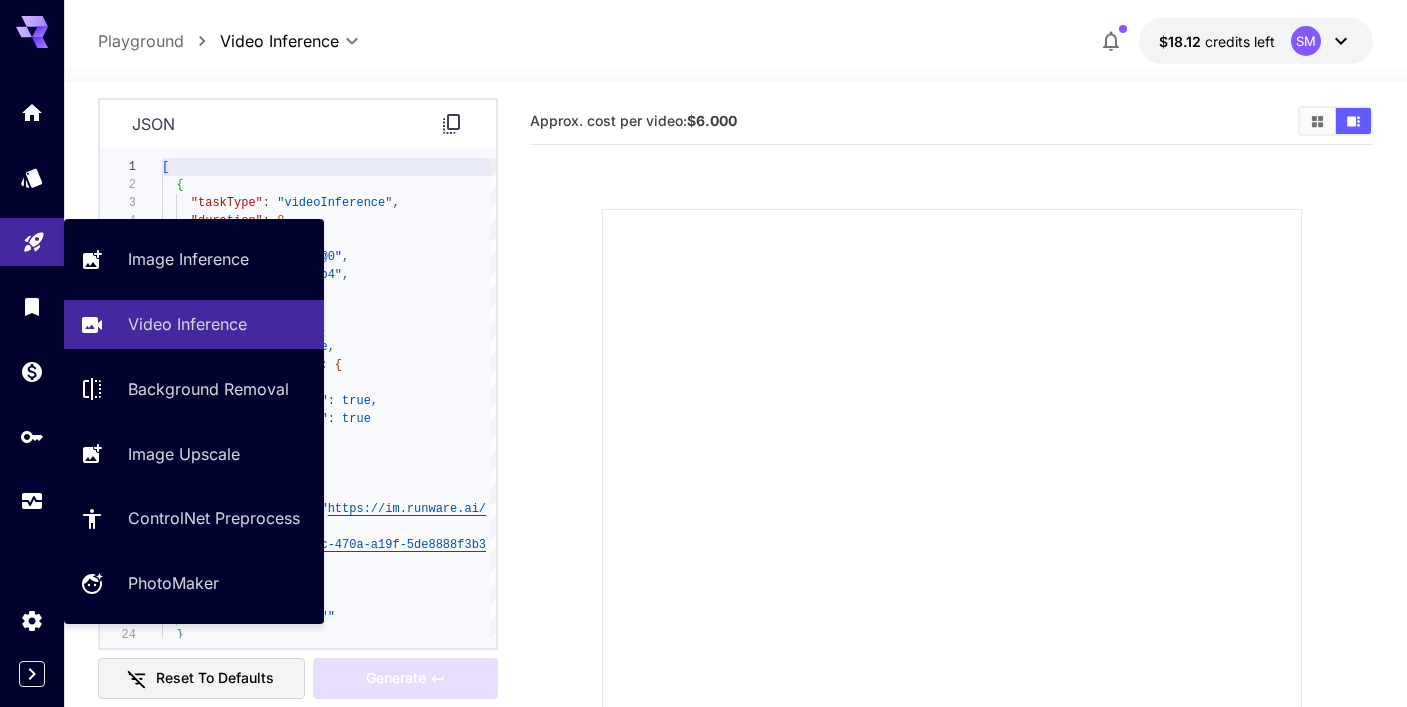 click at bounding box center (32, 242) 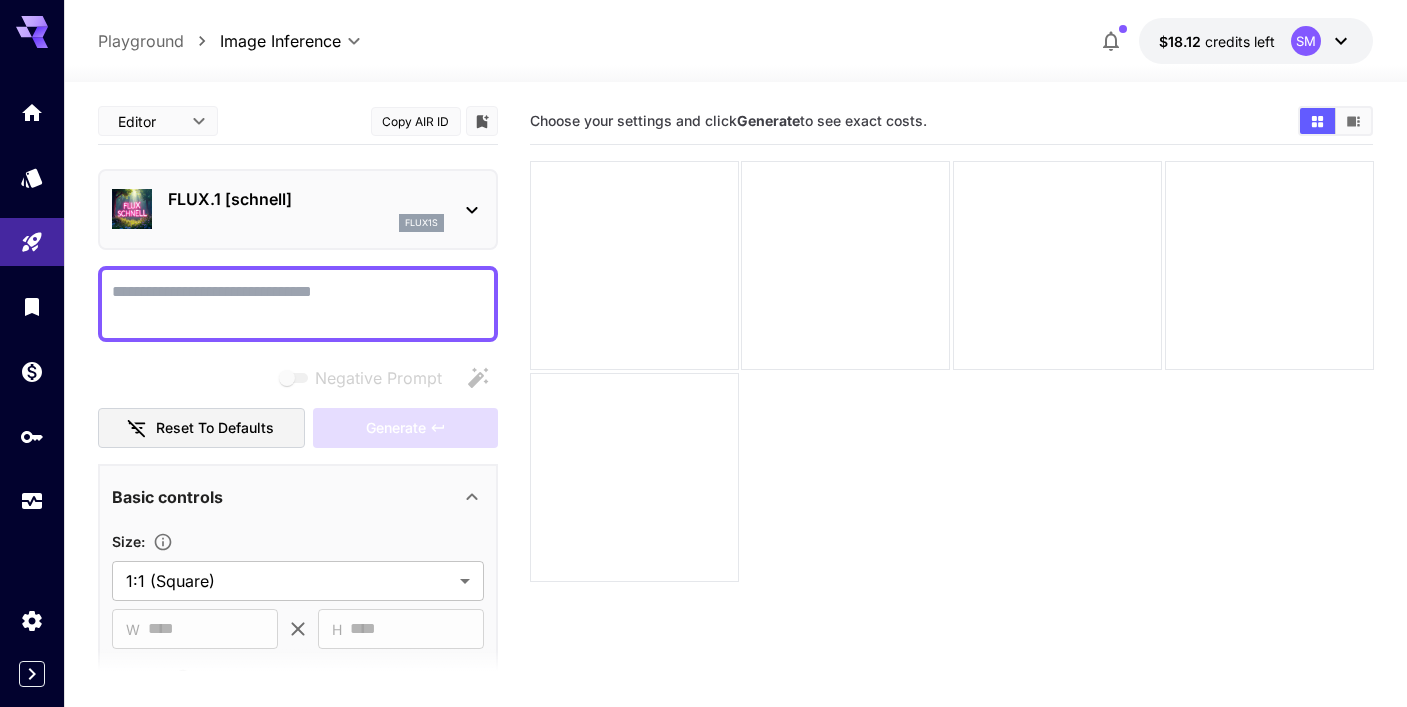 click on "FLUX.1 [schnell] flux1s" at bounding box center [306, 209] 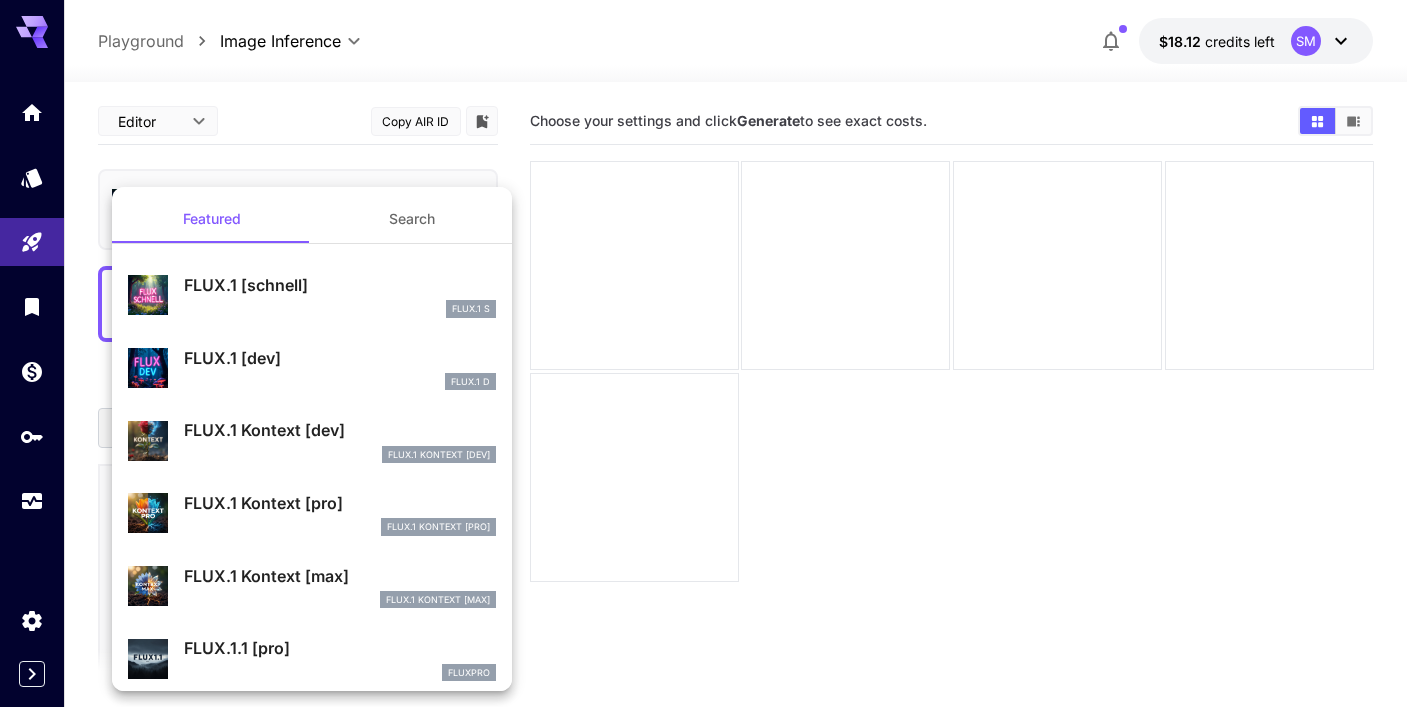 click at bounding box center (703, 353) 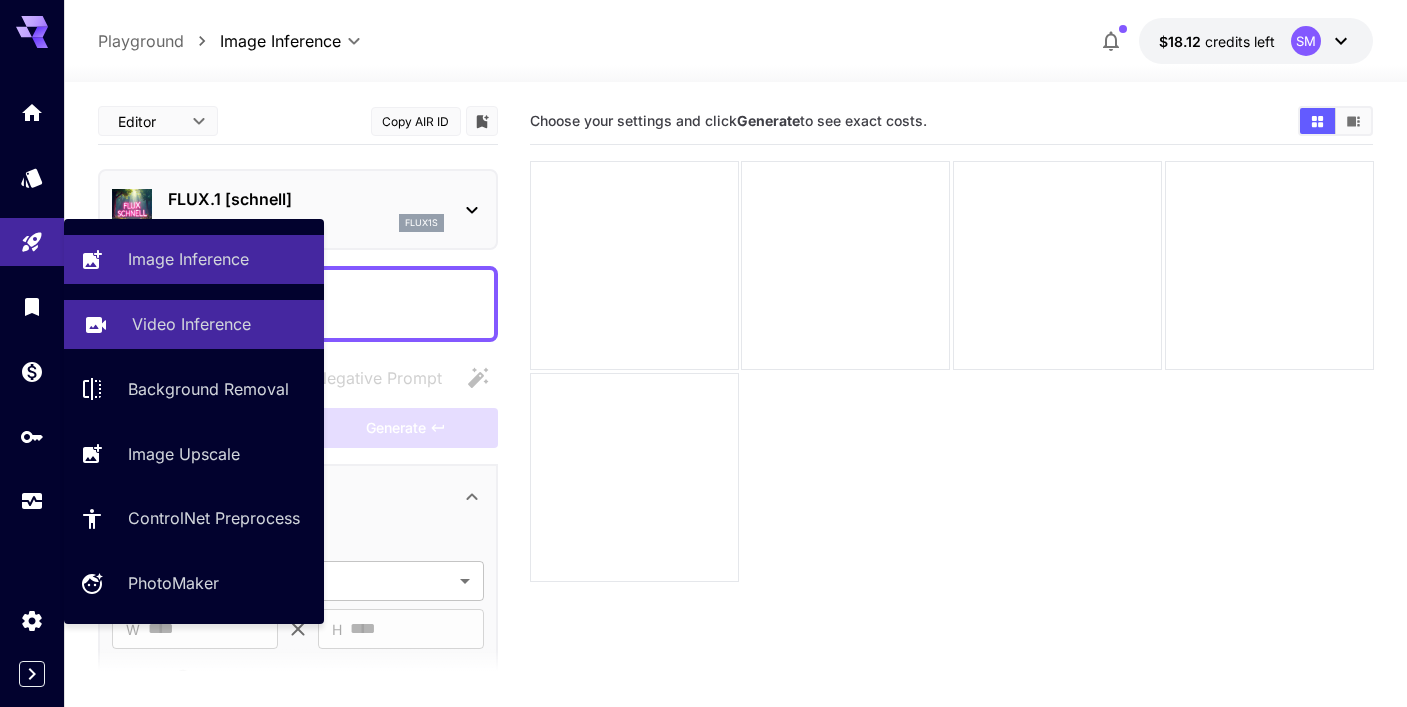 click on "Video Inference" at bounding box center (191, 324) 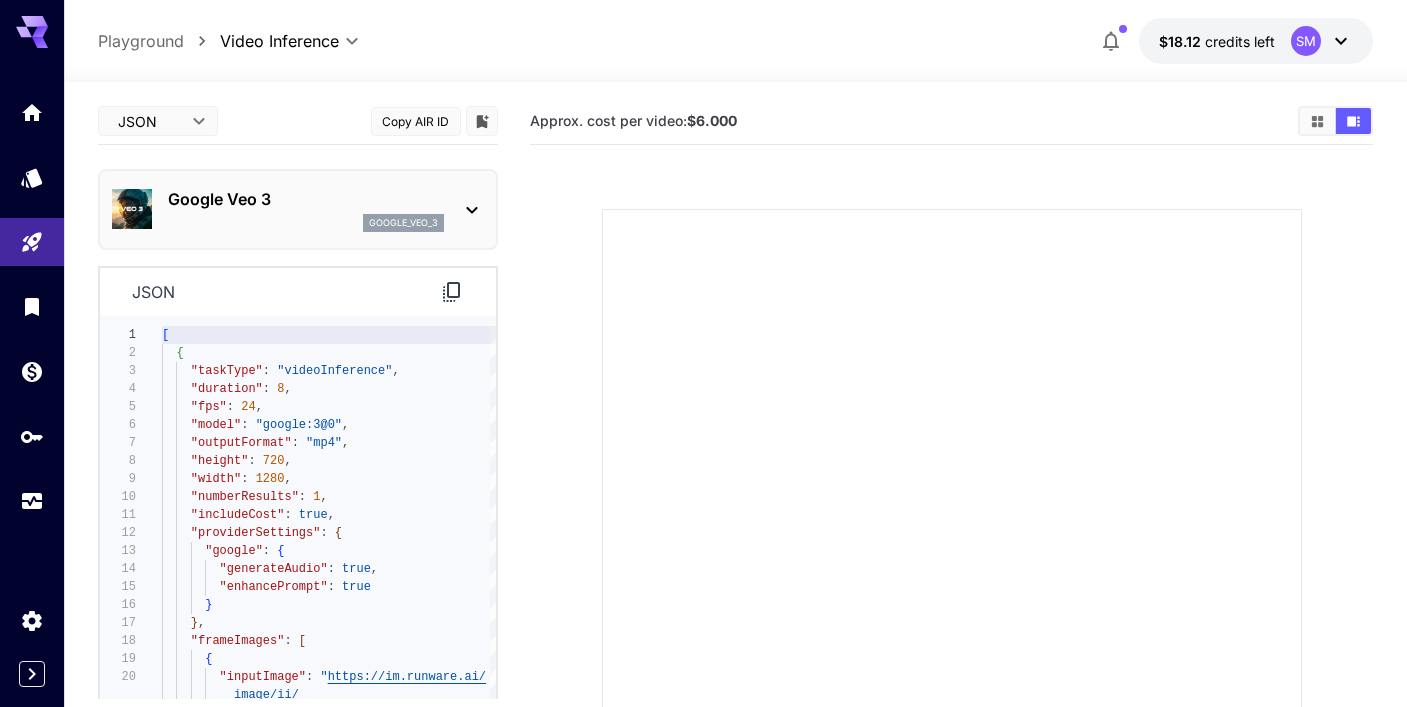 click on "google_veo_3" at bounding box center [306, 223] 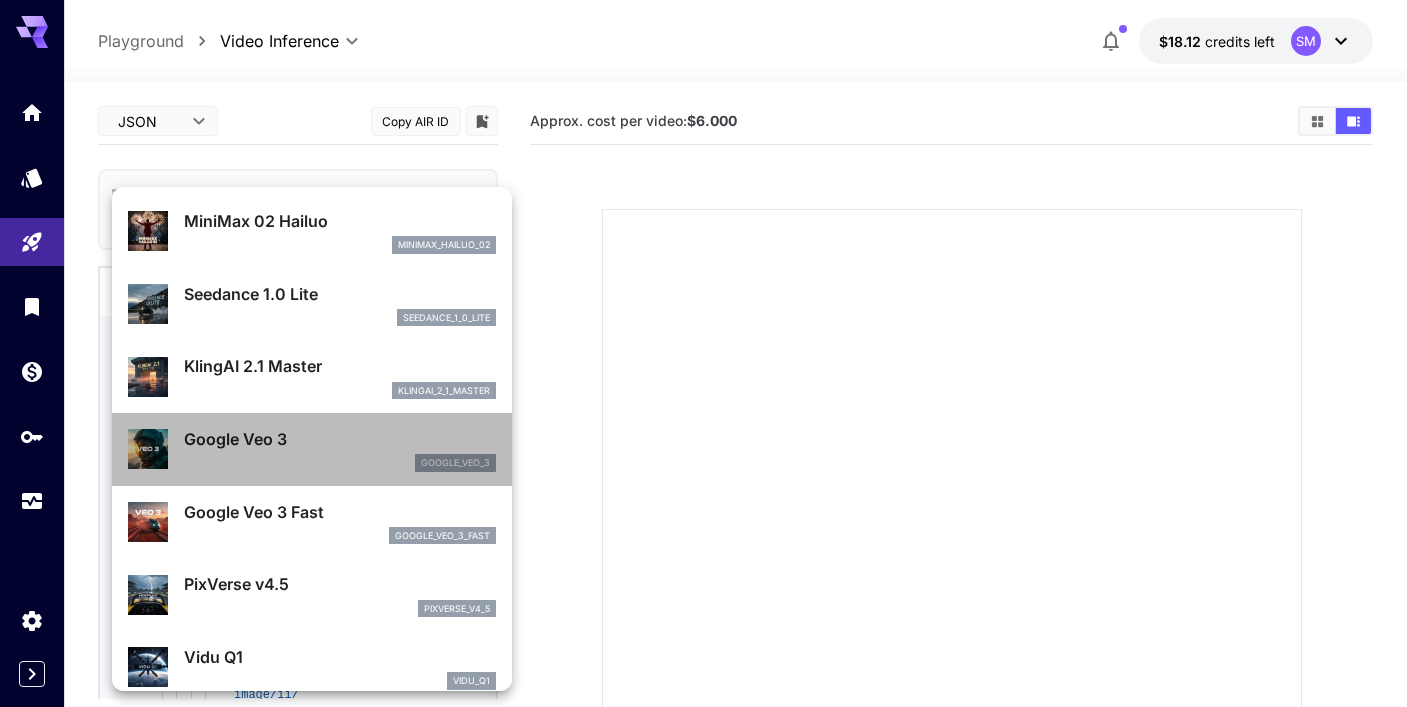 click on "Google Veo 3" at bounding box center [340, 439] 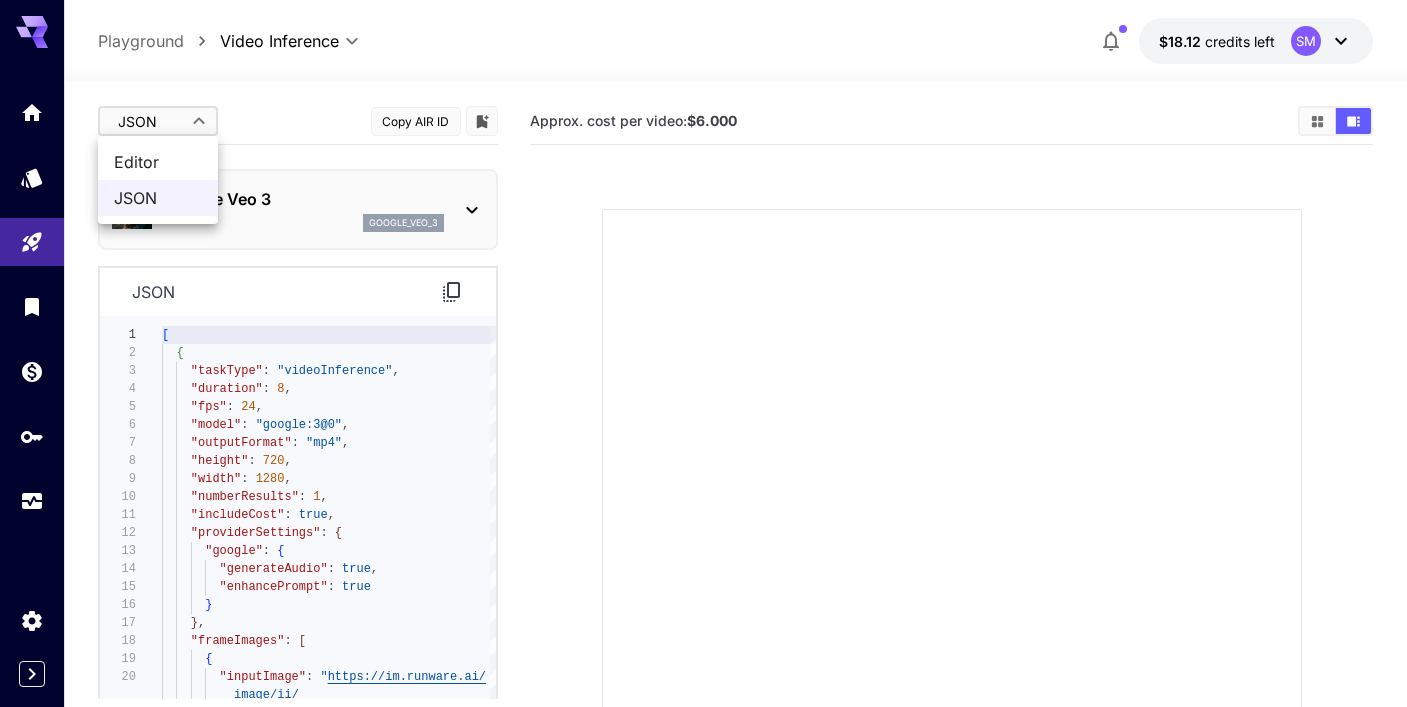 click on "**********" at bounding box center [703, 484] 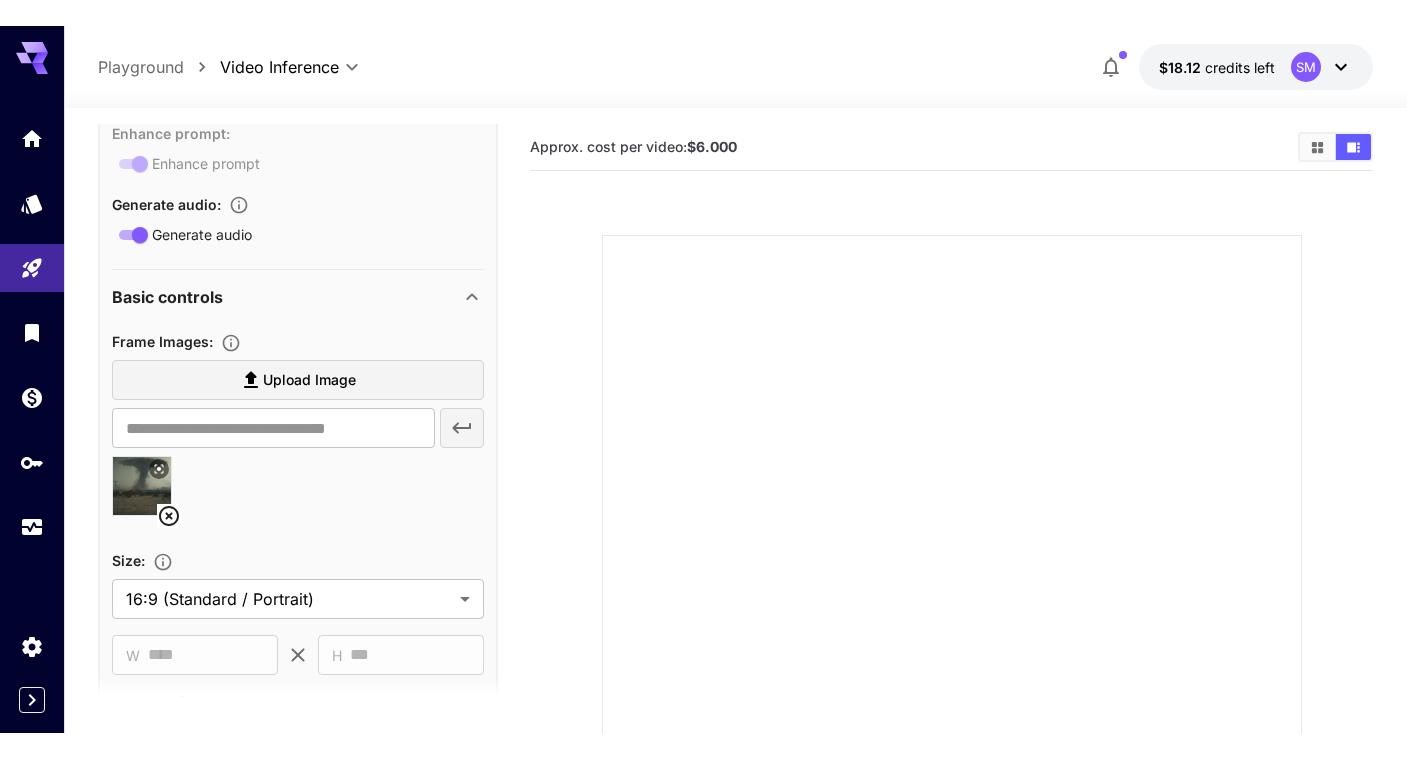 scroll, scrollTop: 0, scrollLeft: 0, axis: both 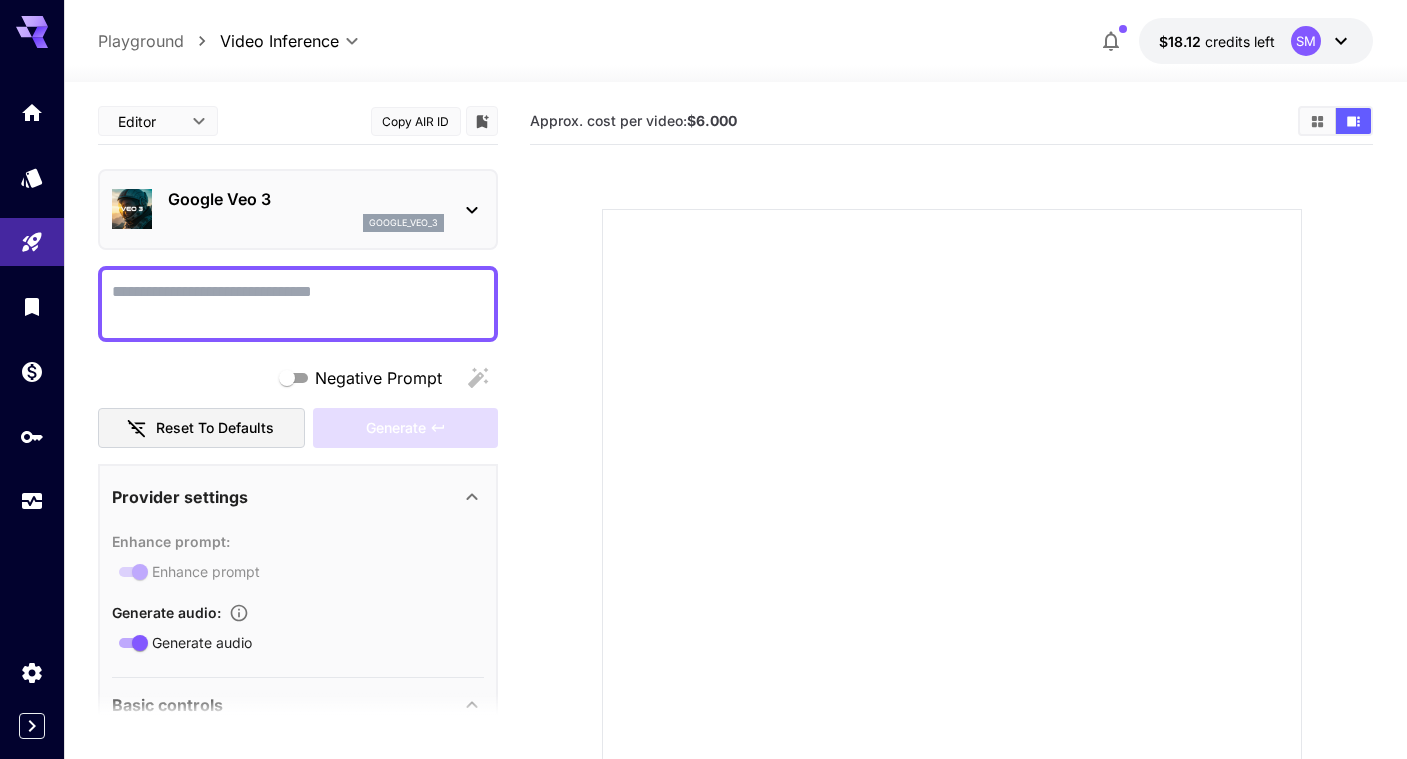 click on "**********" at bounding box center (703, 484) 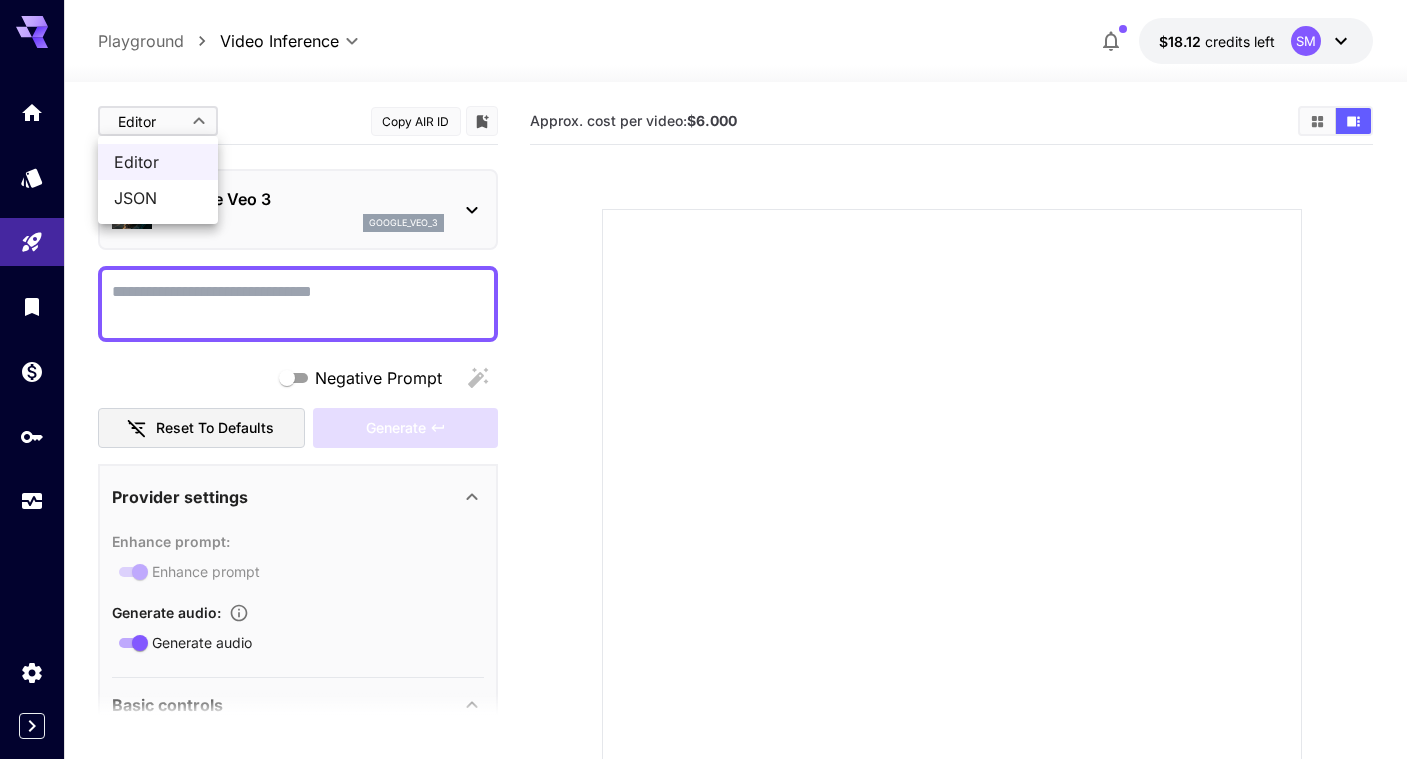 click on "JSON" at bounding box center (158, 198) 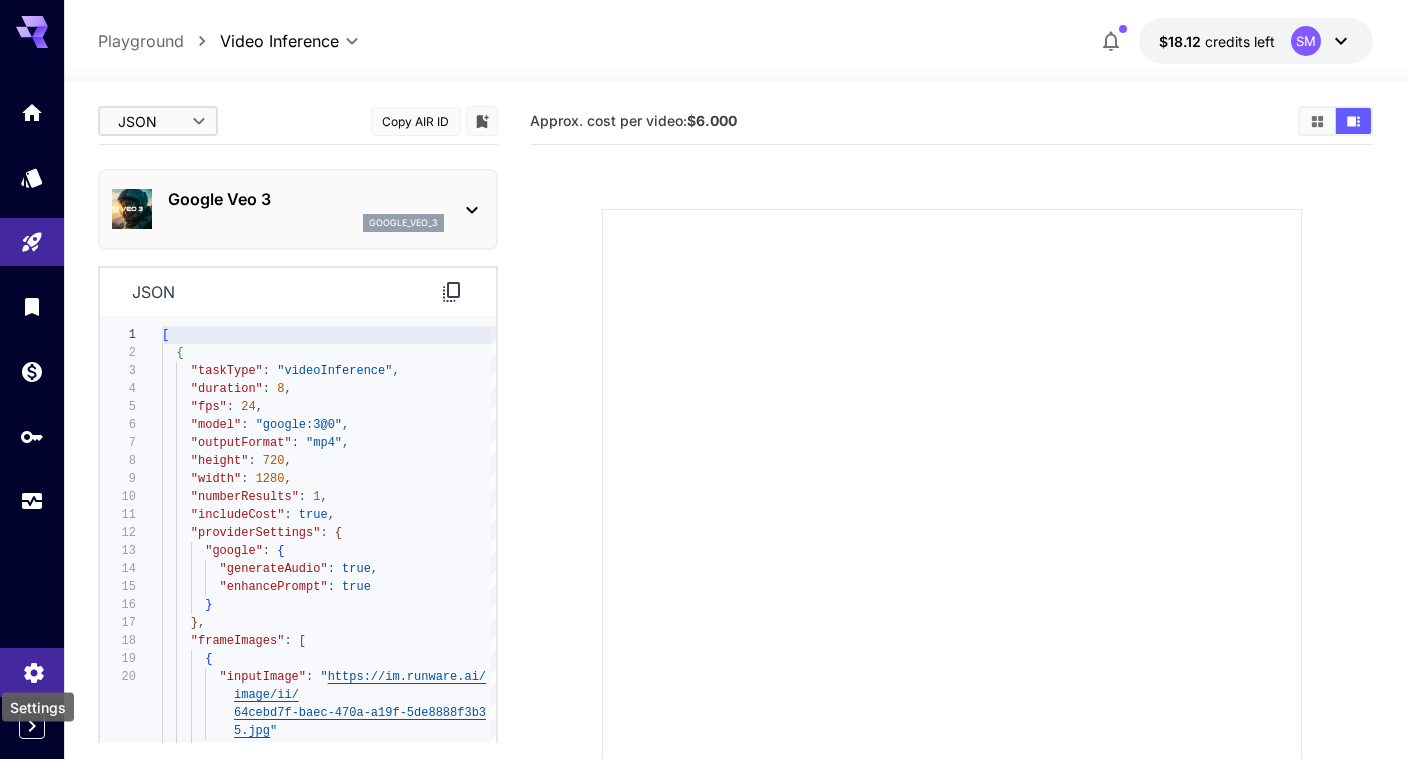 click 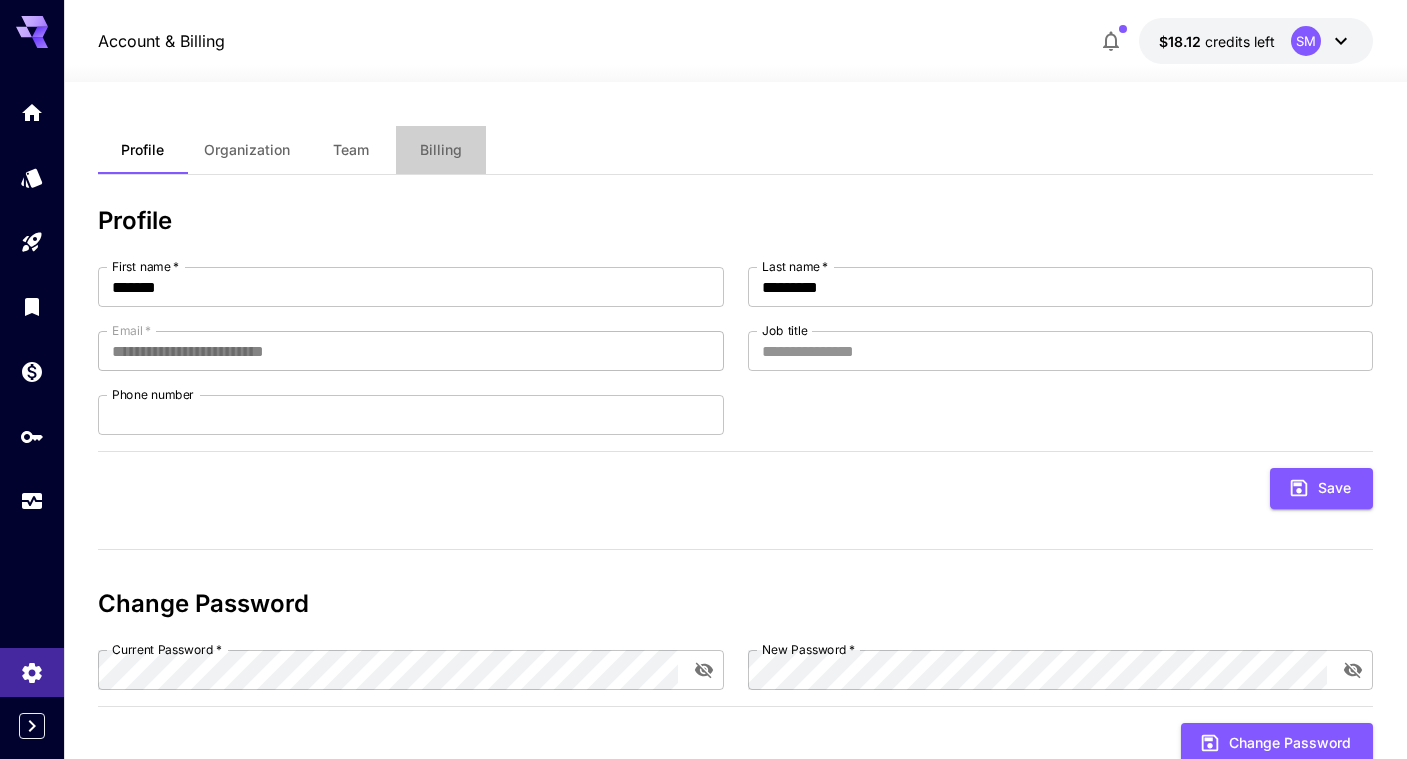 click on "Billing" at bounding box center (441, 150) 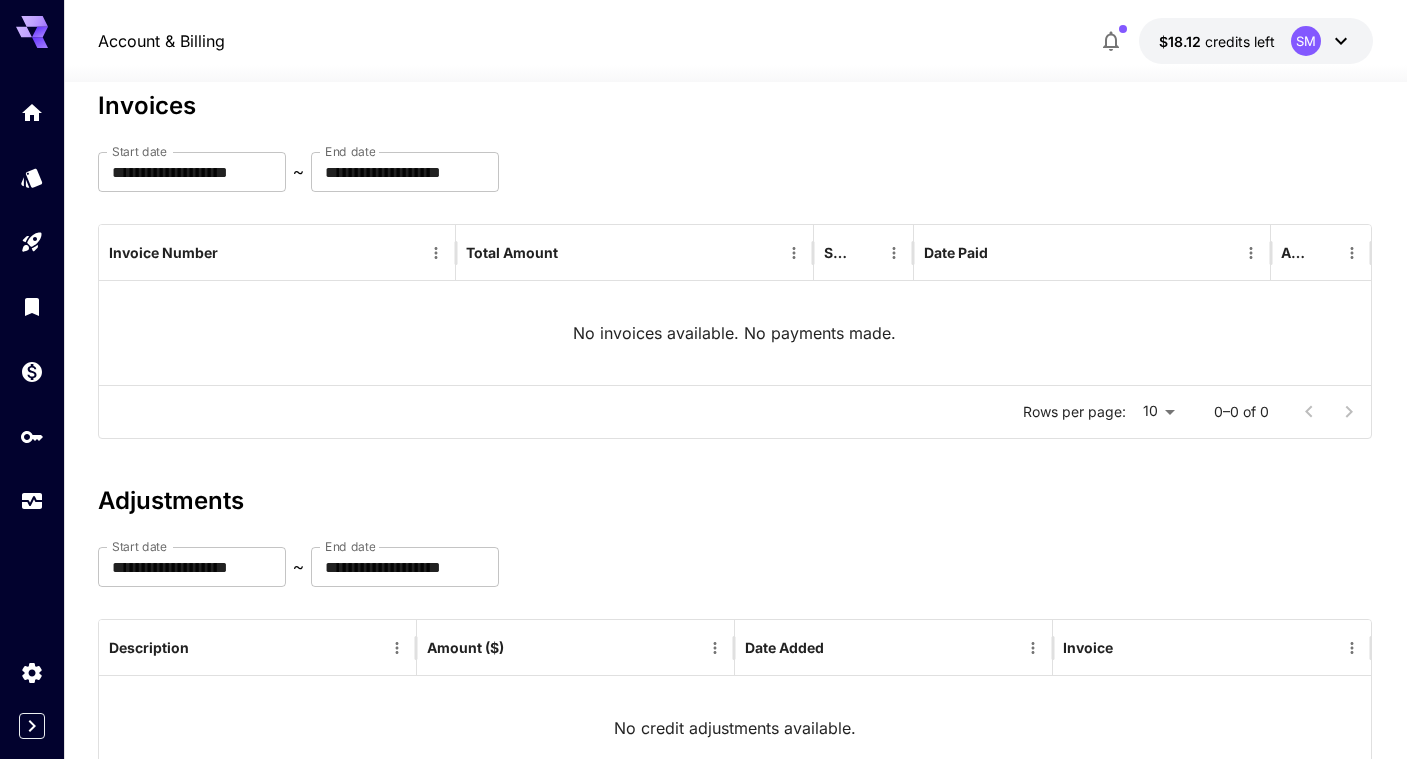 scroll, scrollTop: 0, scrollLeft: 0, axis: both 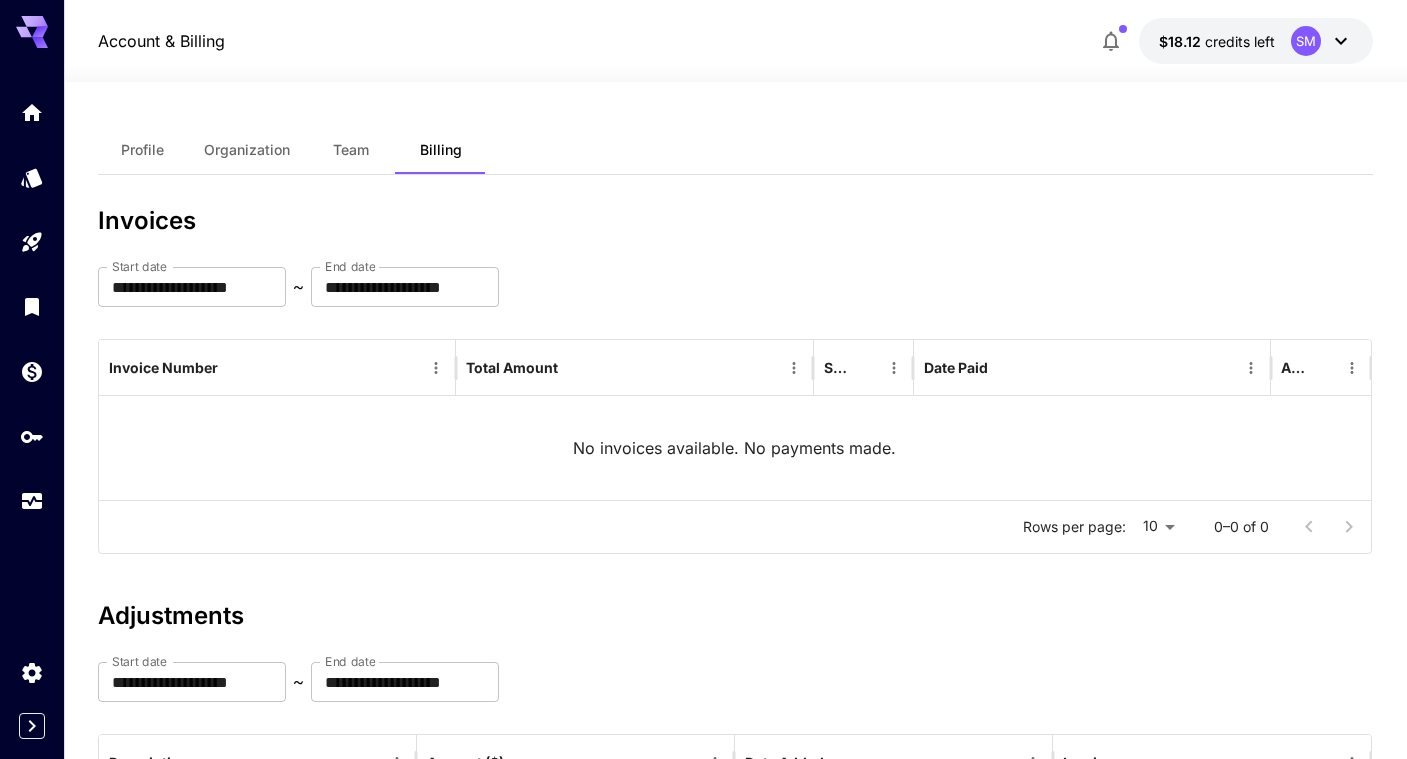 click on "Organization" at bounding box center [247, 150] 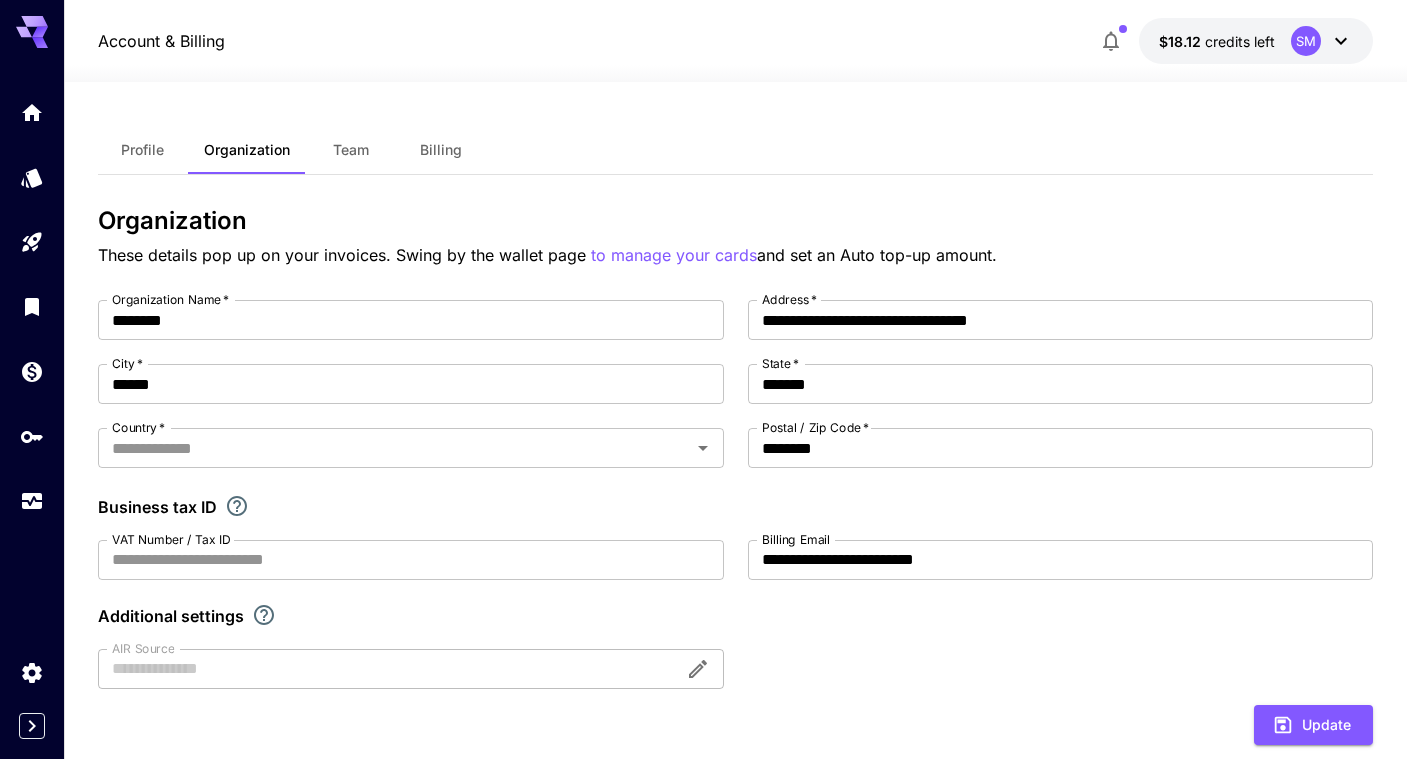 type on "*******" 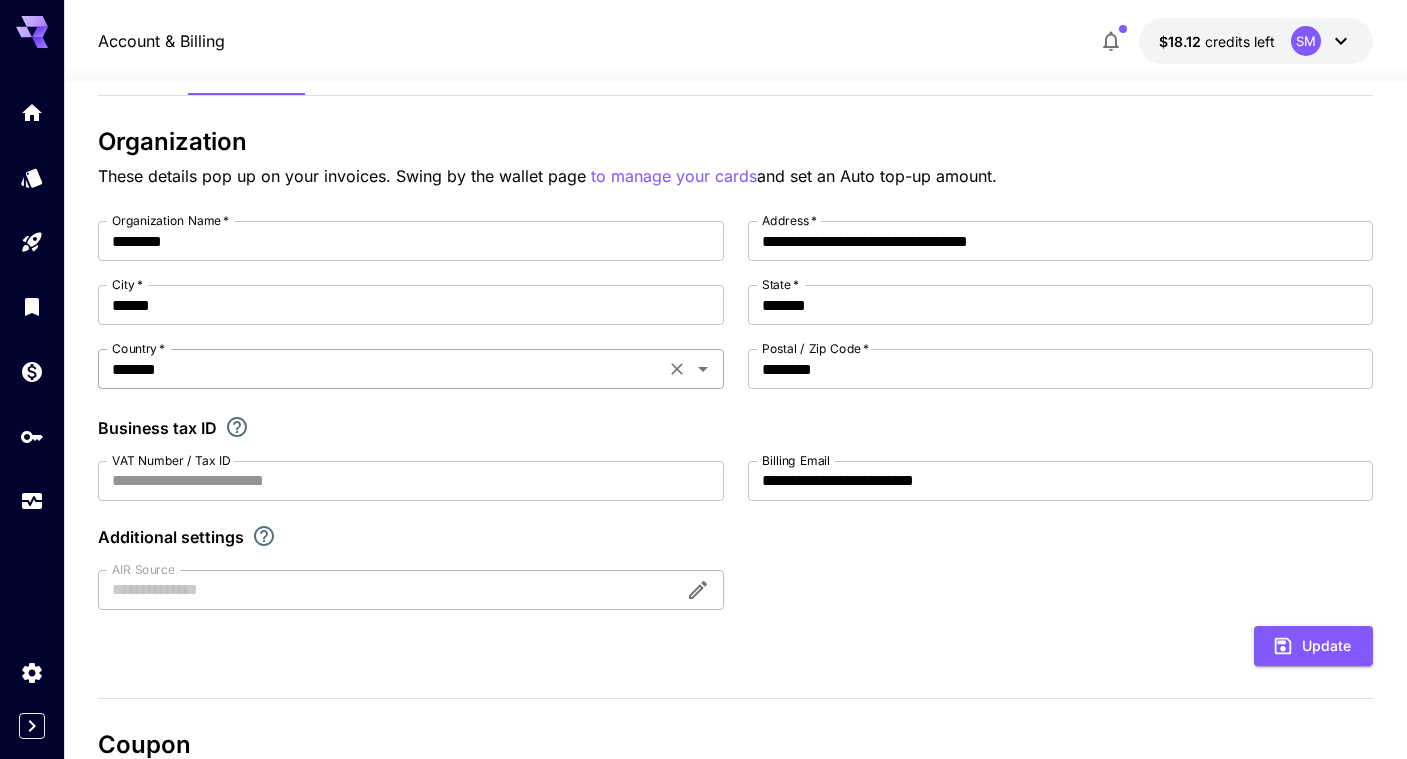 scroll, scrollTop: 0, scrollLeft: 0, axis: both 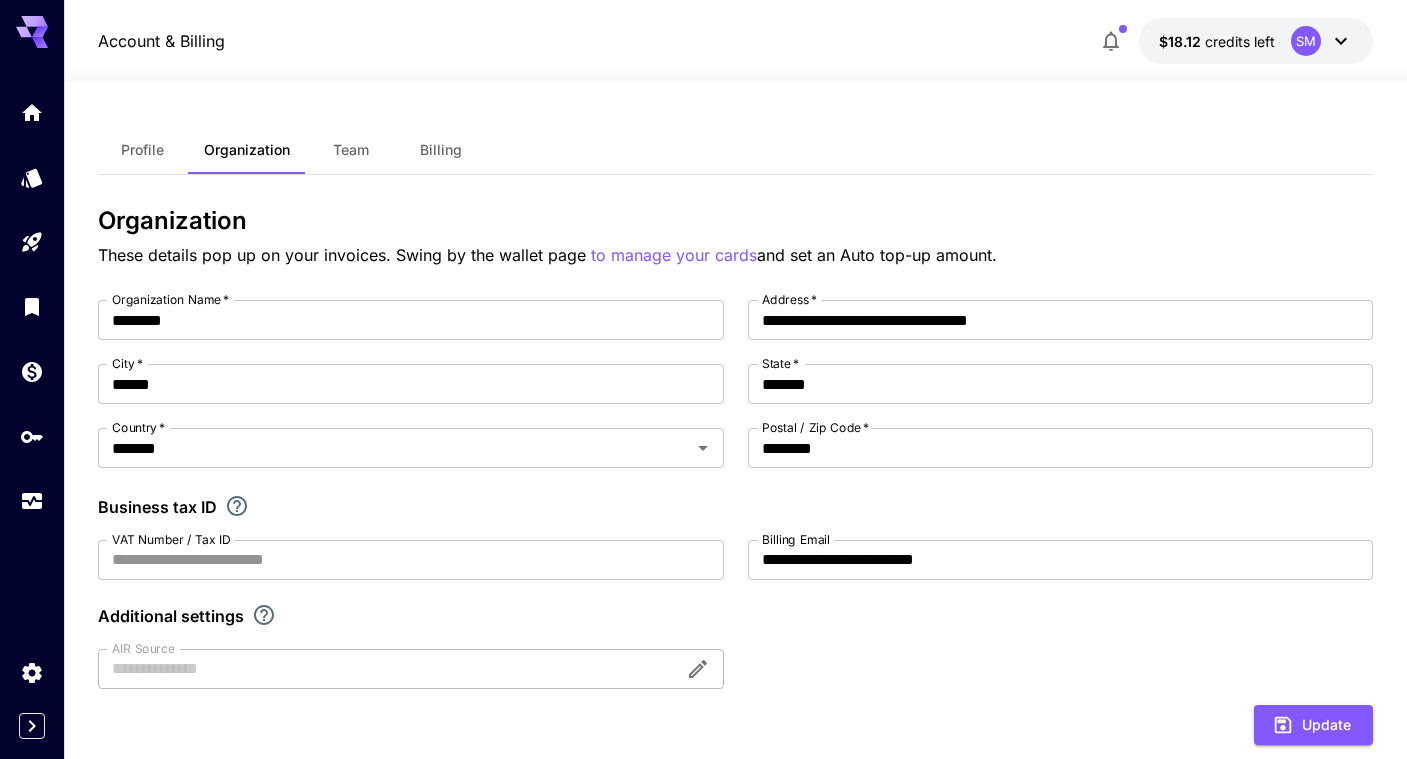 click on "Team" at bounding box center [351, 150] 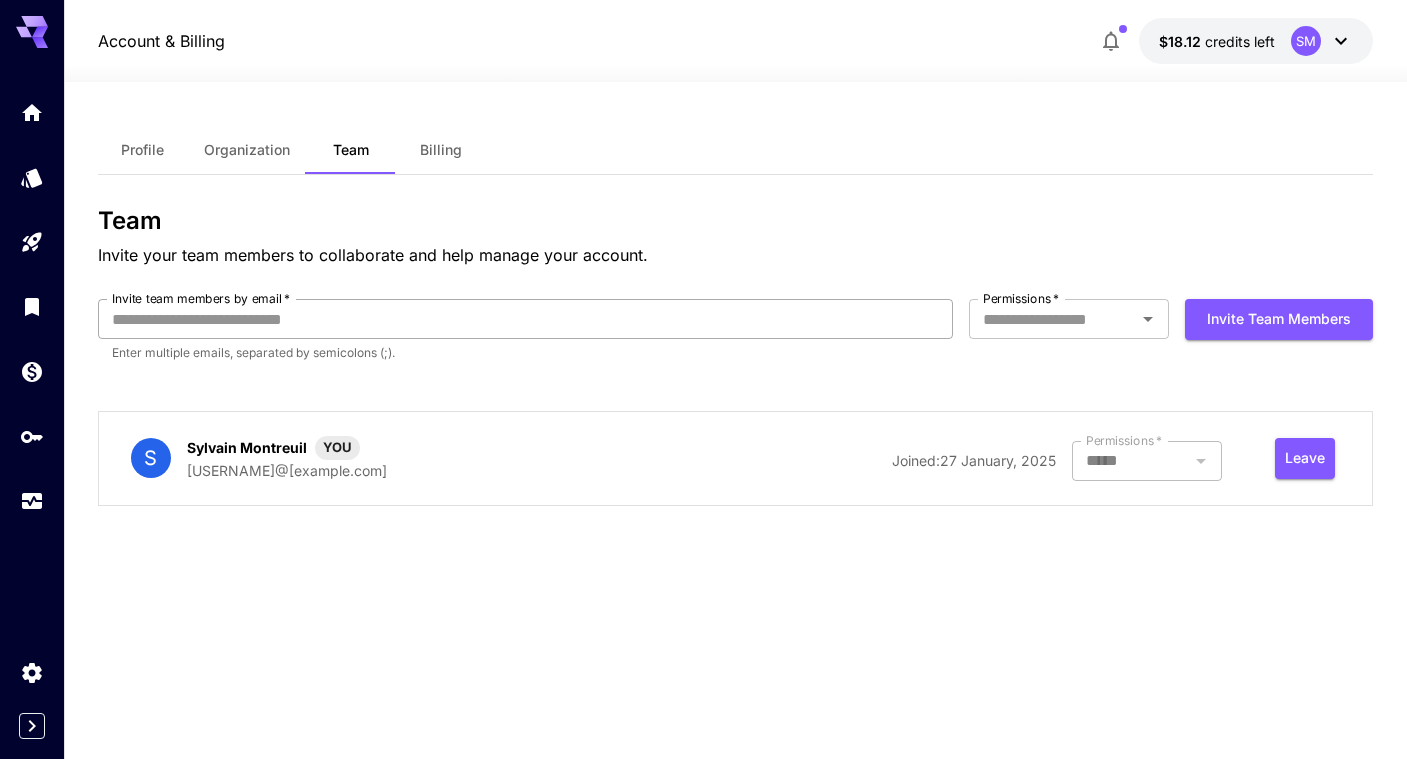 click on "Invite team members by email   *" at bounding box center (526, 319) 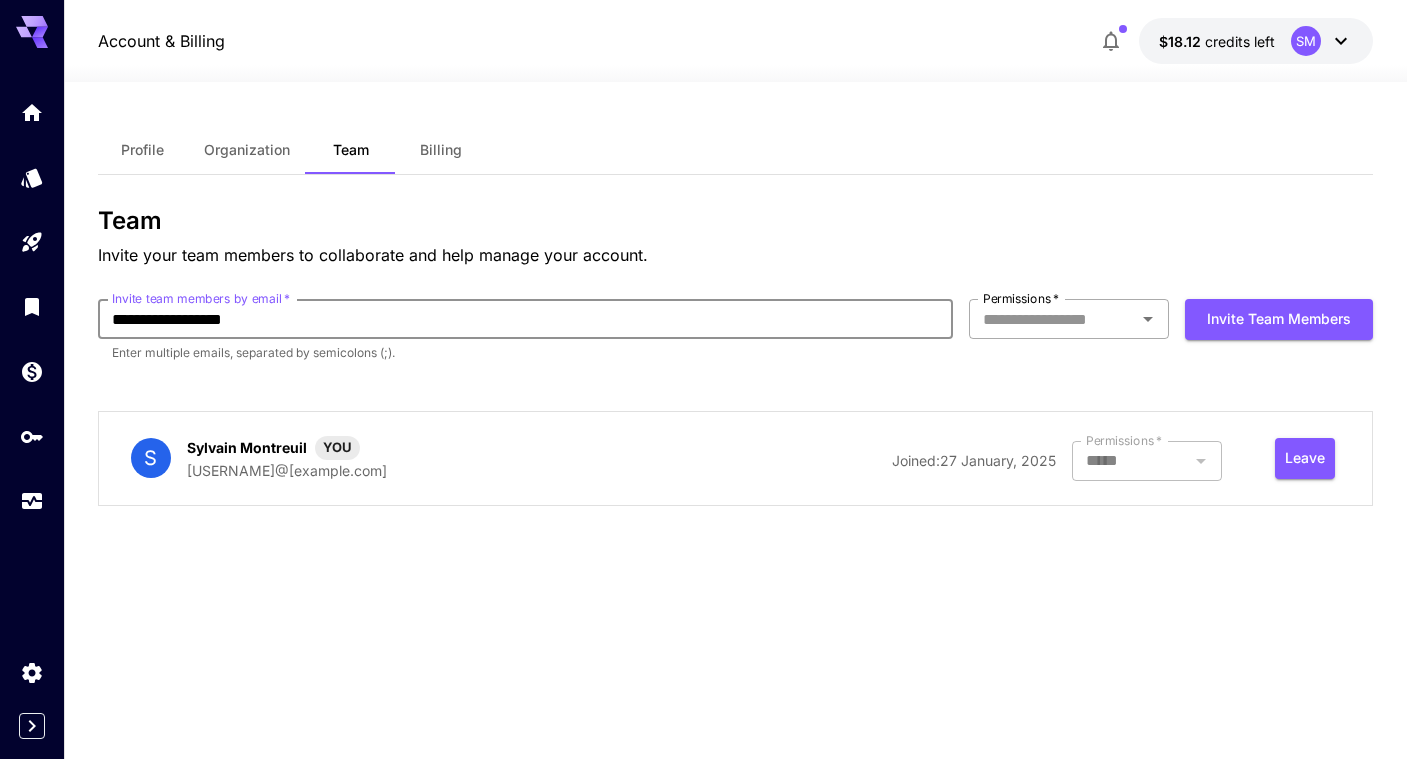 click on "Permissions   *" at bounding box center (1069, 319) 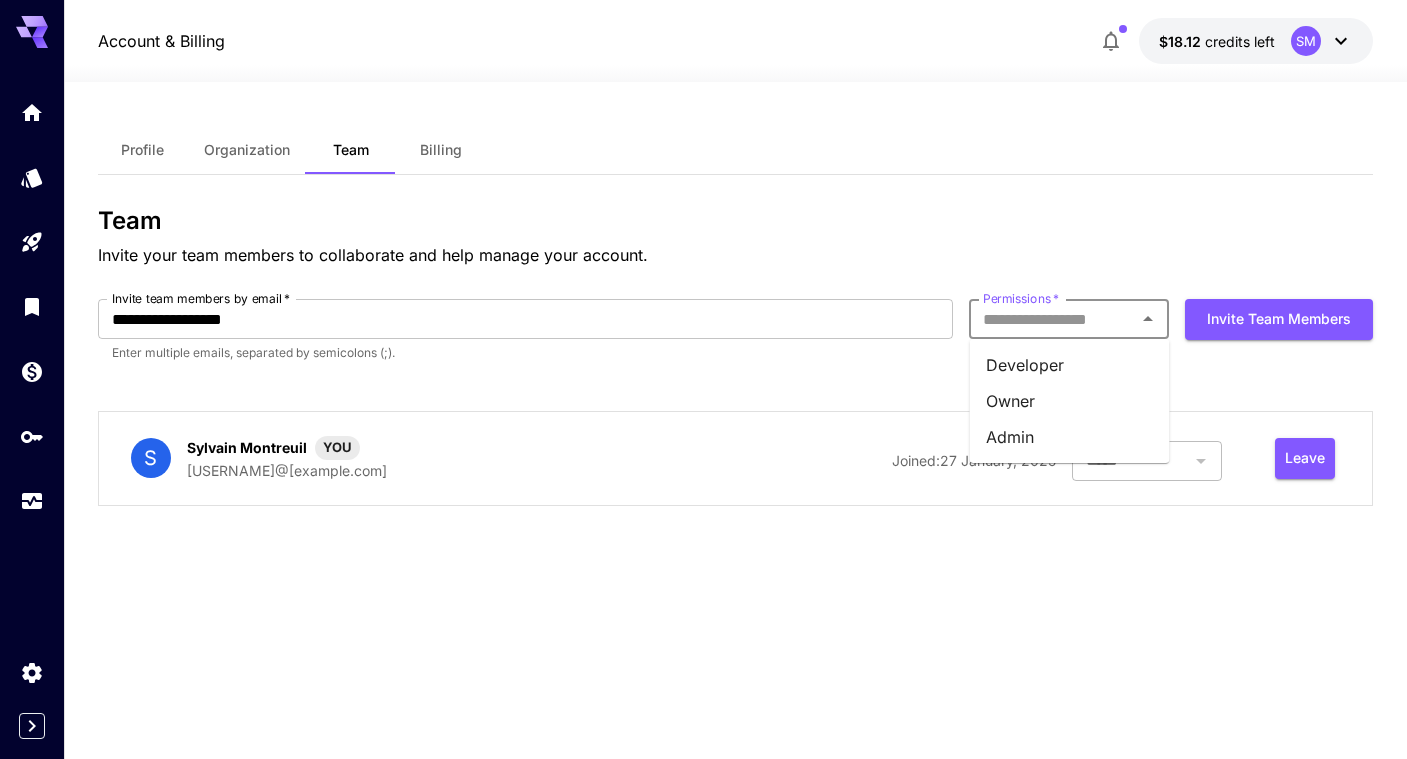 click on "Admin" at bounding box center (1070, 437) 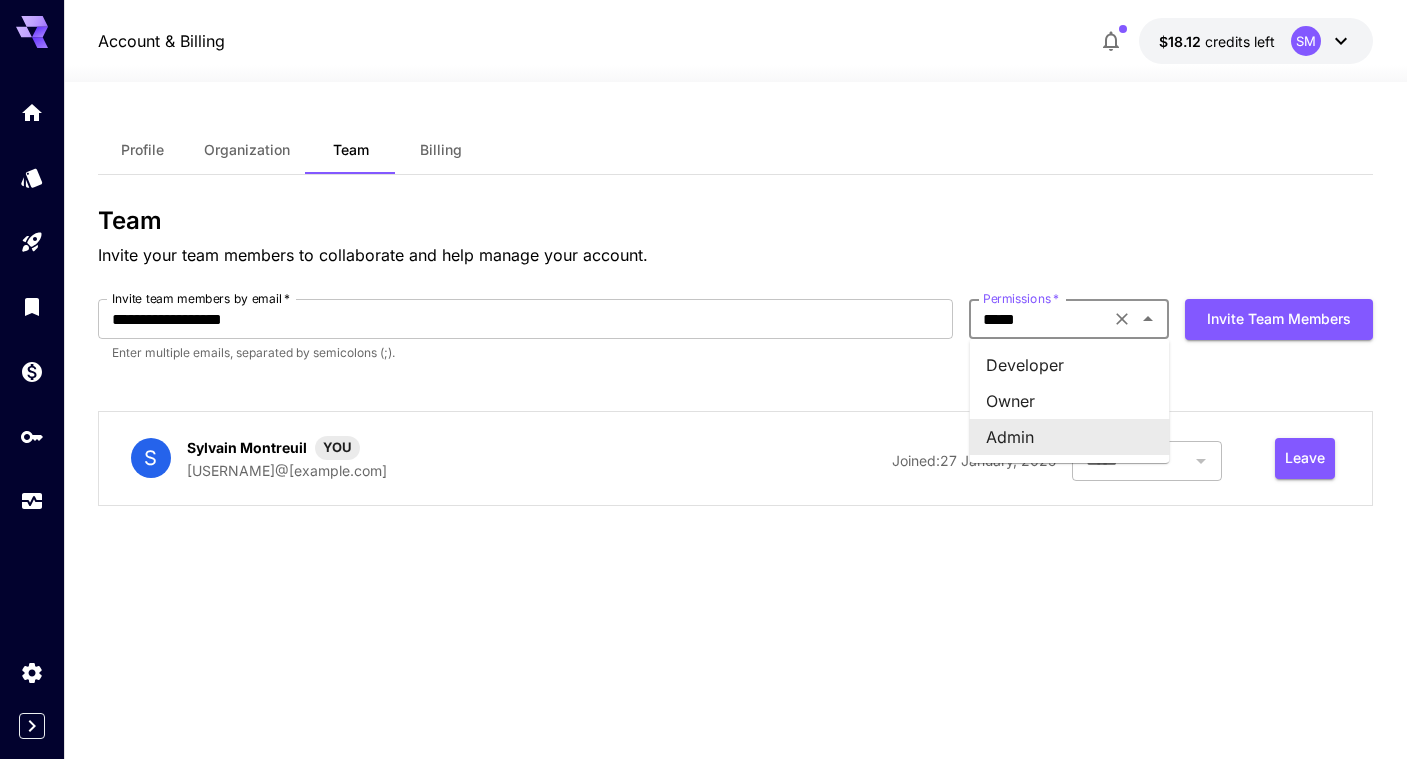 click on "*****" at bounding box center (1039, 319) 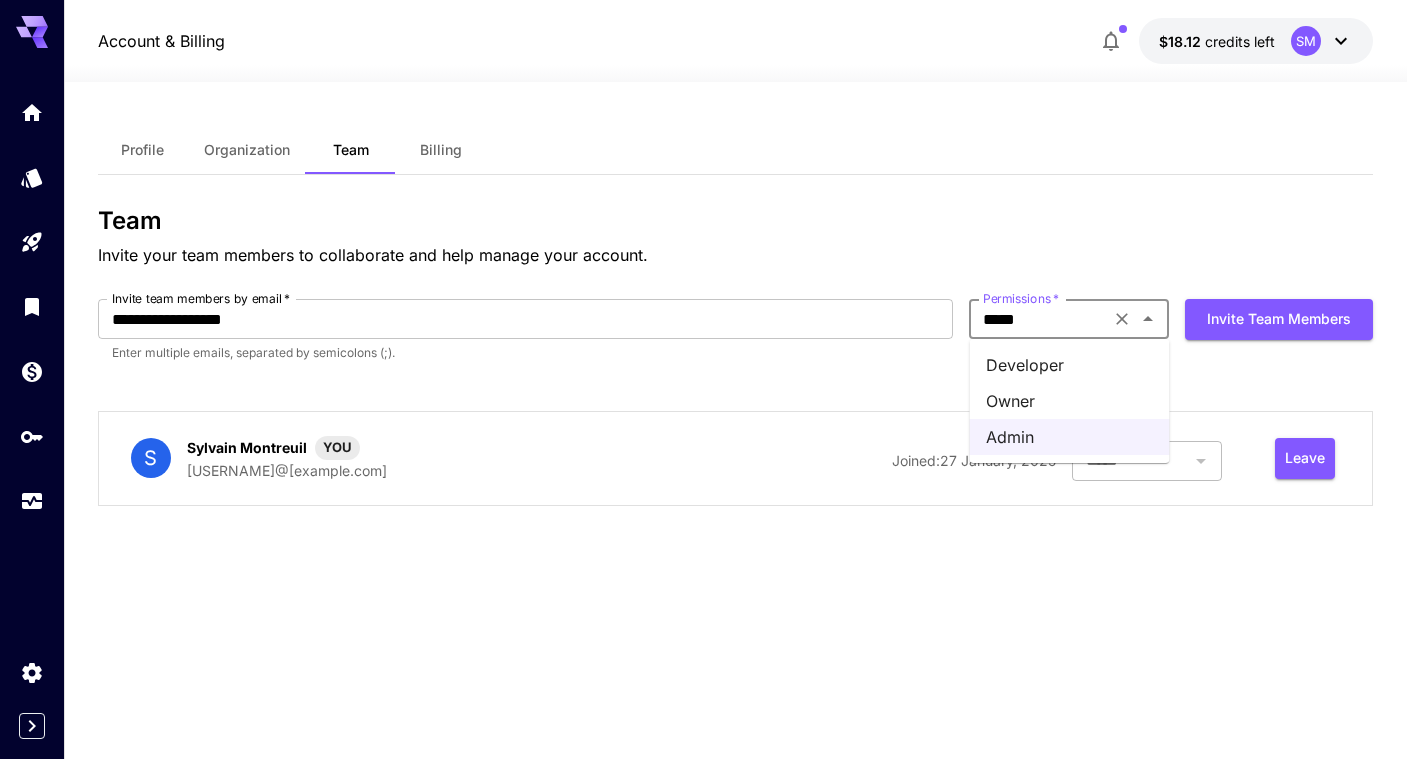 click on "Owner" at bounding box center [1070, 401] 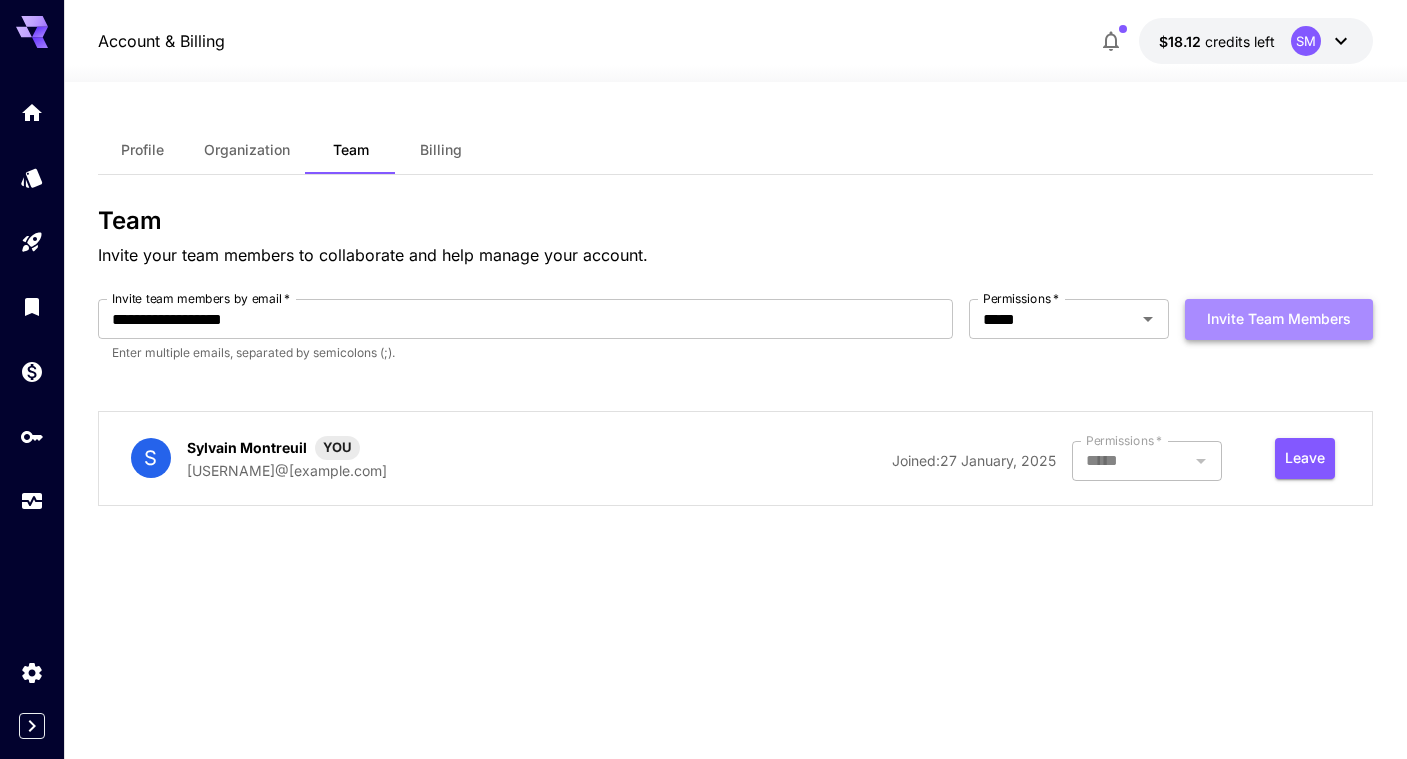 click on "Invite team members" at bounding box center [1279, 319] 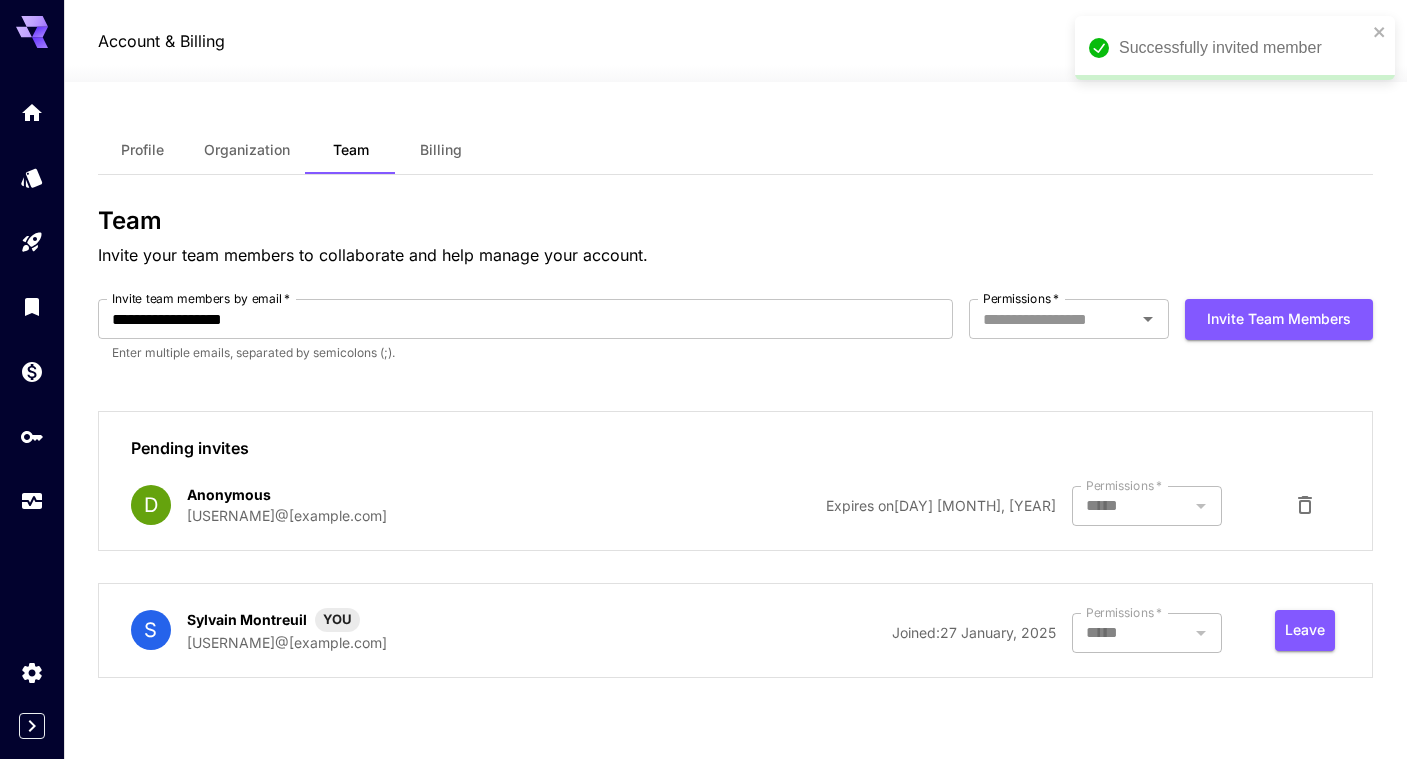 click on "Billing" at bounding box center (441, 150) 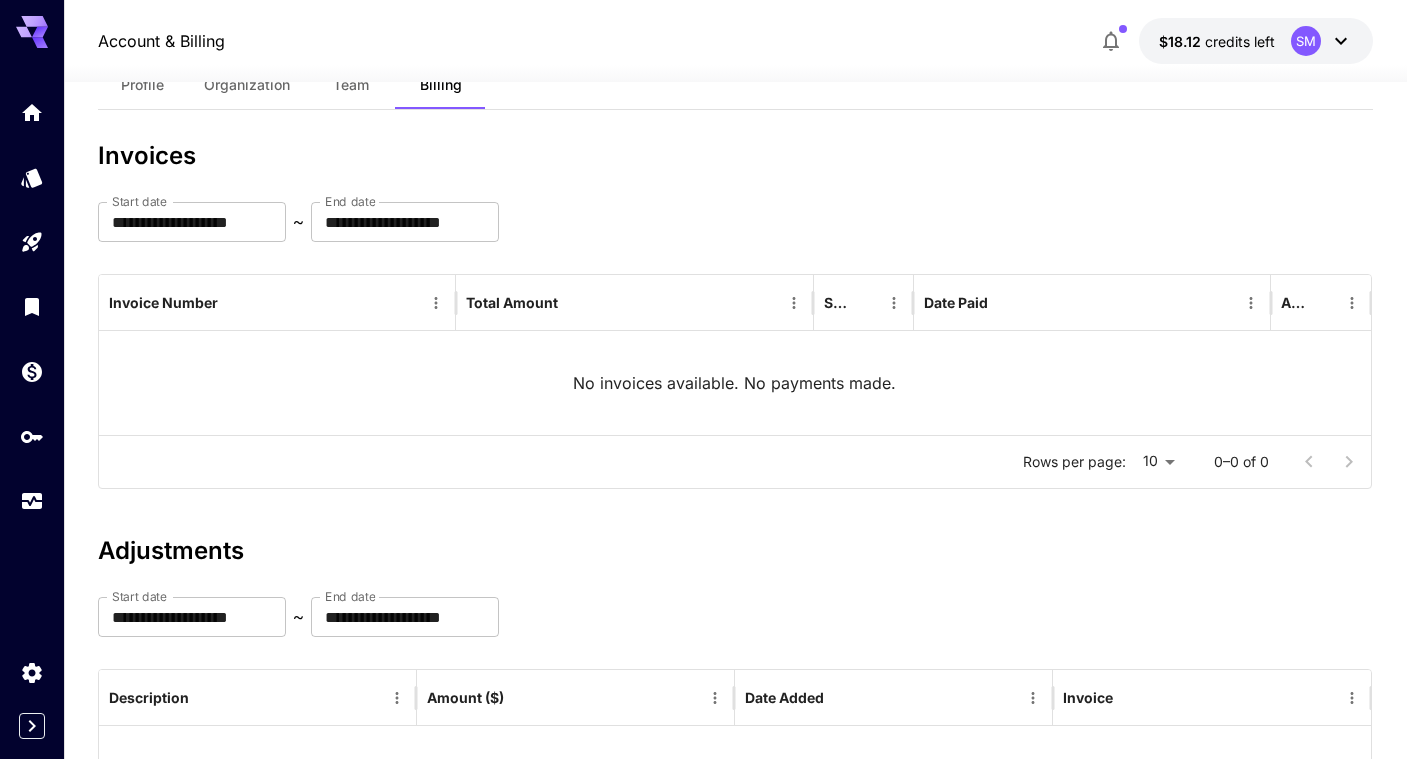scroll, scrollTop: 0, scrollLeft: 0, axis: both 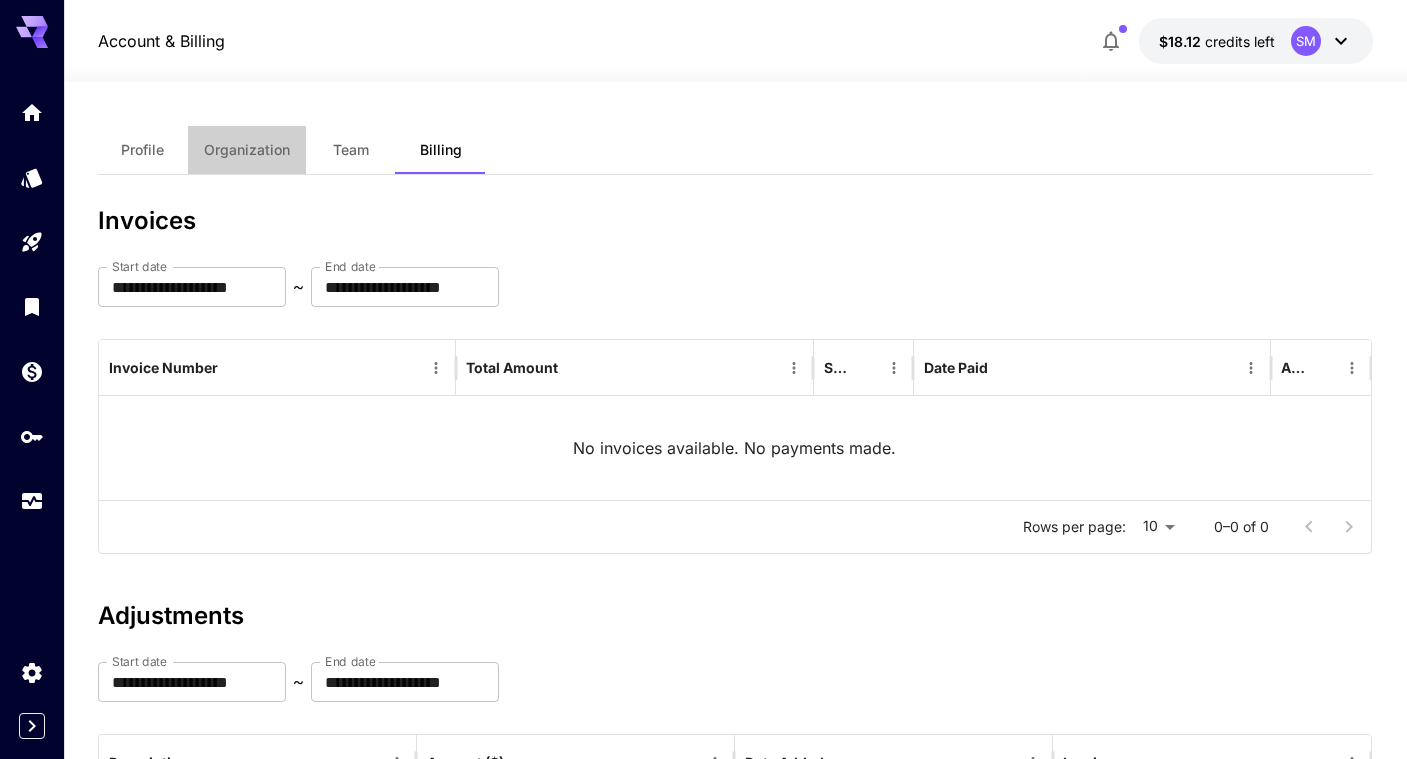 click on "Organization" at bounding box center (247, 150) 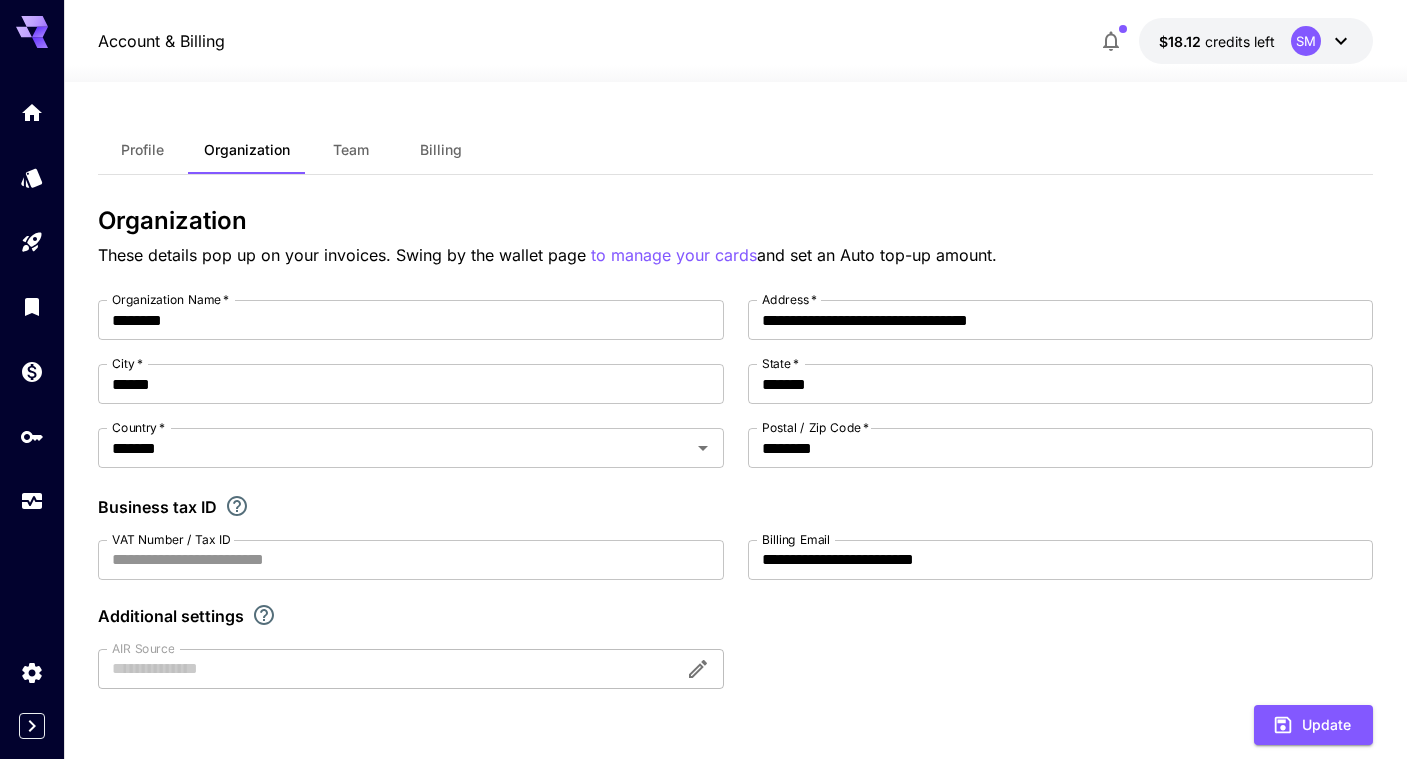 click on "Profile" at bounding box center (143, 150) 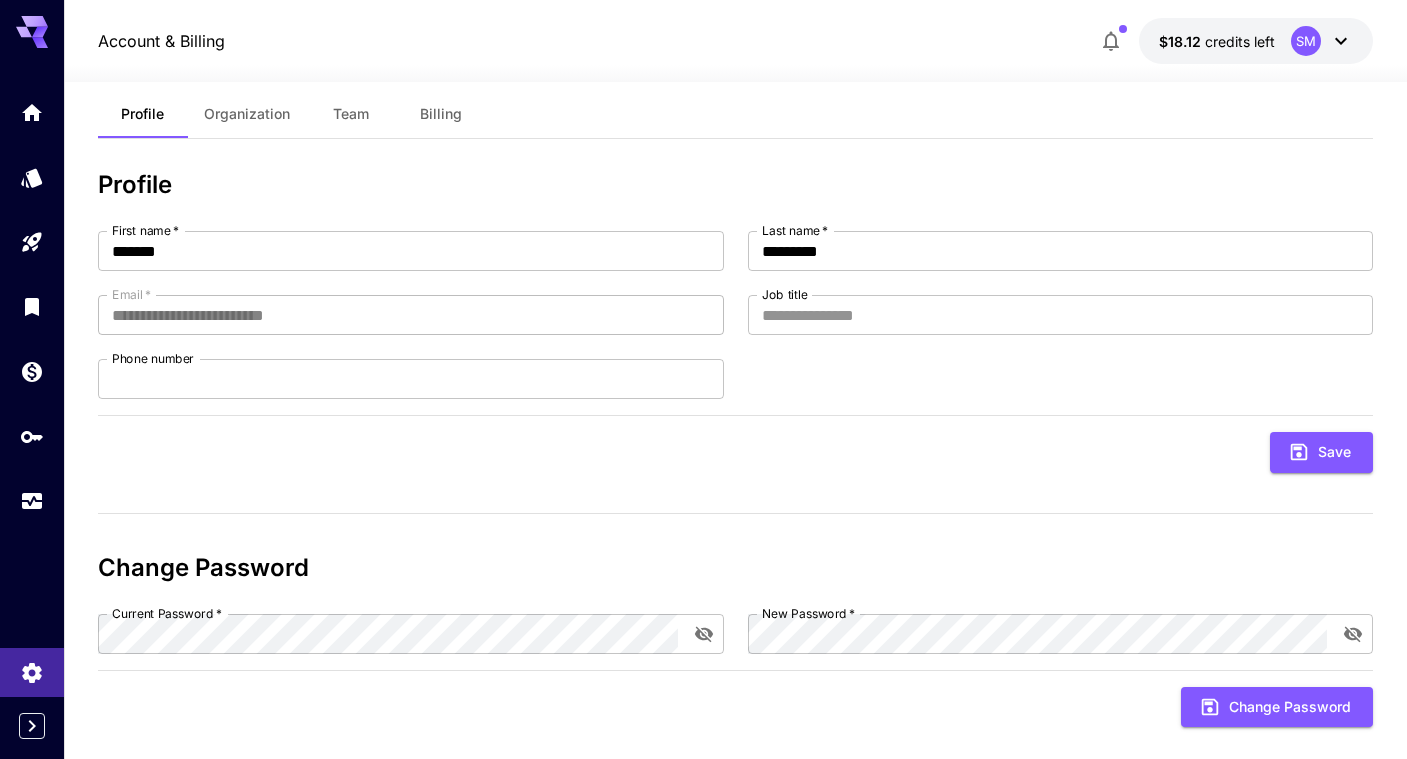 scroll, scrollTop: 0, scrollLeft: 0, axis: both 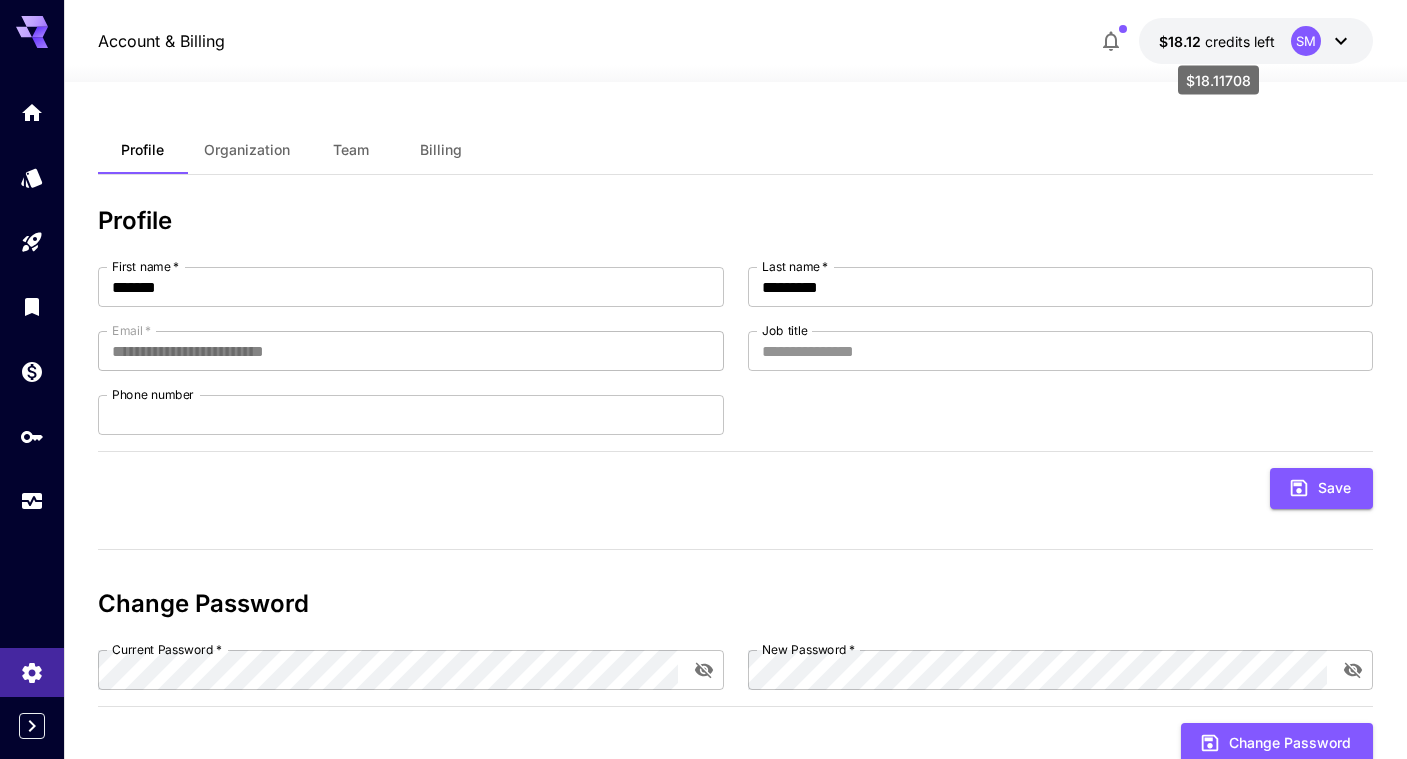 click on "$18.12" at bounding box center [1182, 41] 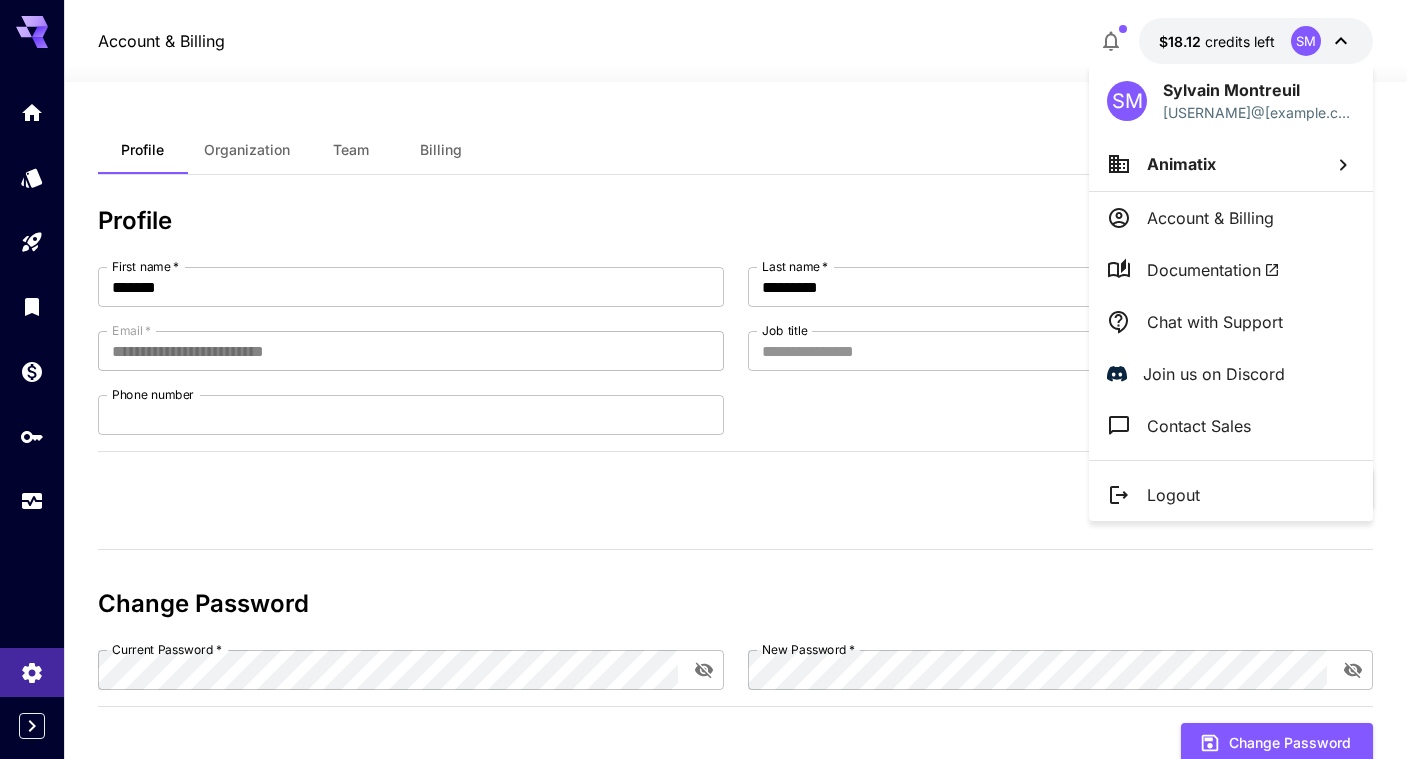 click on "Account & Billing" at bounding box center (1210, 218) 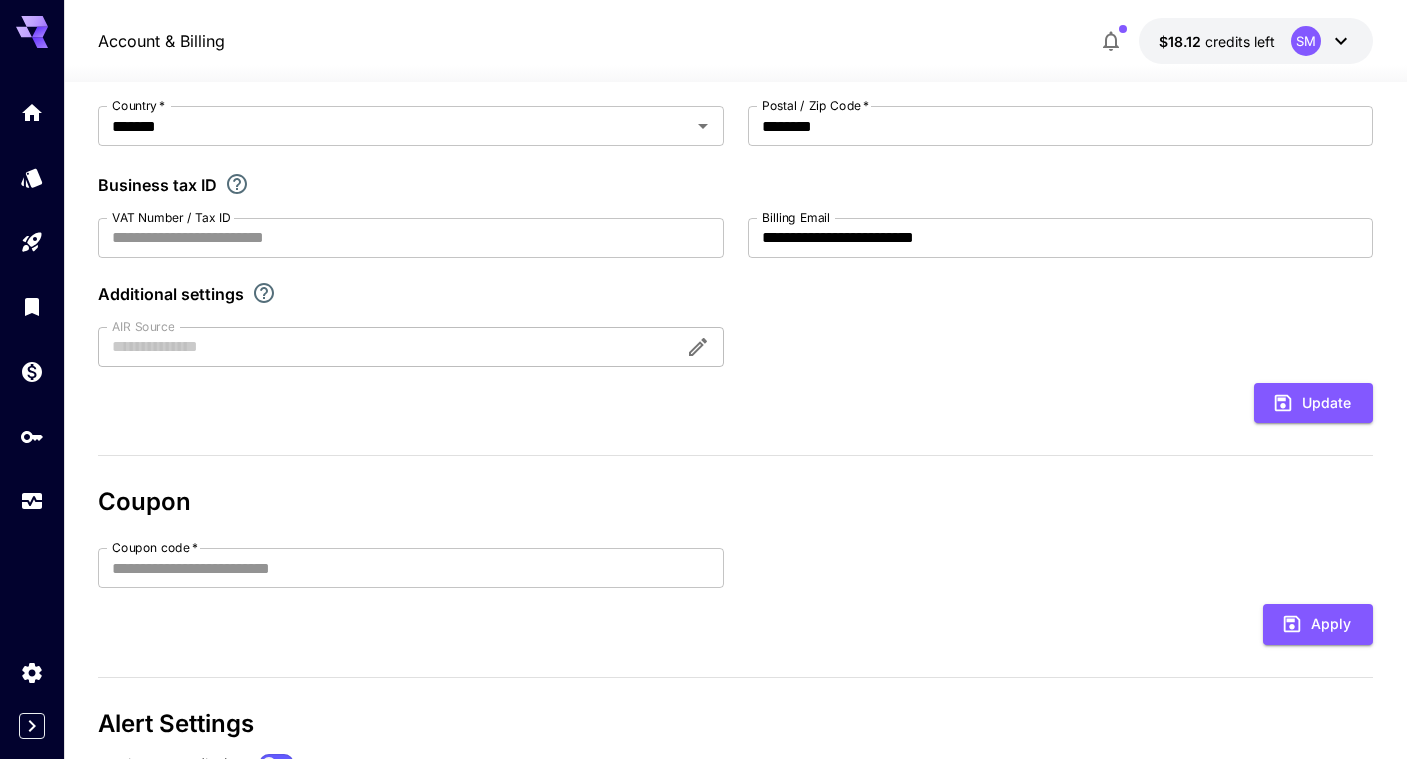 scroll, scrollTop: 0, scrollLeft: 0, axis: both 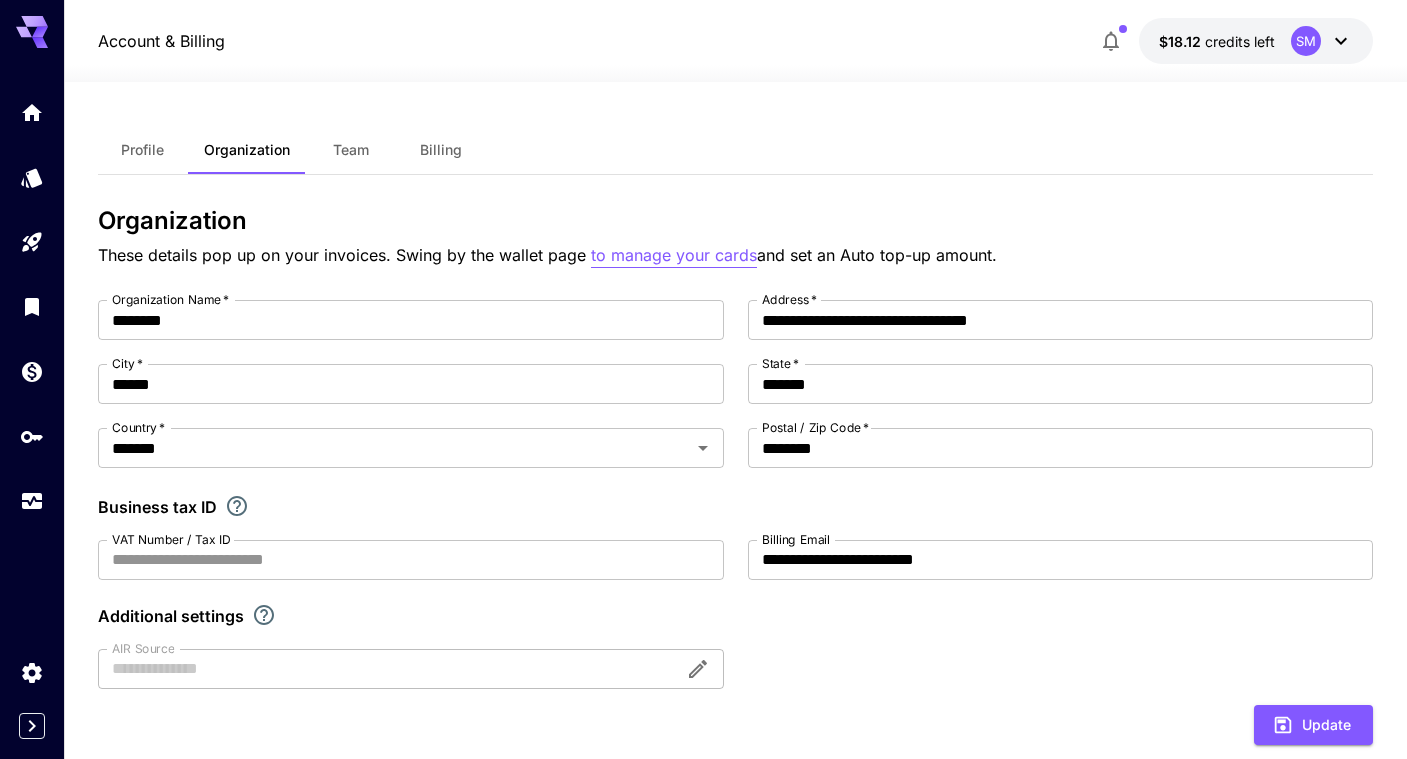 click on "to manage your cards" at bounding box center (674, 255) 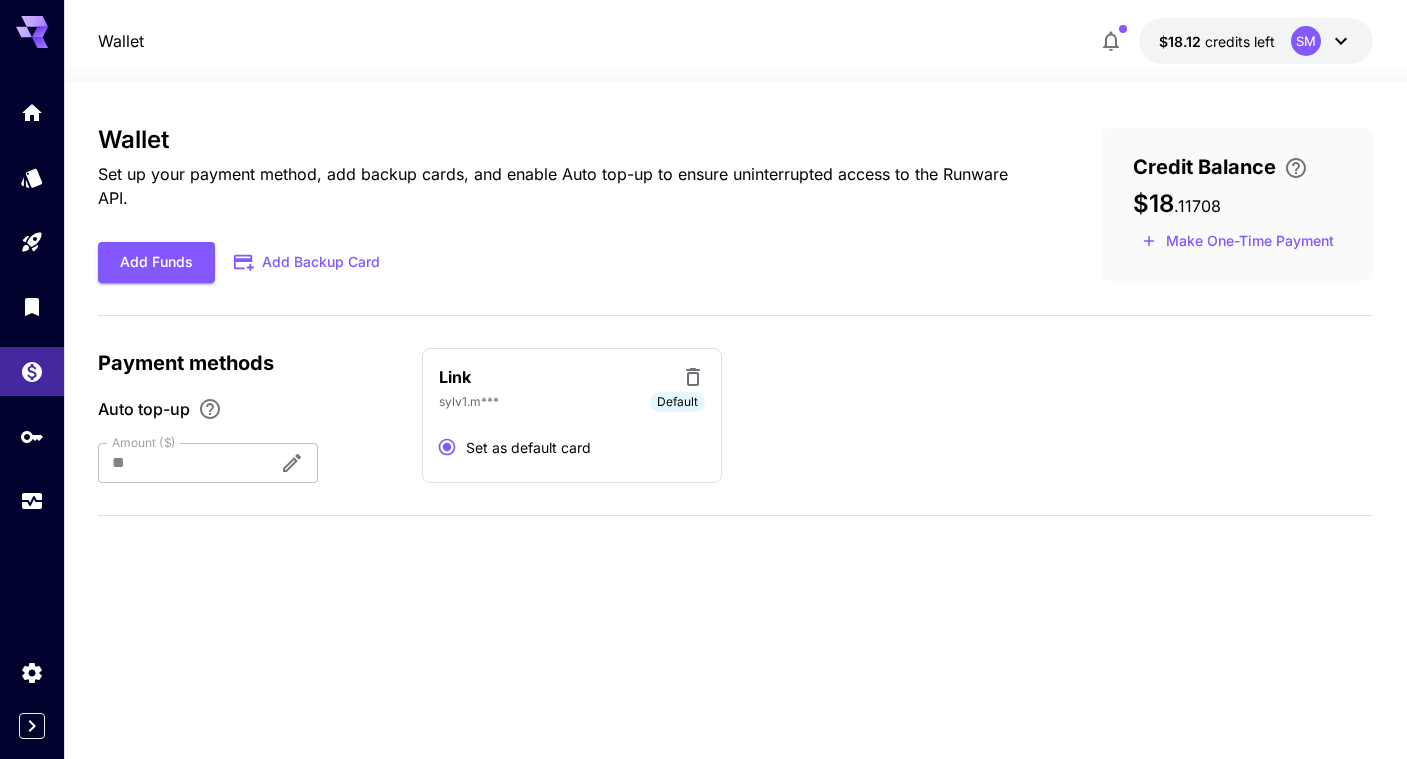 click at bounding box center [180, 463] 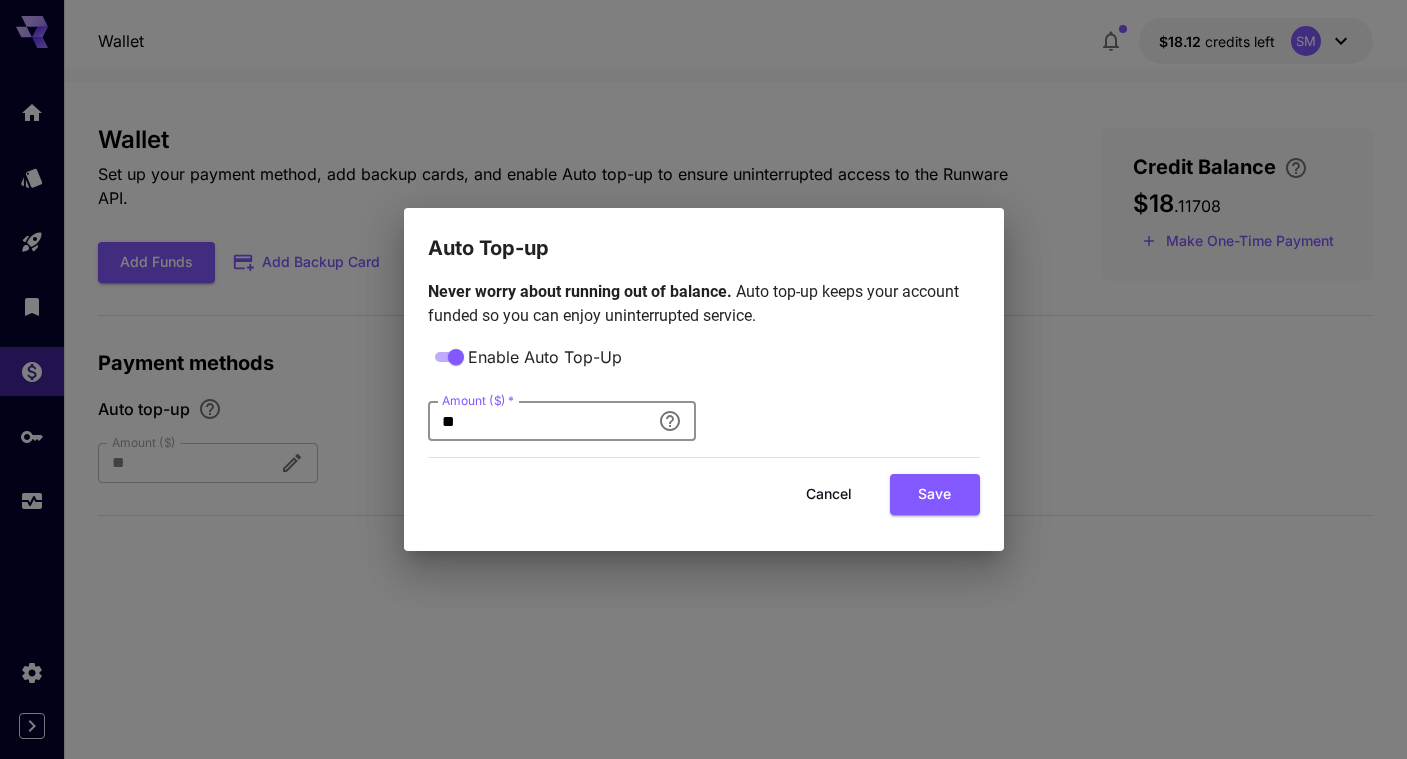 click on "**" at bounding box center [539, 421] 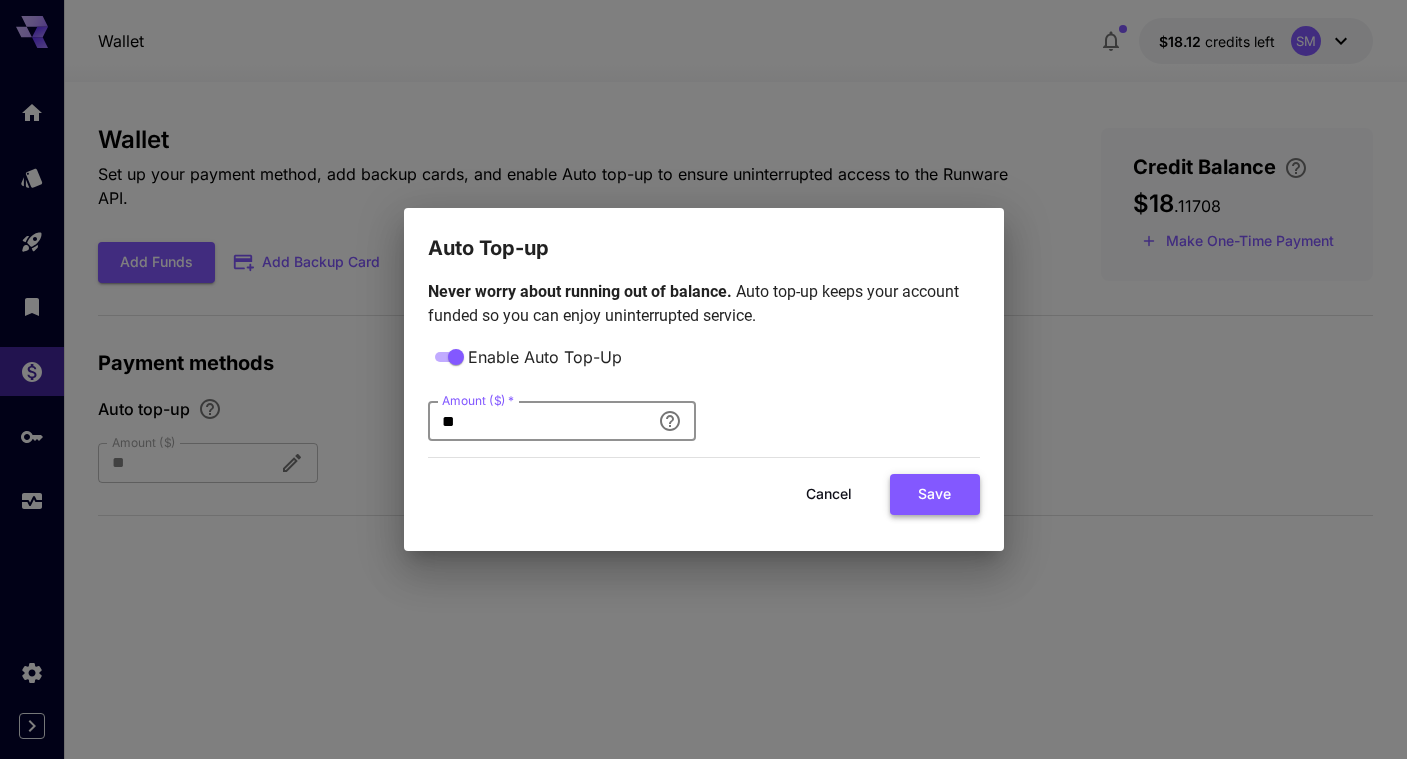type on "**" 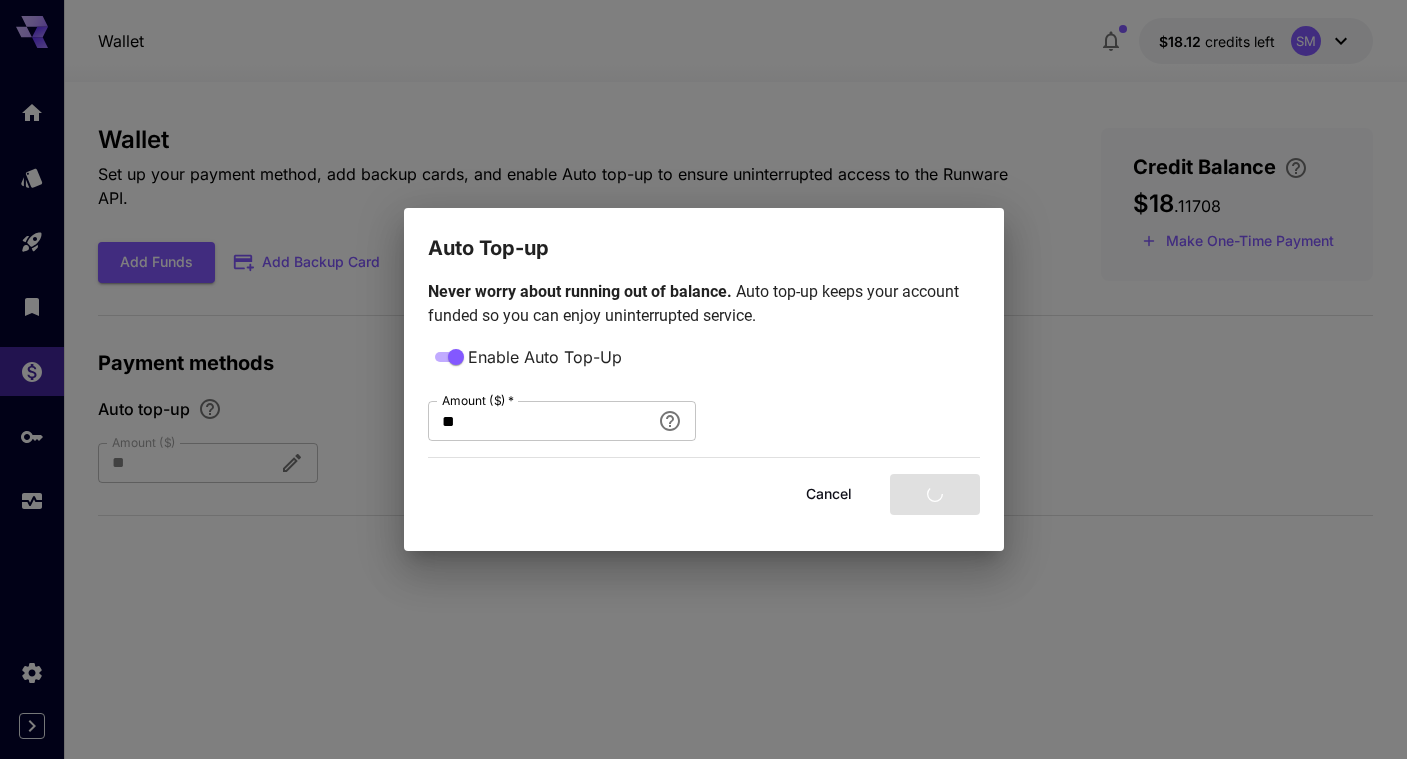 type on "**" 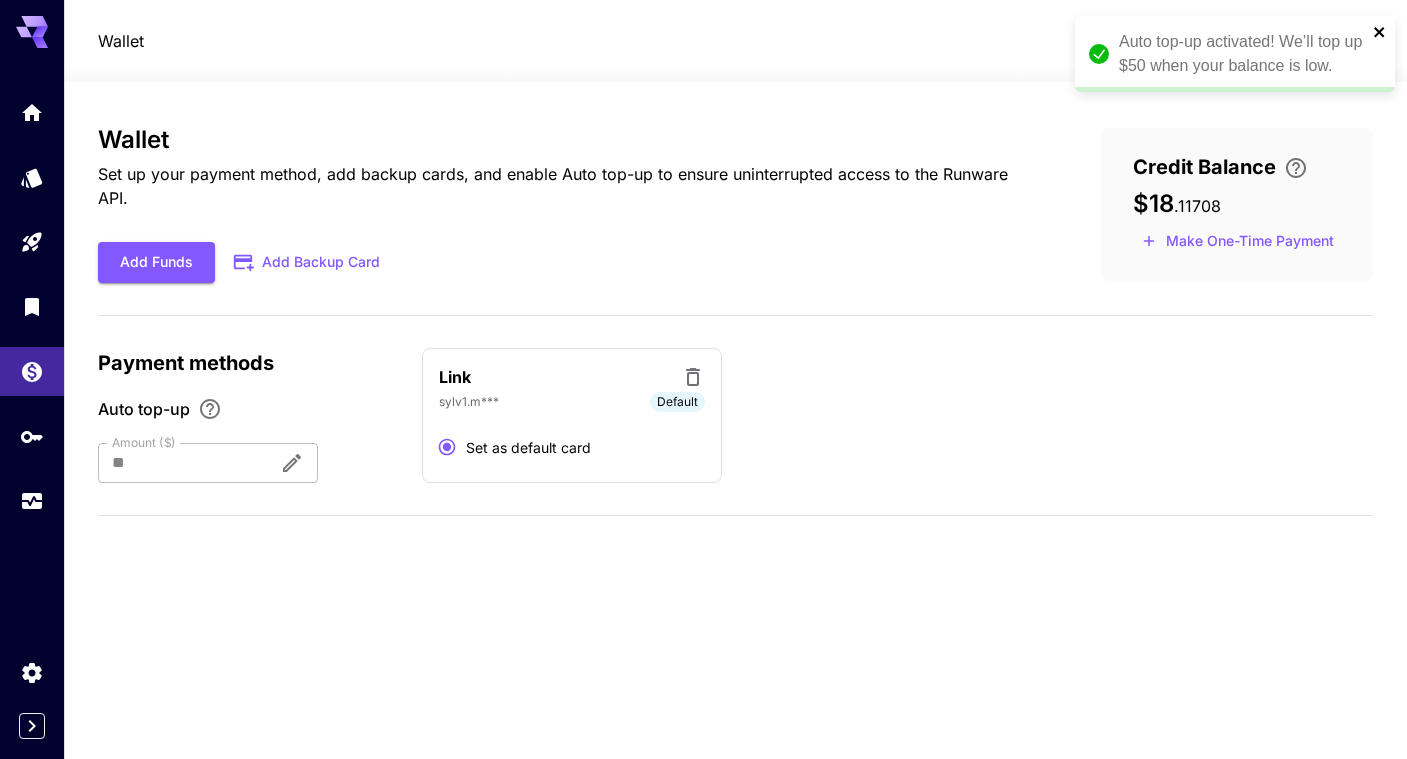 click 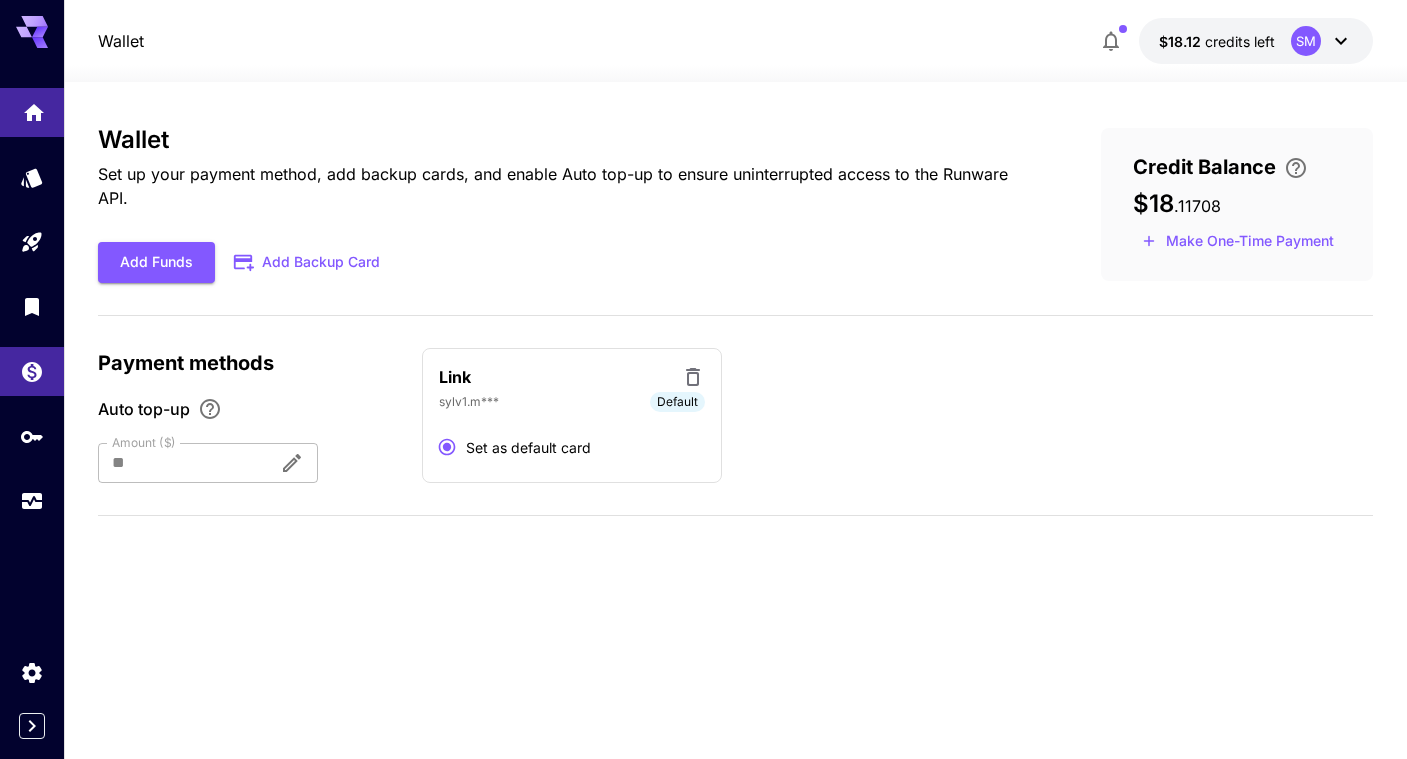 click 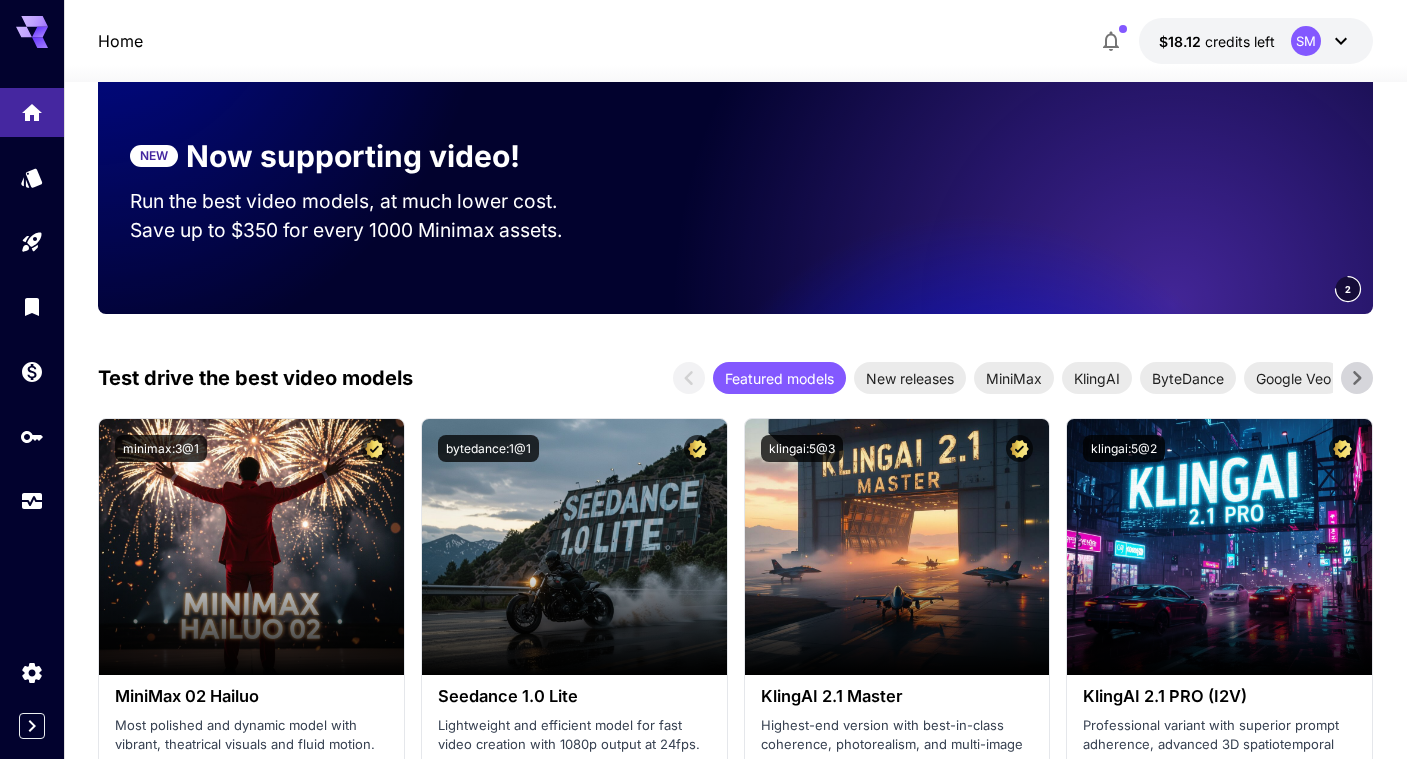 scroll, scrollTop: 197, scrollLeft: 0, axis: vertical 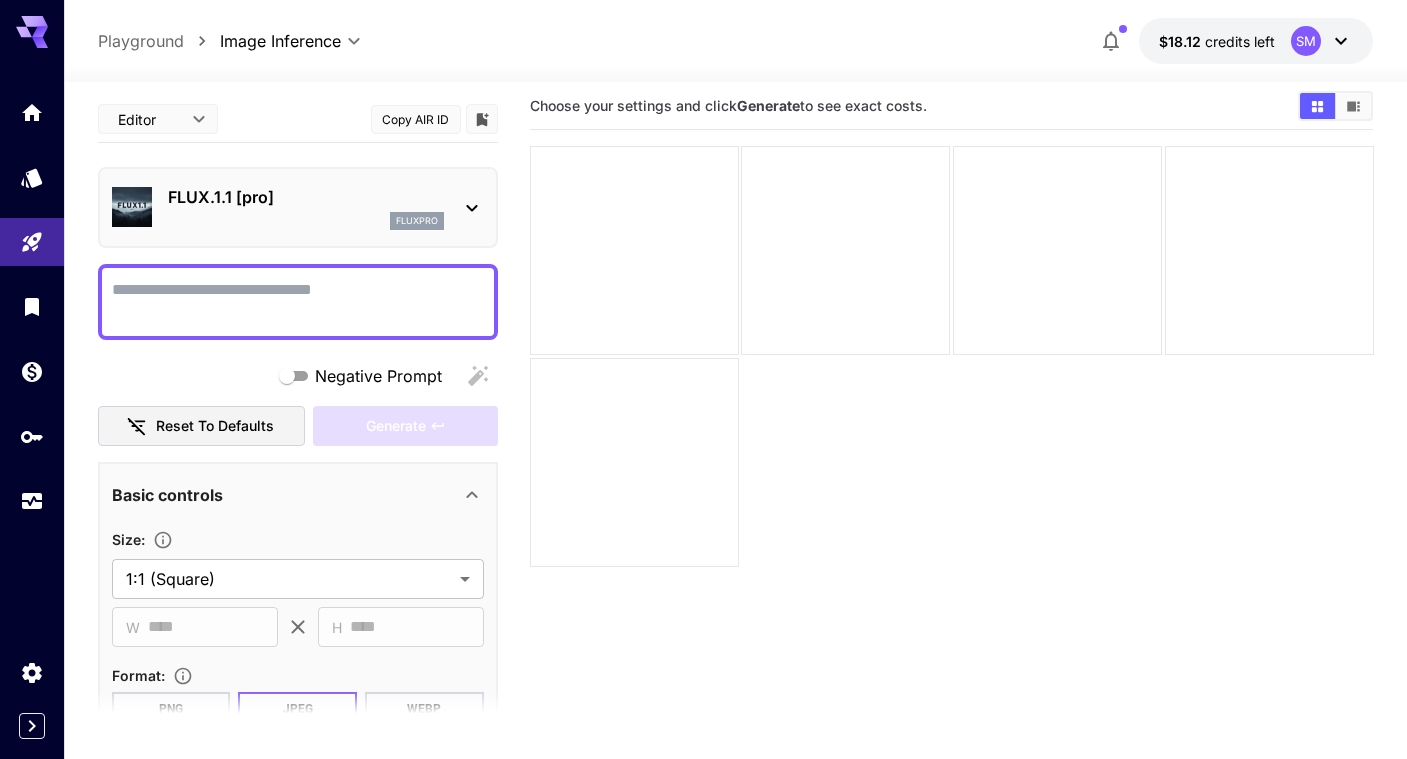 click 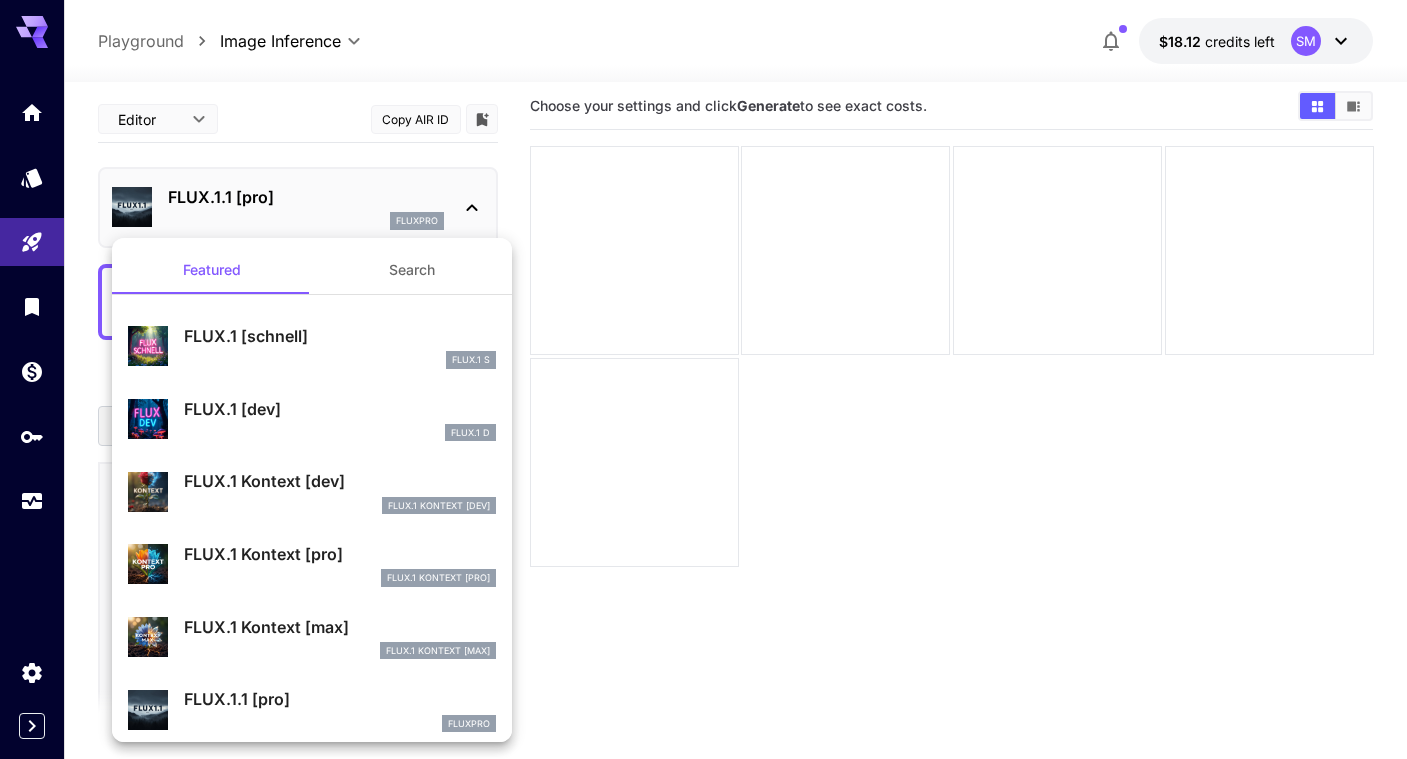 click on "FLUX.1 [schnell]" at bounding box center (340, 336) 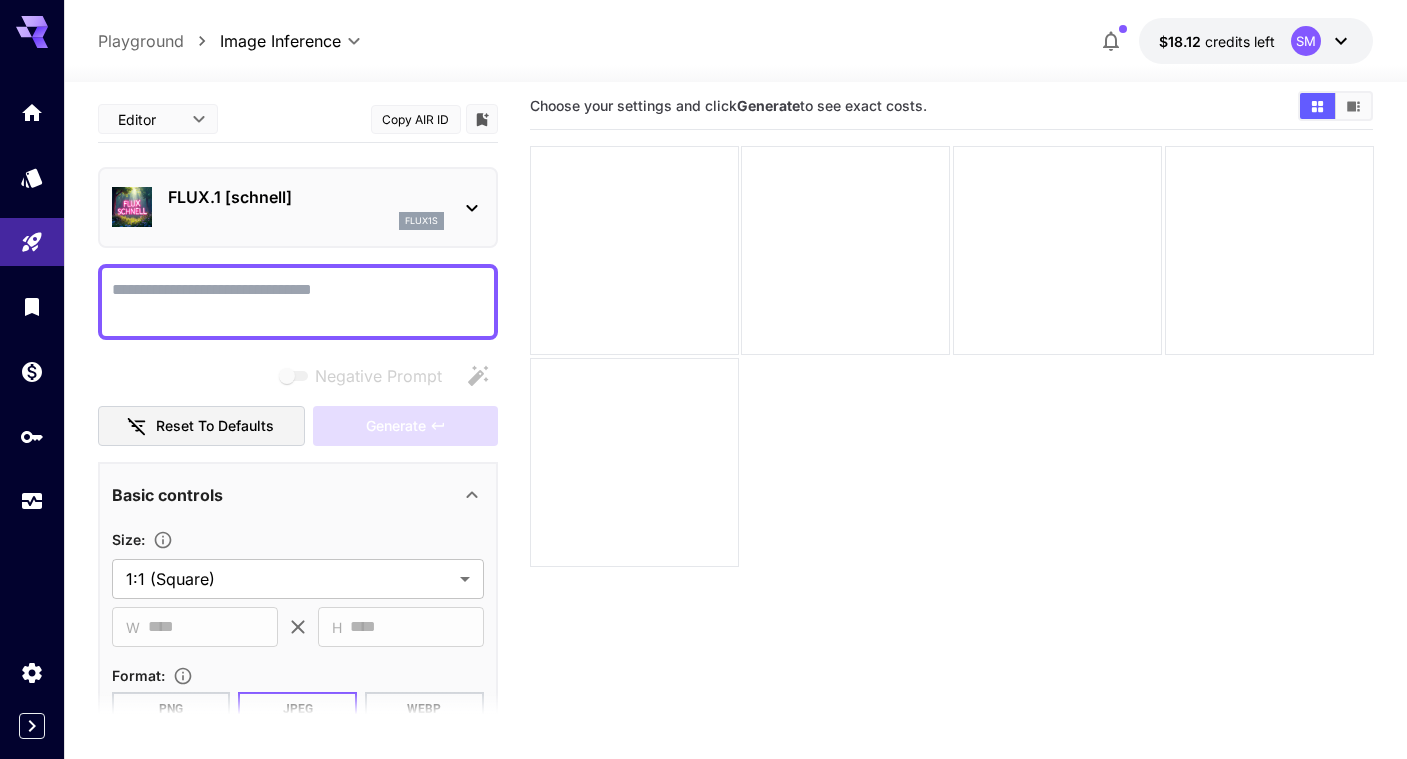 click on "Negative Prompt" at bounding box center (298, 302) 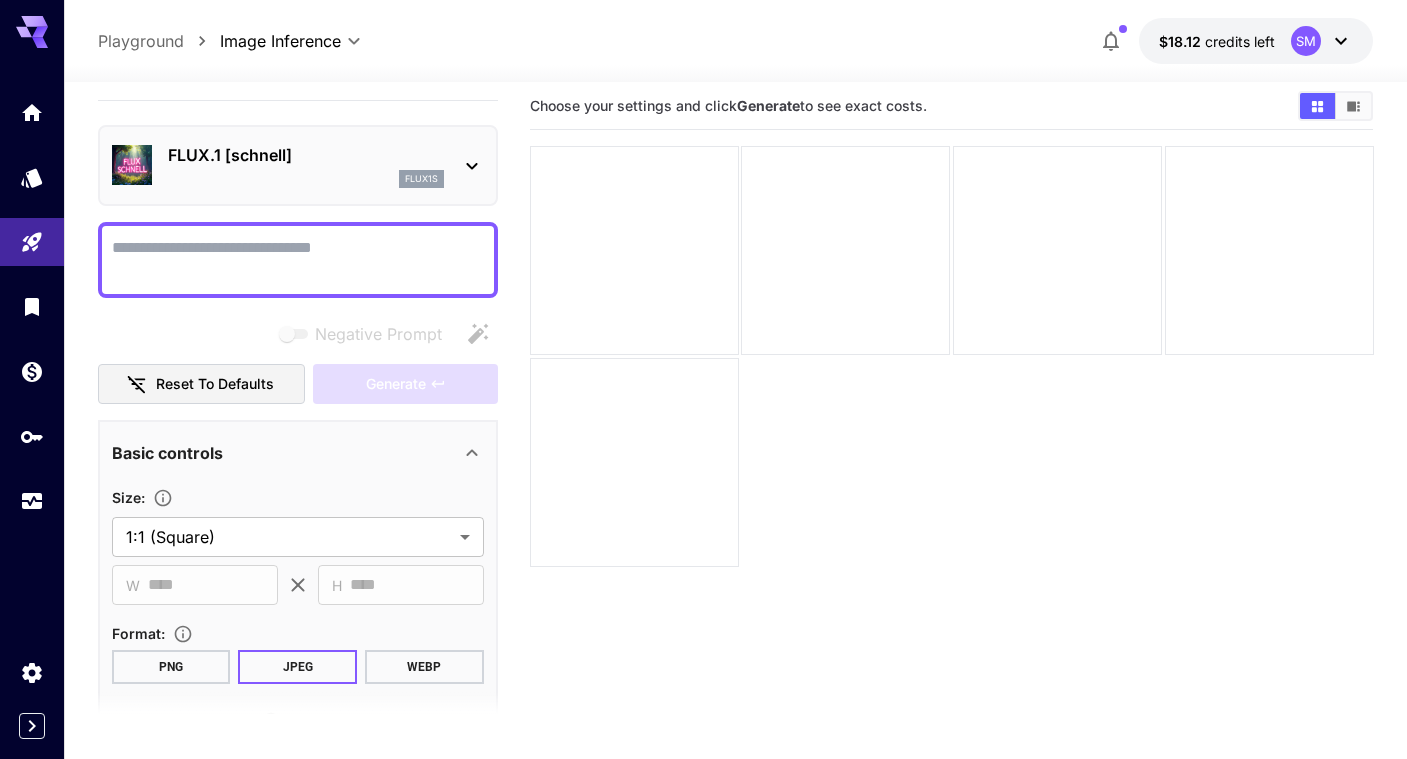 scroll, scrollTop: 48, scrollLeft: 0, axis: vertical 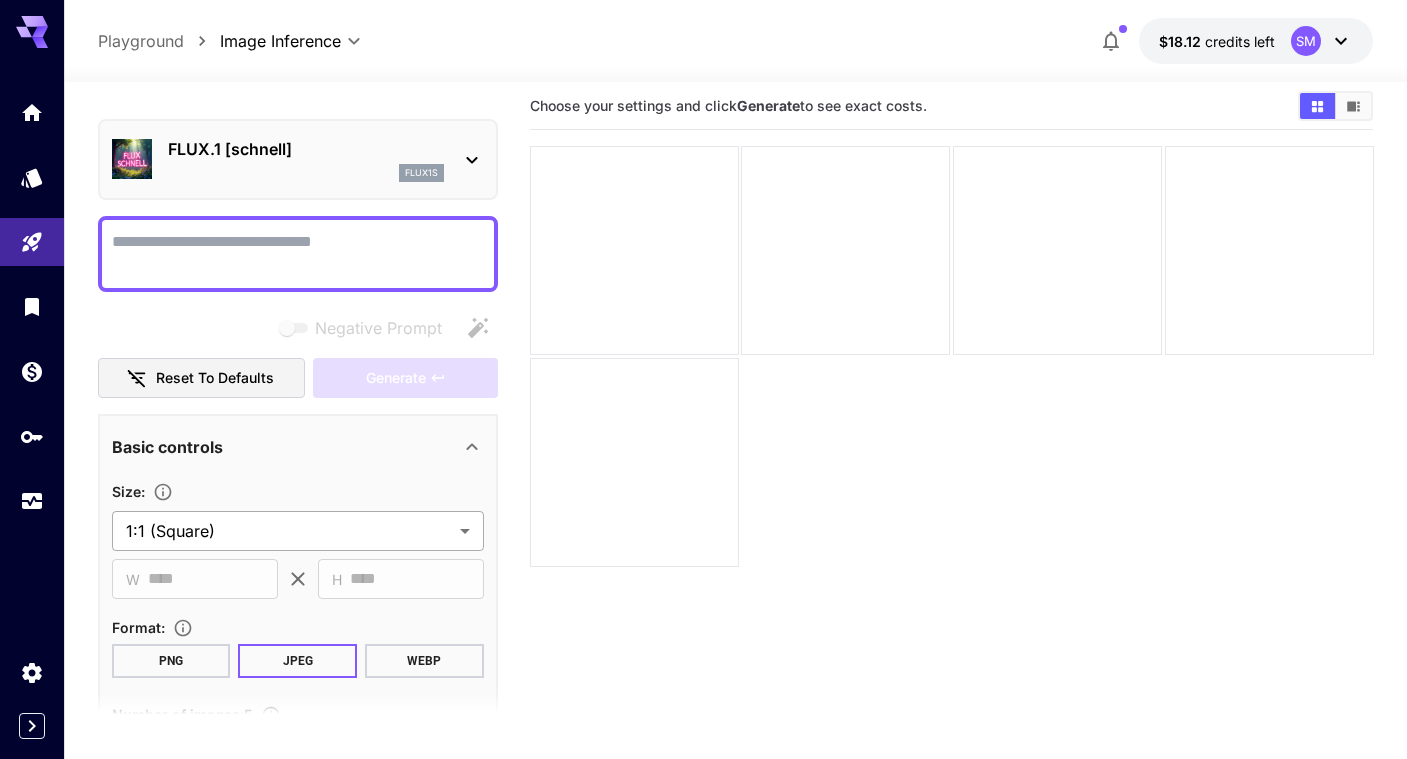 click on "**********" at bounding box center [703, 443] 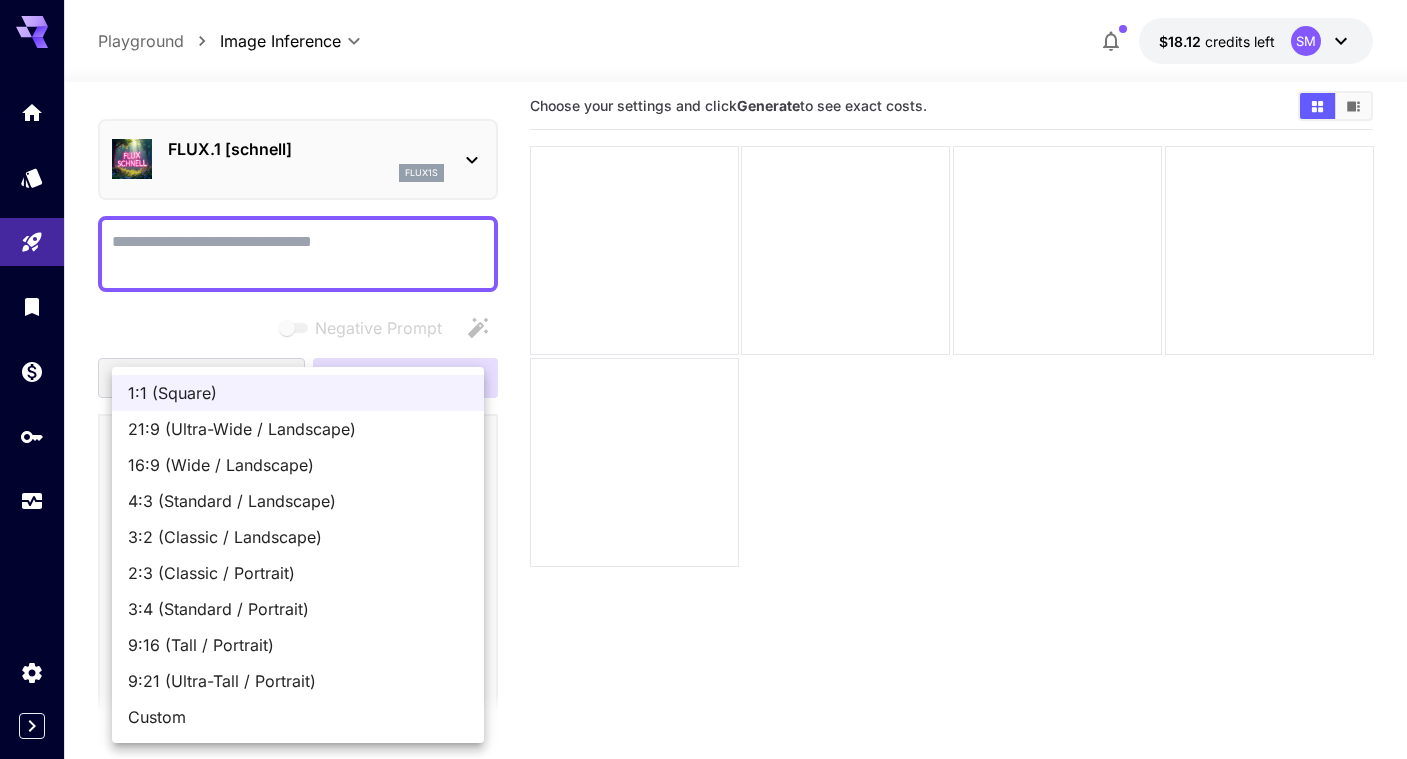 click on "16:9 (Wide / Landscape)" at bounding box center [298, 465] 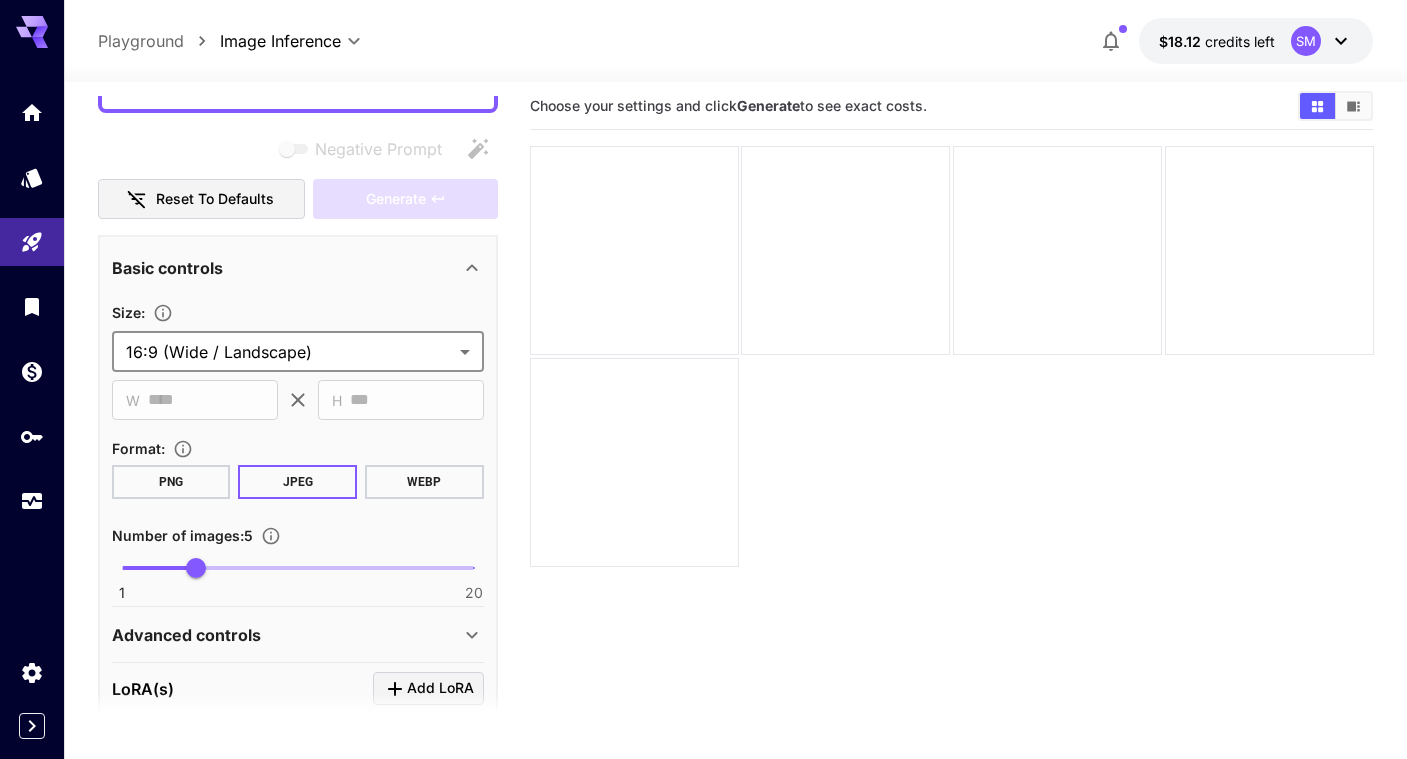 scroll, scrollTop: 468, scrollLeft: 0, axis: vertical 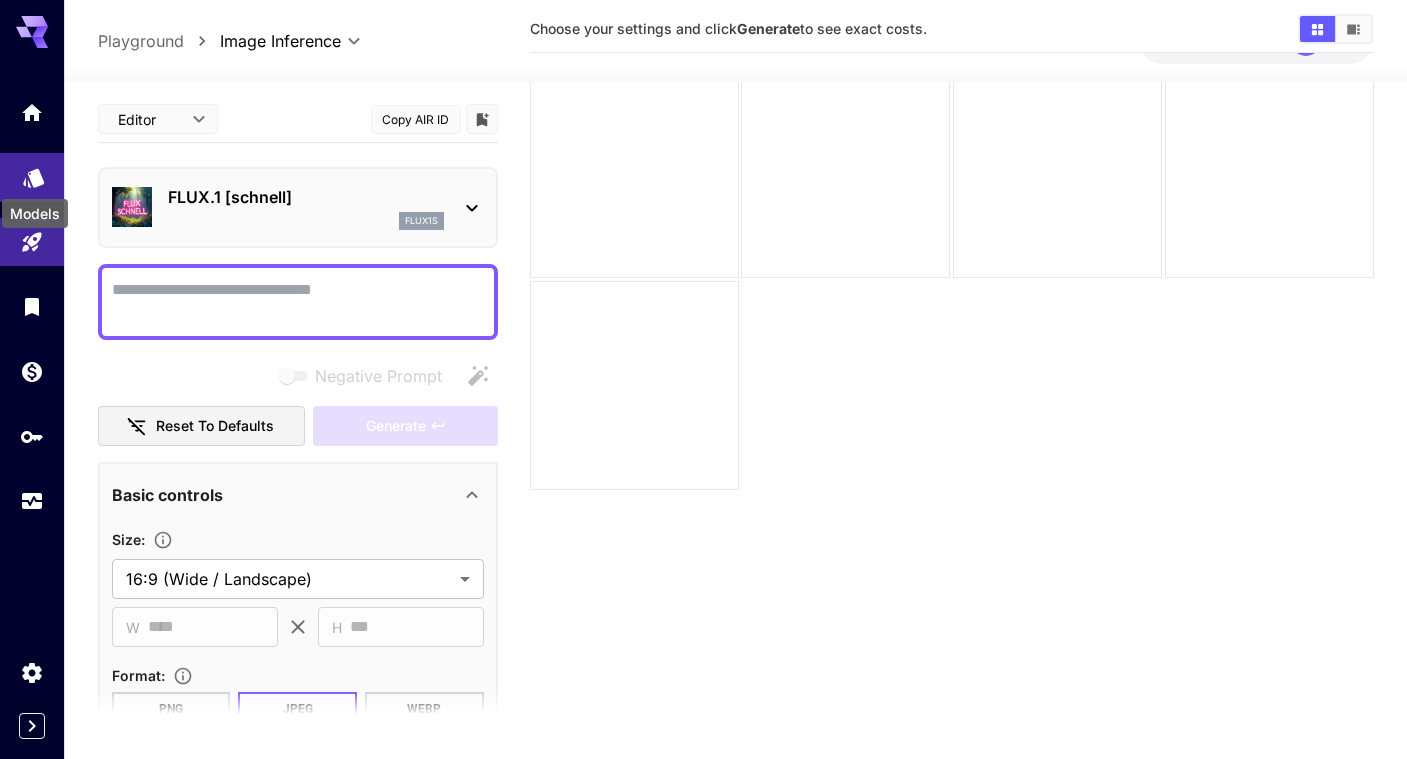 click 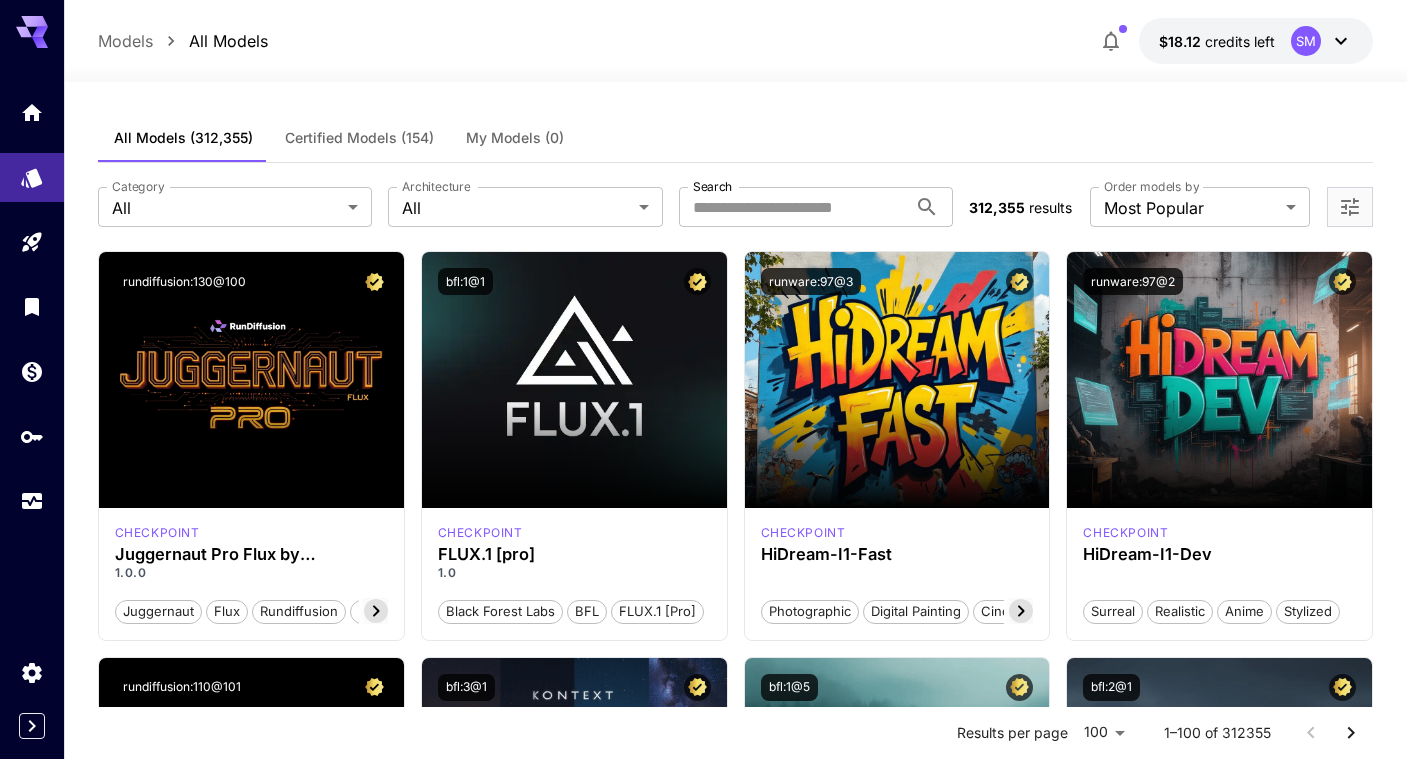 click on "Certified Models (154)" at bounding box center (359, 138) 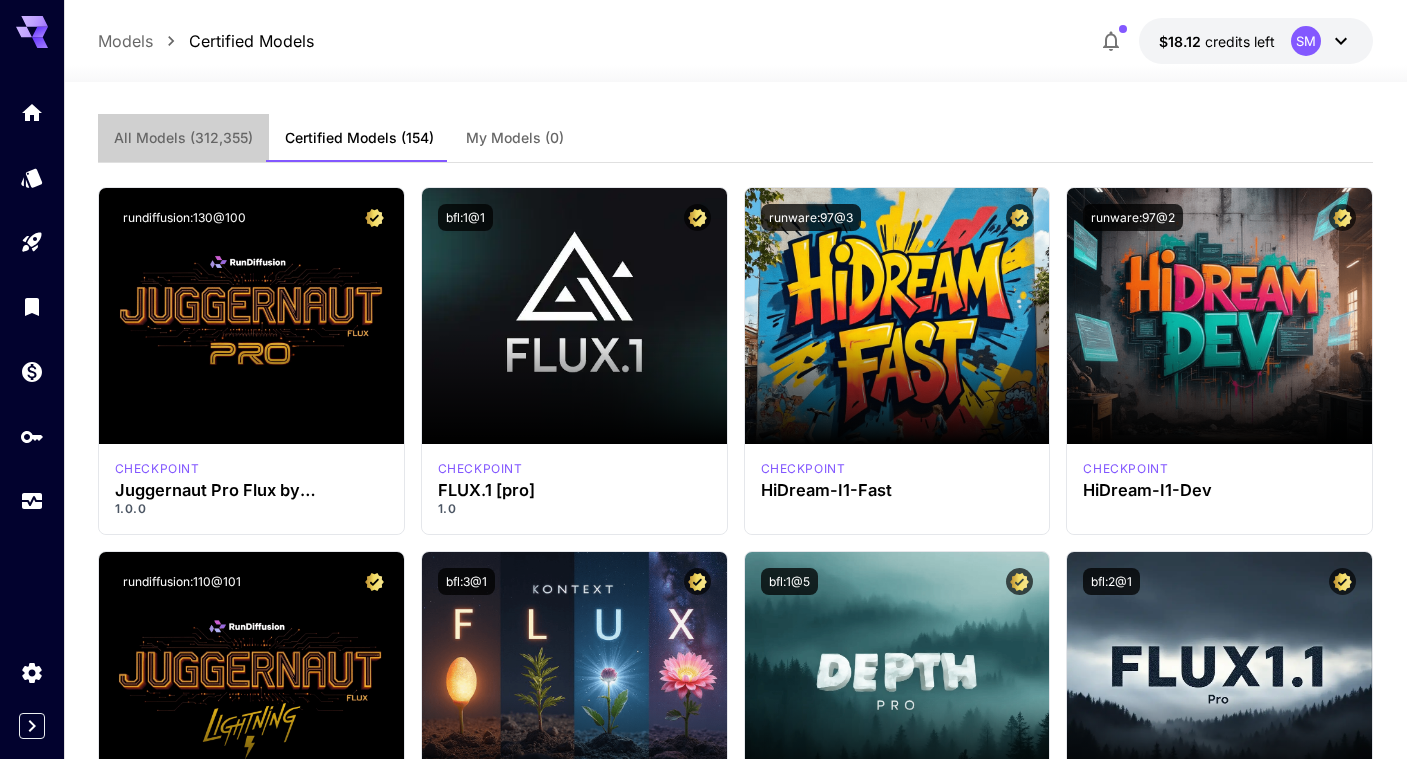 click on "All Models (312,355)" at bounding box center [183, 138] 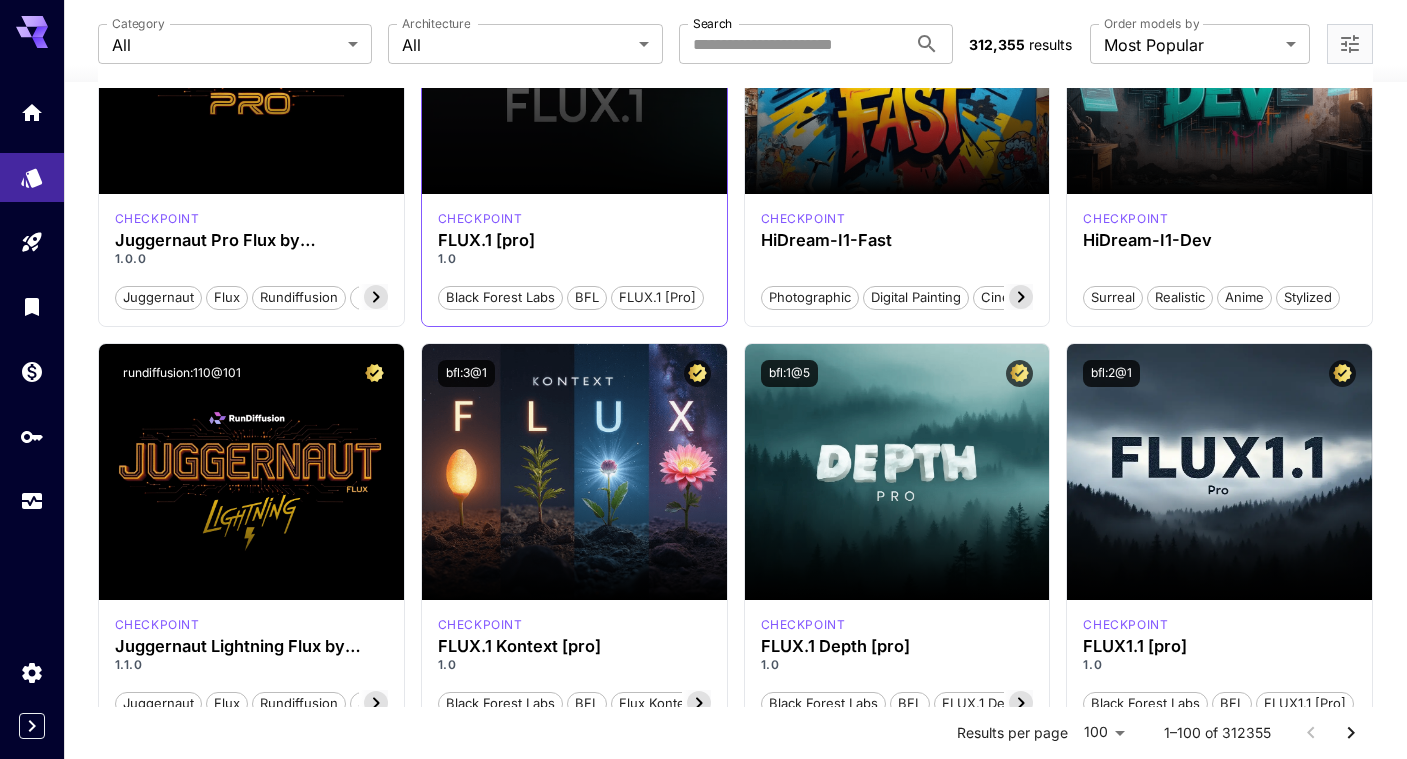 scroll, scrollTop: 0, scrollLeft: 0, axis: both 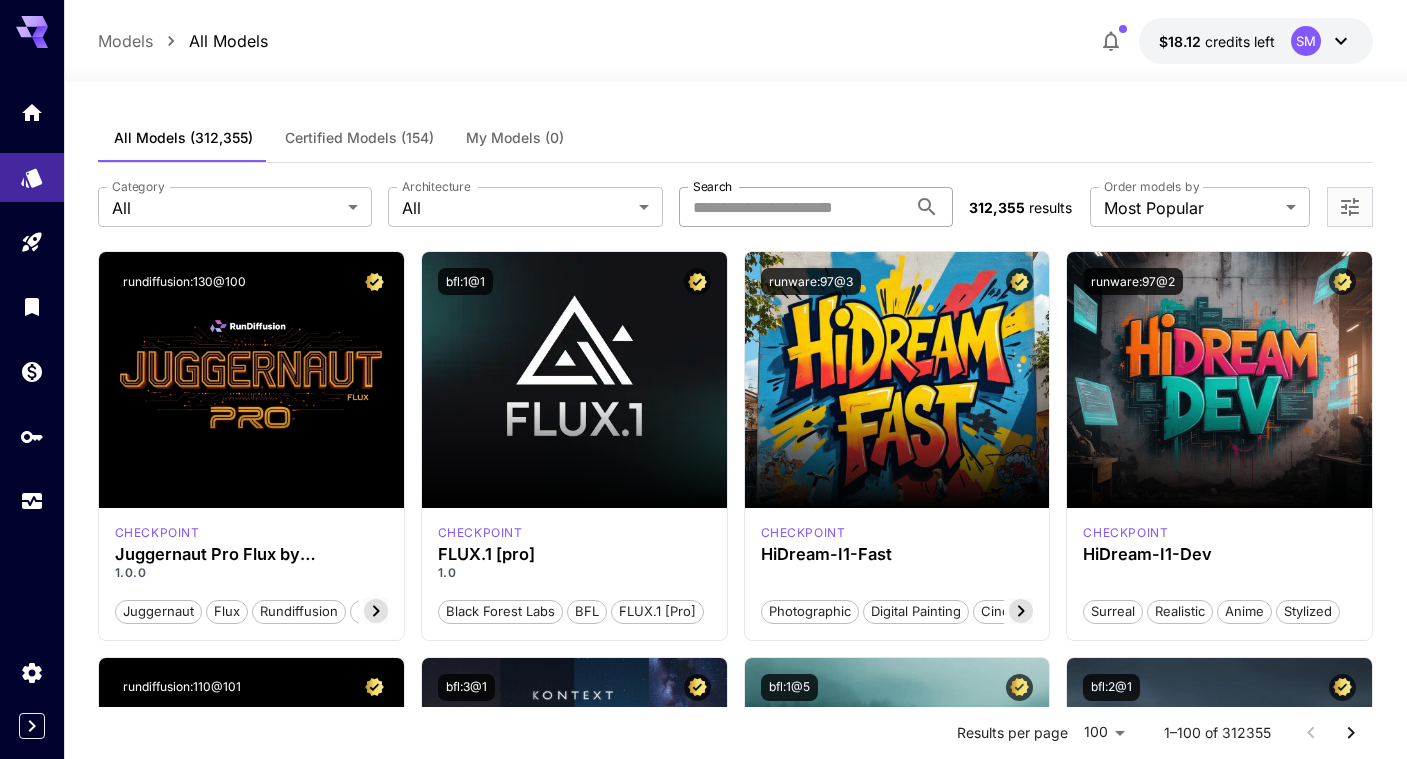 click on "Search" at bounding box center [793, 207] 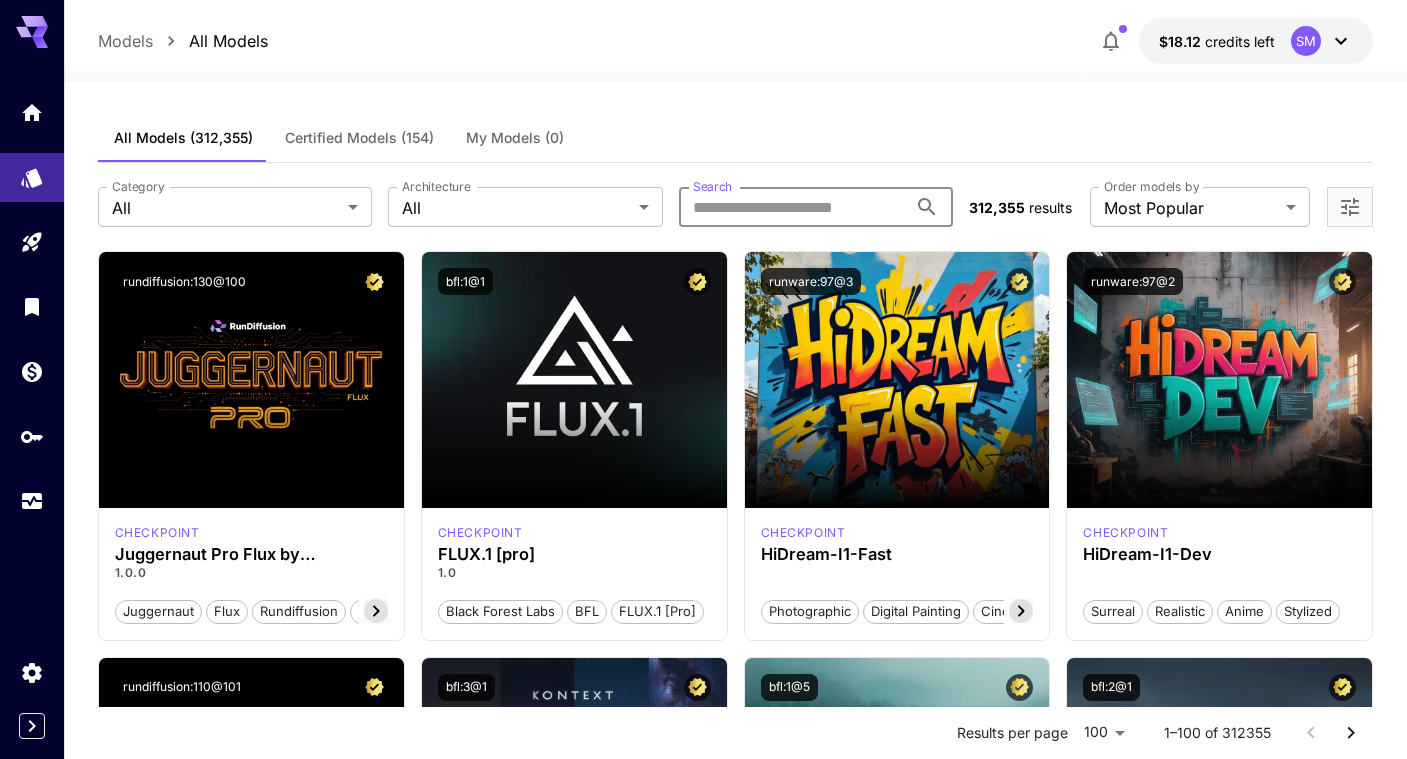 type on "**********" 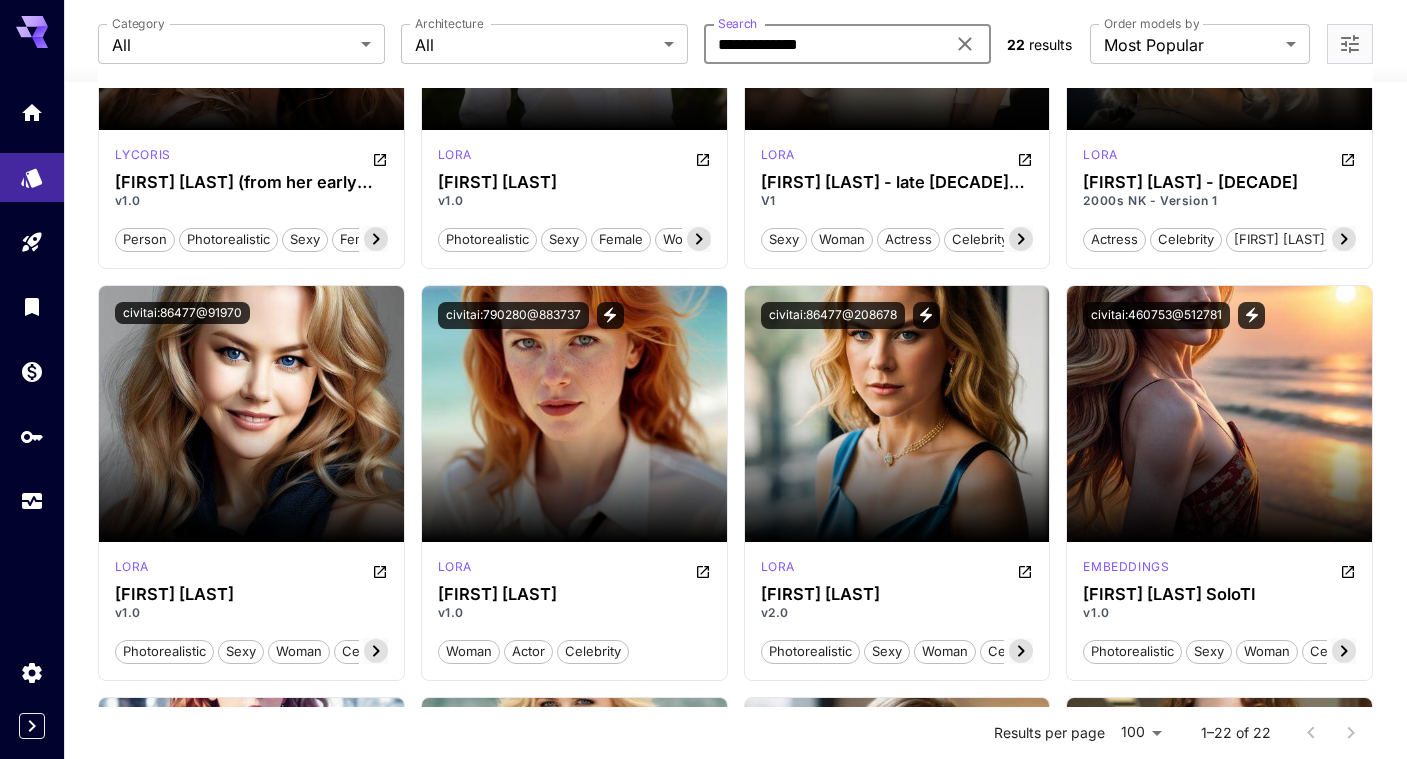 scroll, scrollTop: 0, scrollLeft: 0, axis: both 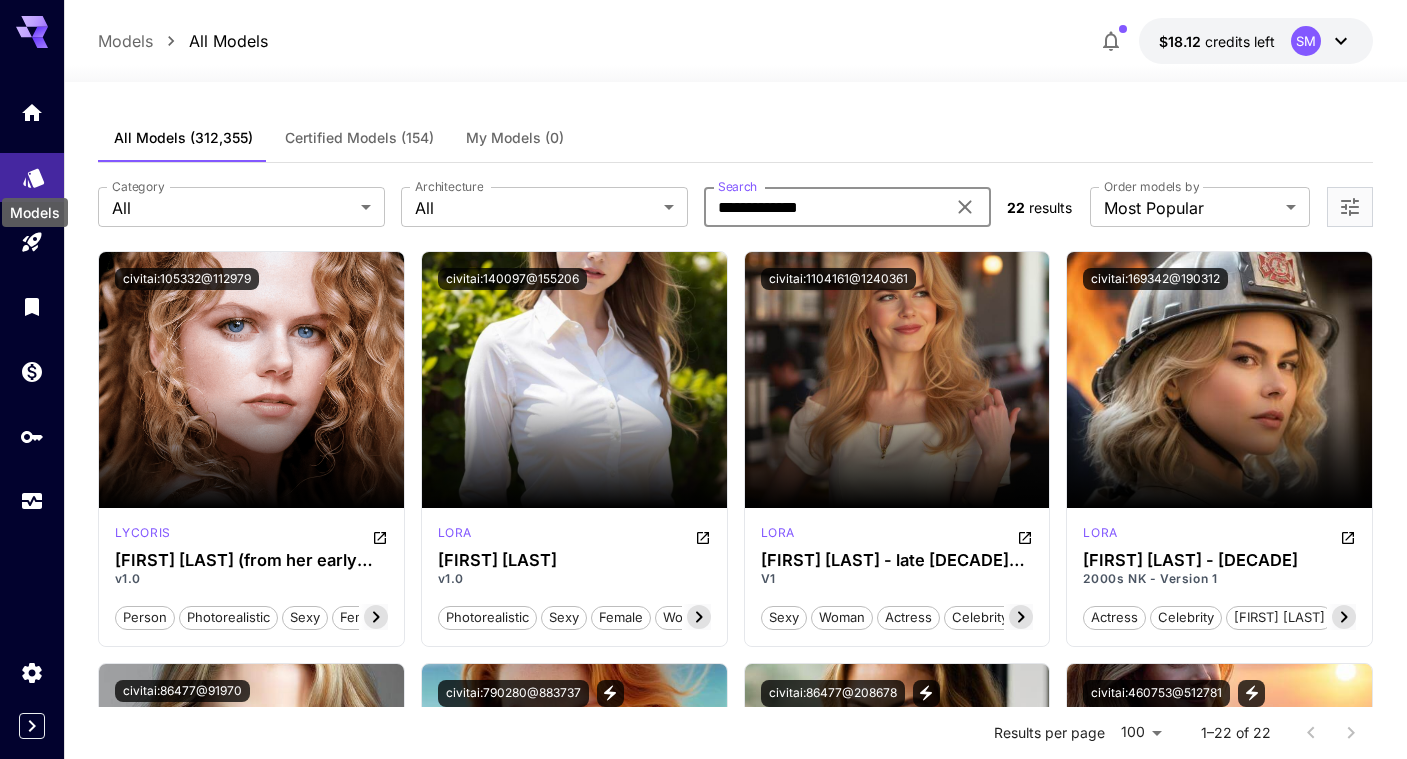 click 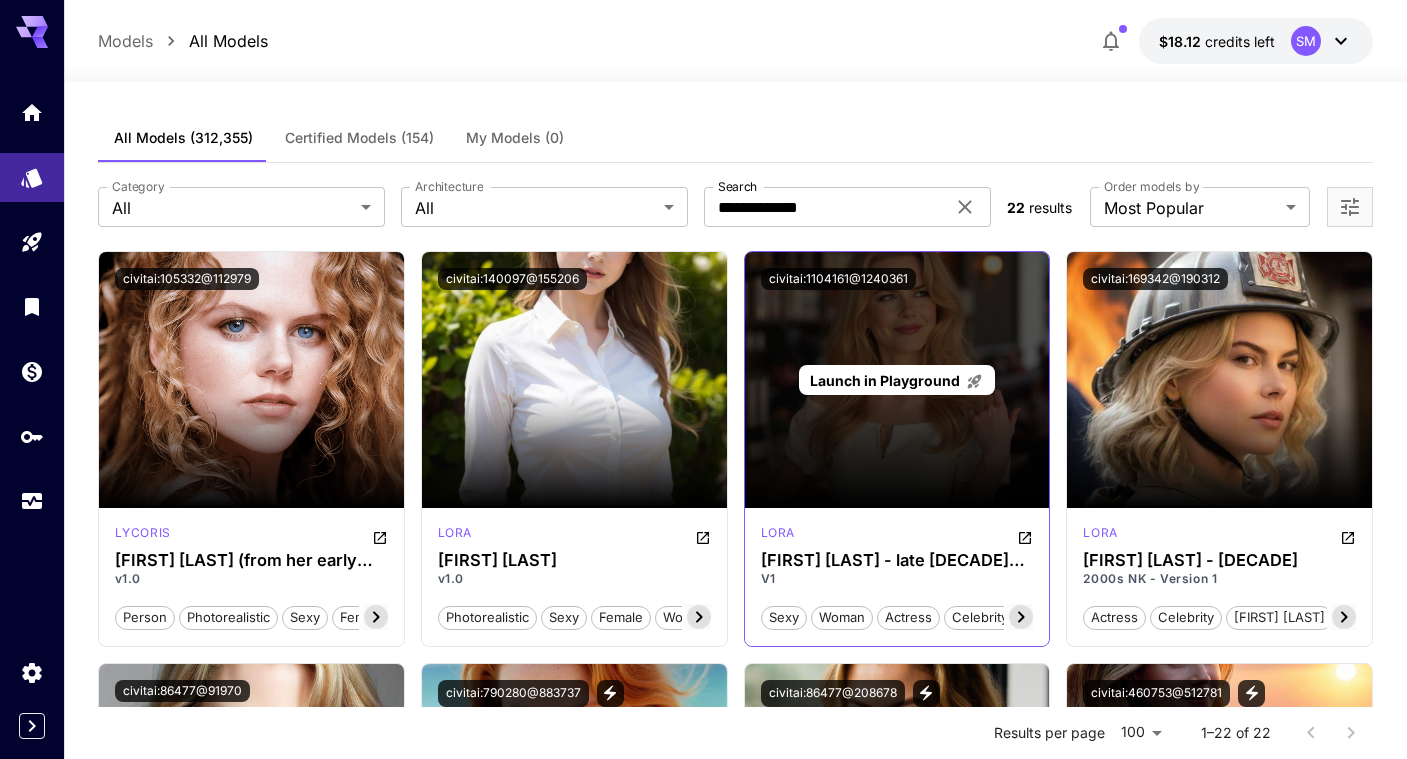click on "Launch in Playground" at bounding box center [885, 380] 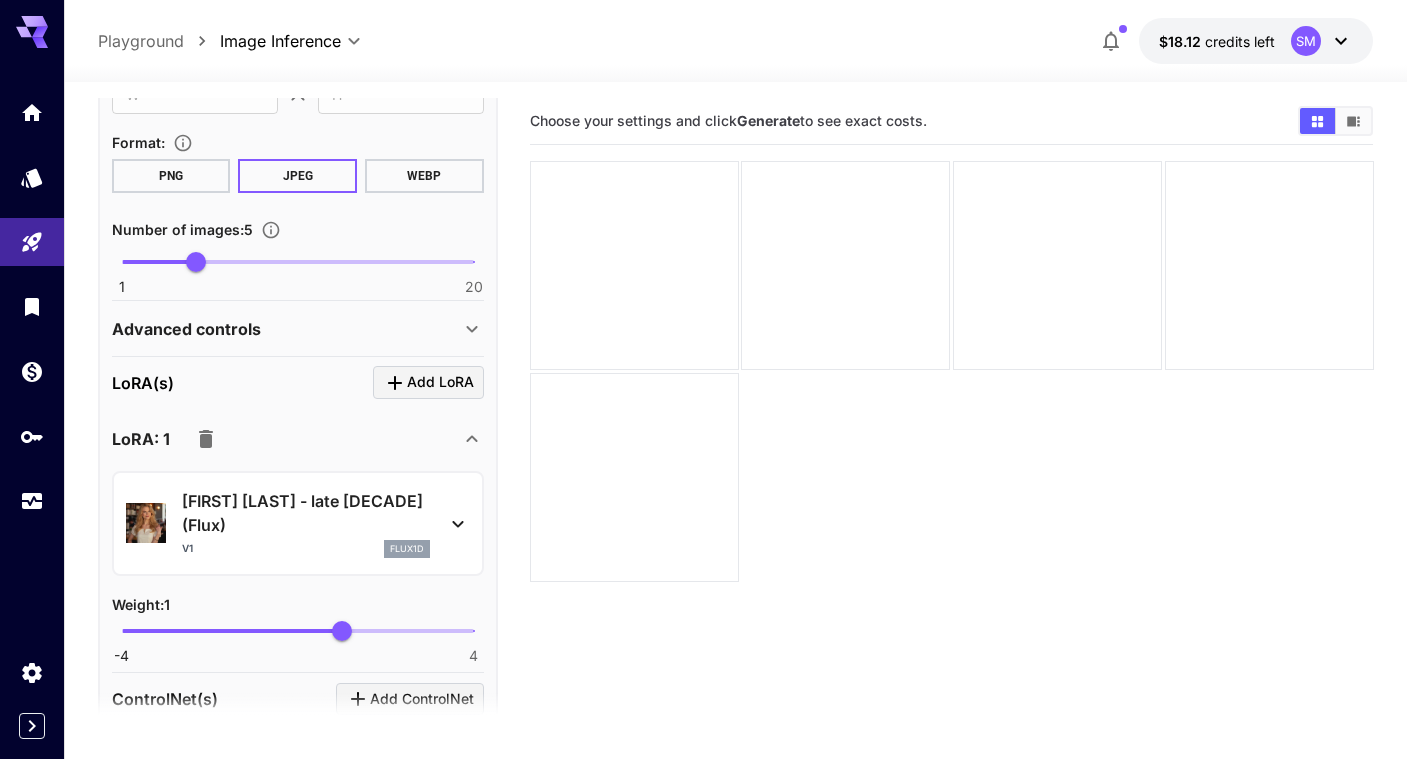 scroll, scrollTop: 536, scrollLeft: 0, axis: vertical 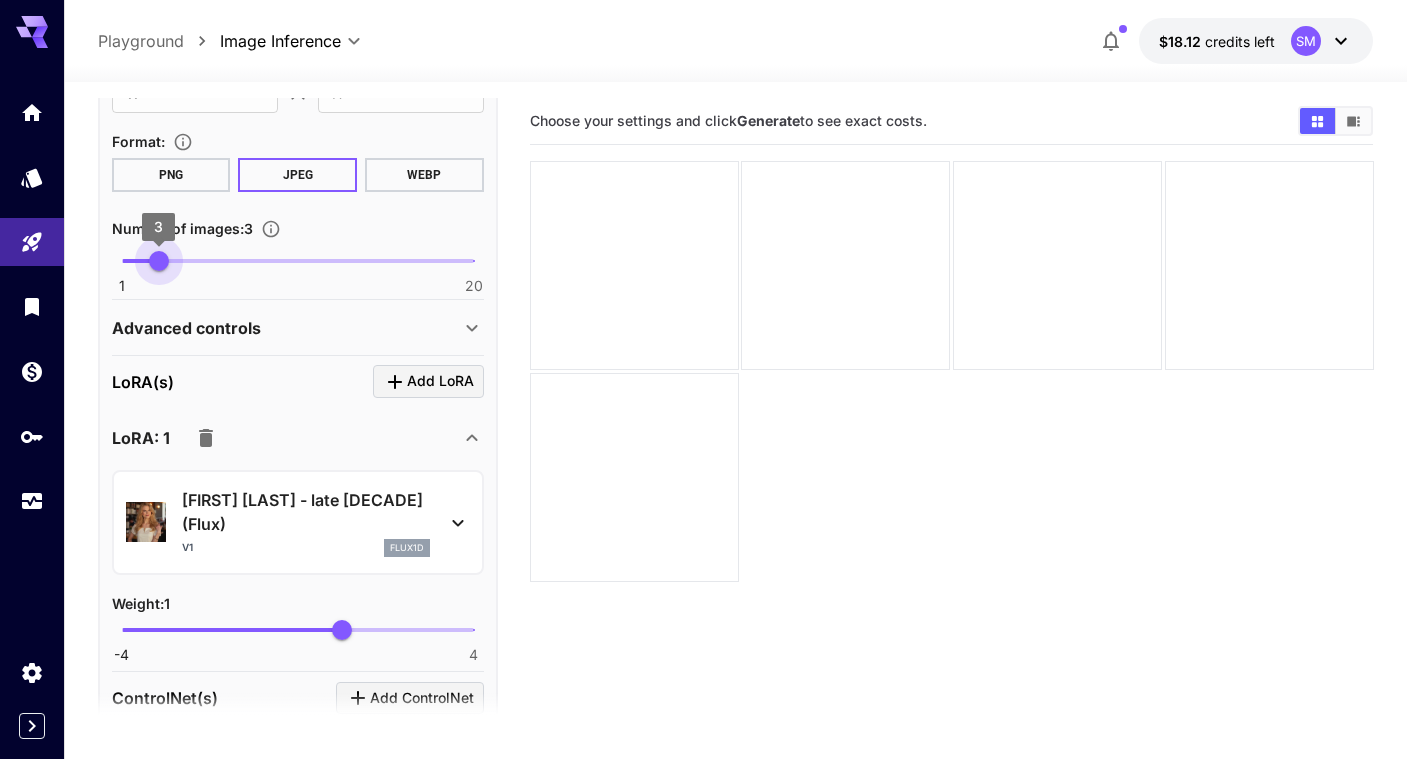type on "*" 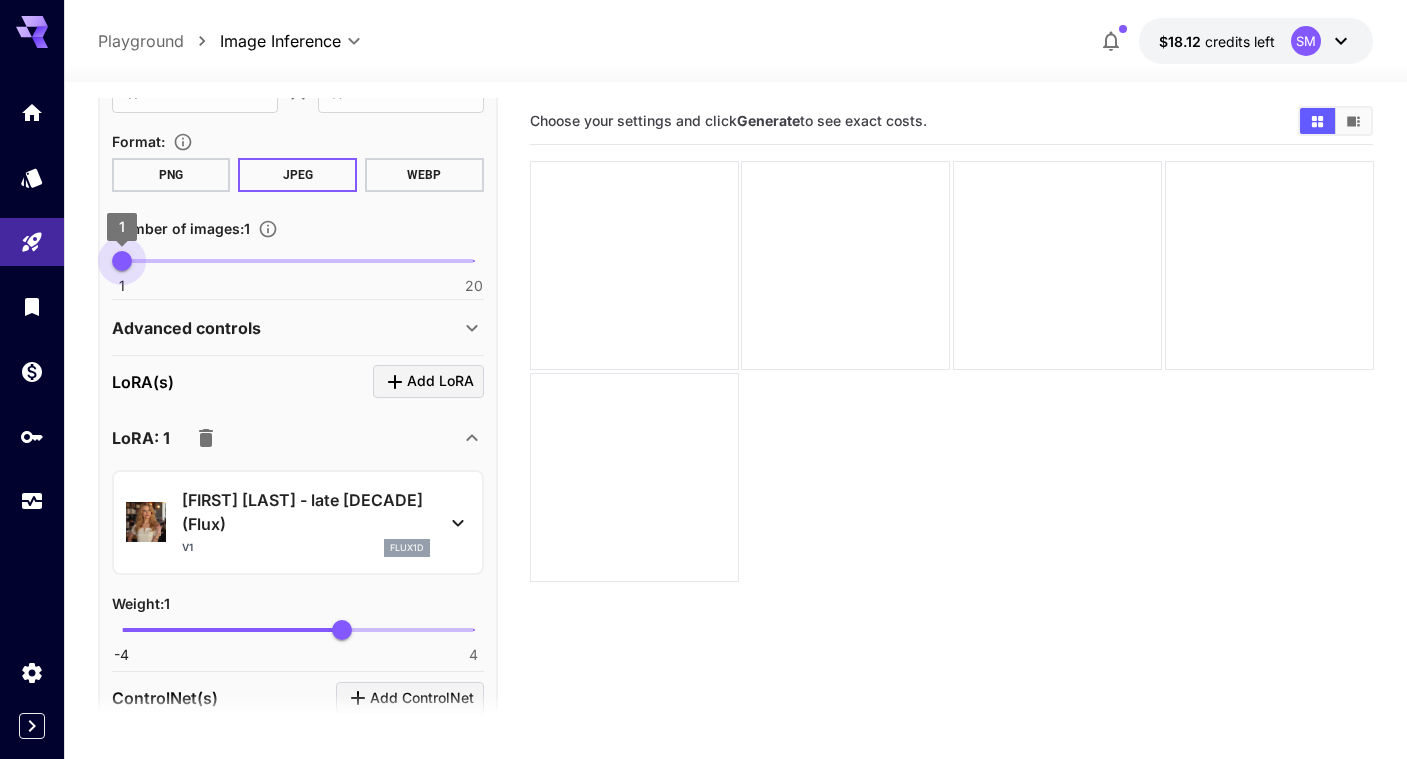 drag, startPoint x: 204, startPoint y: 268, endPoint x: 102, endPoint y: 273, distance: 102.122475 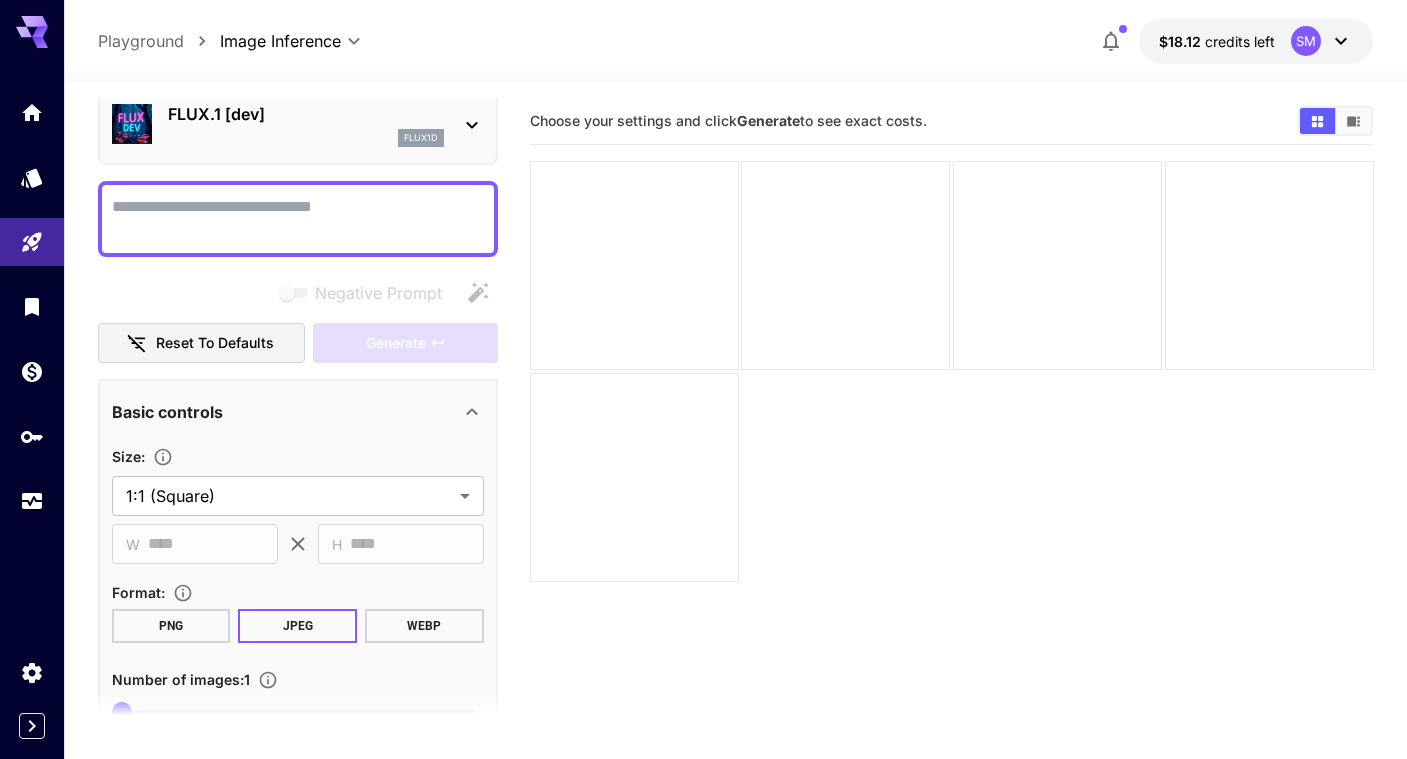 scroll, scrollTop: 0, scrollLeft: 0, axis: both 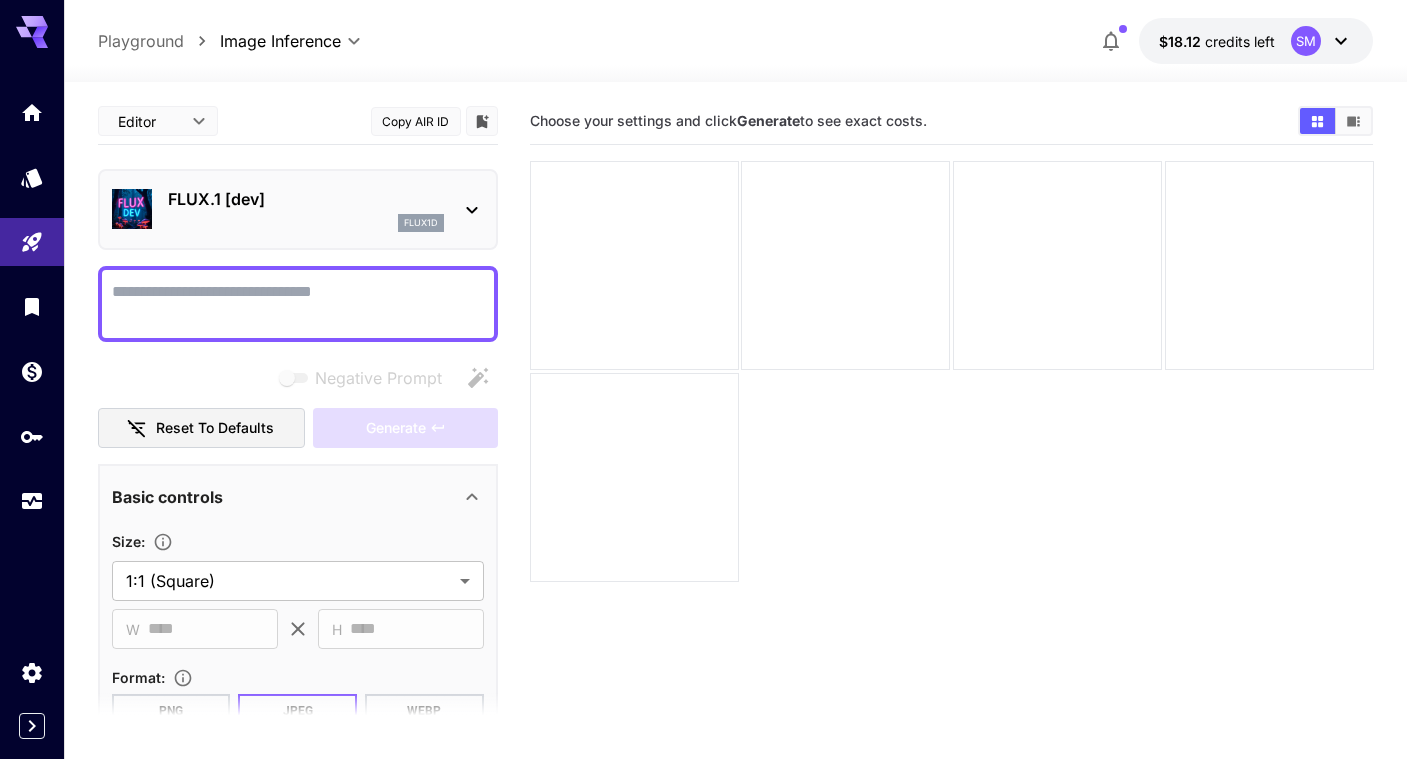 click on "Playground" at bounding box center [141, 41] 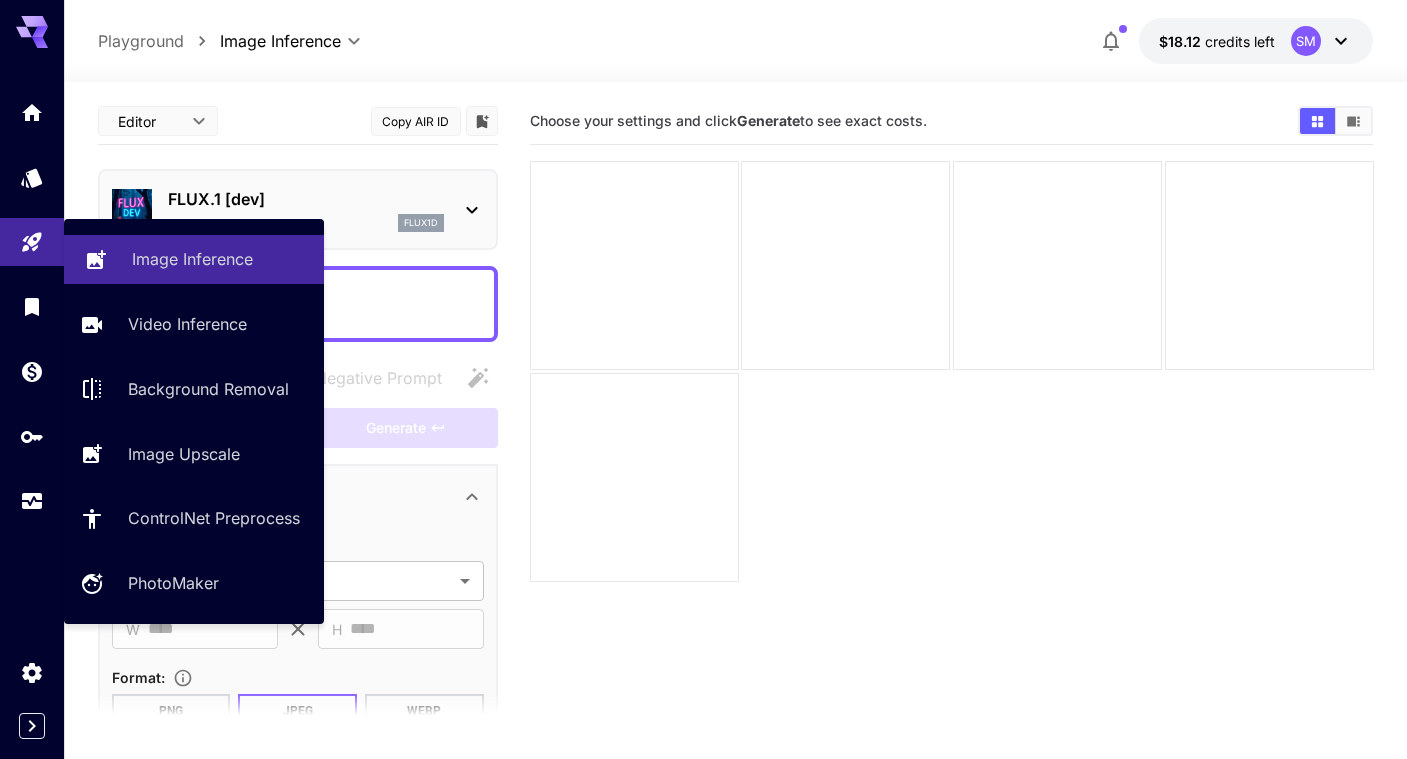 click on "Image Inference" at bounding box center [192, 259] 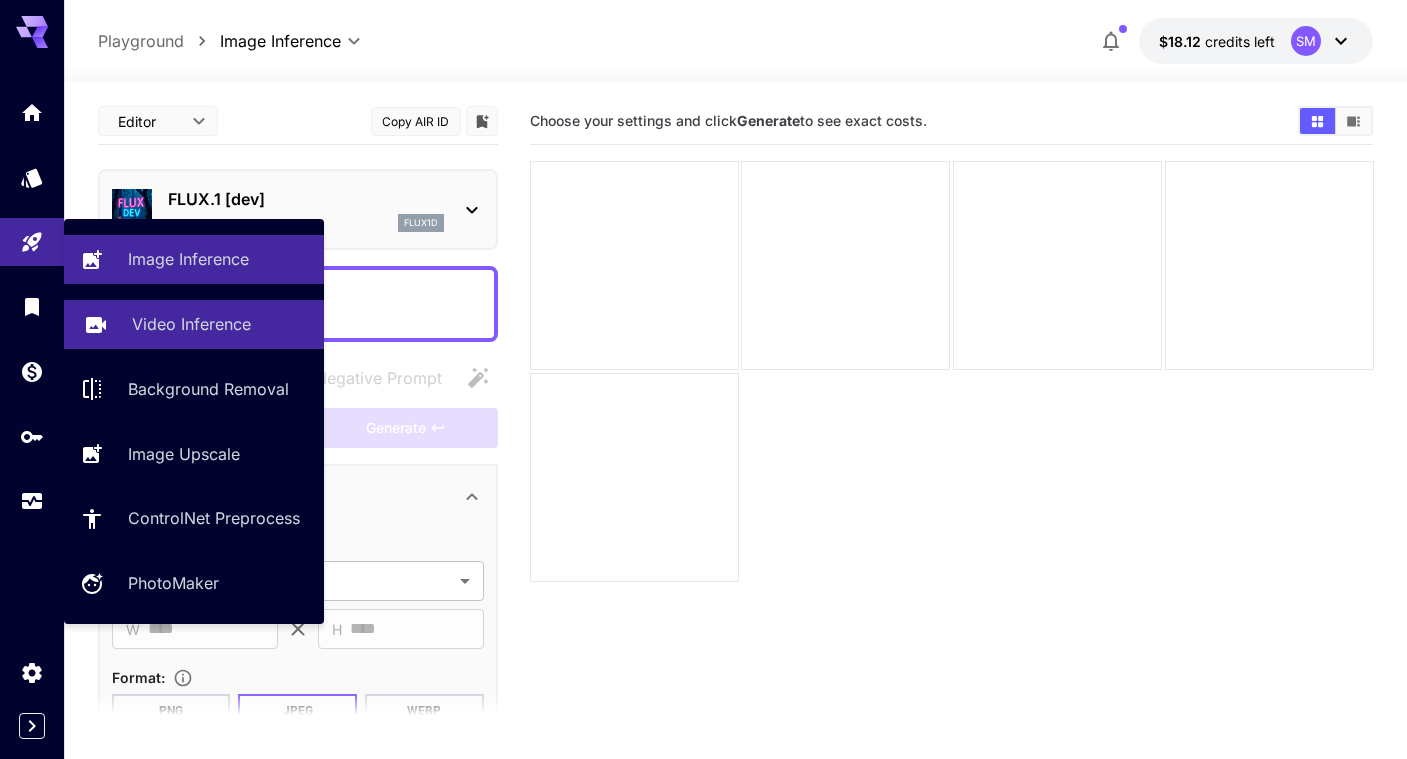 click on "Video Inference" at bounding box center [191, 324] 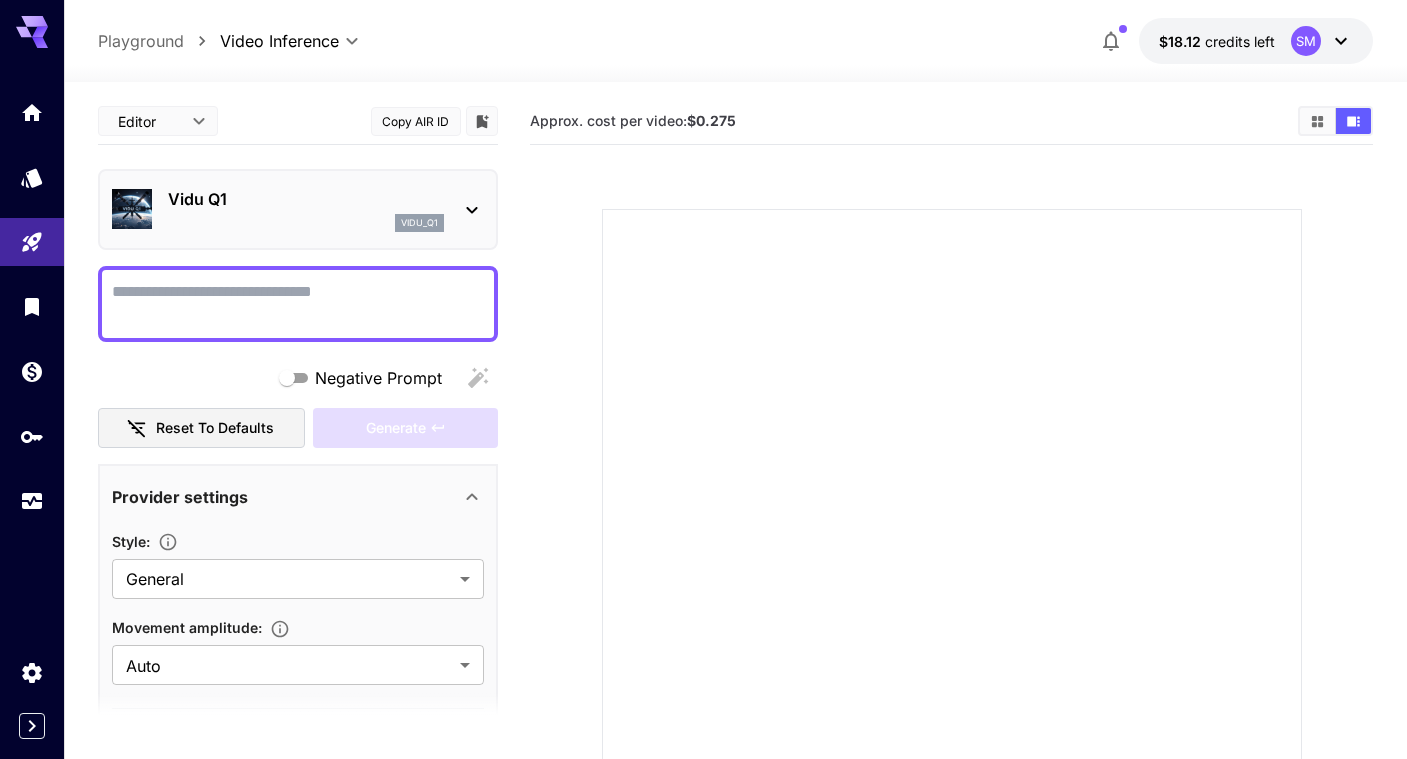 click on "Vidu Q1 vidu_q1" at bounding box center [298, 209] 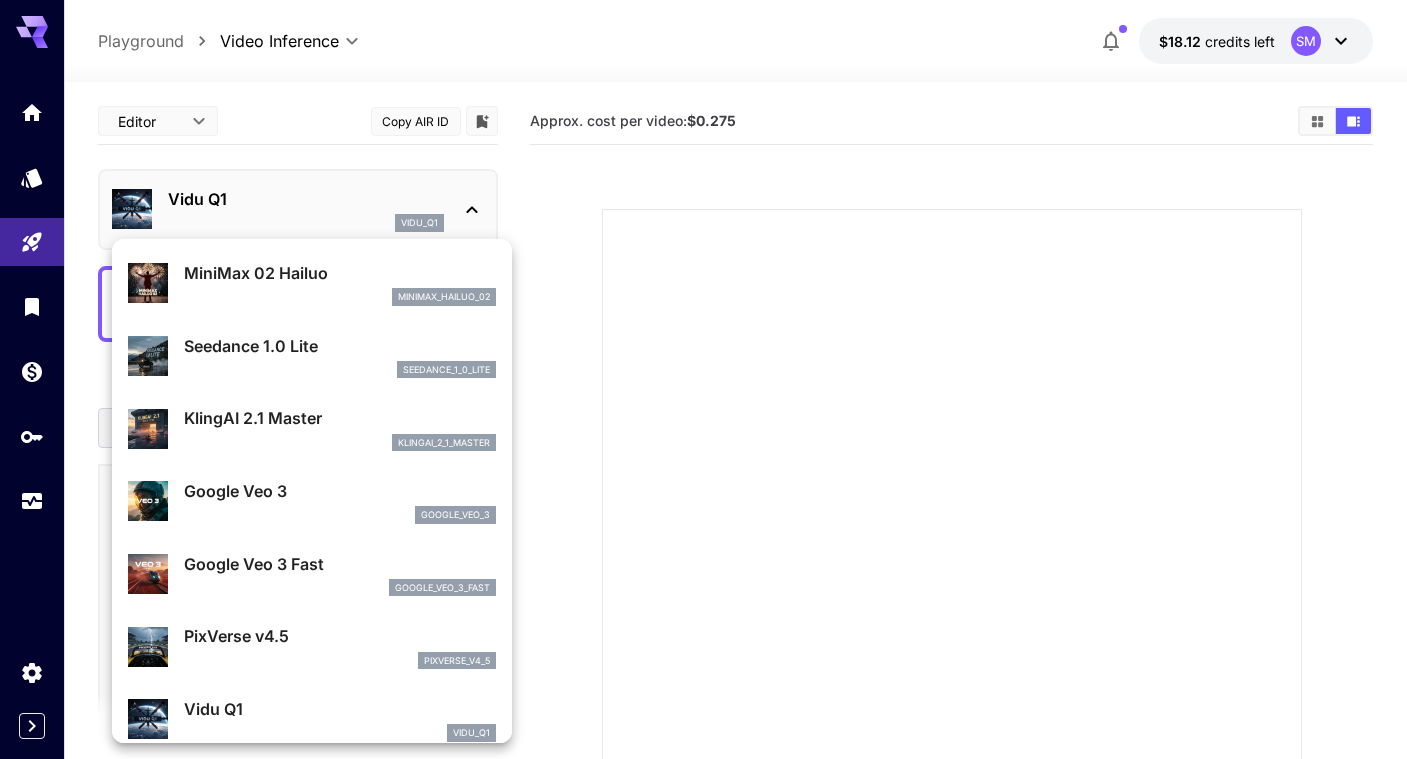 click on "Google Veo 3" at bounding box center (340, 491) 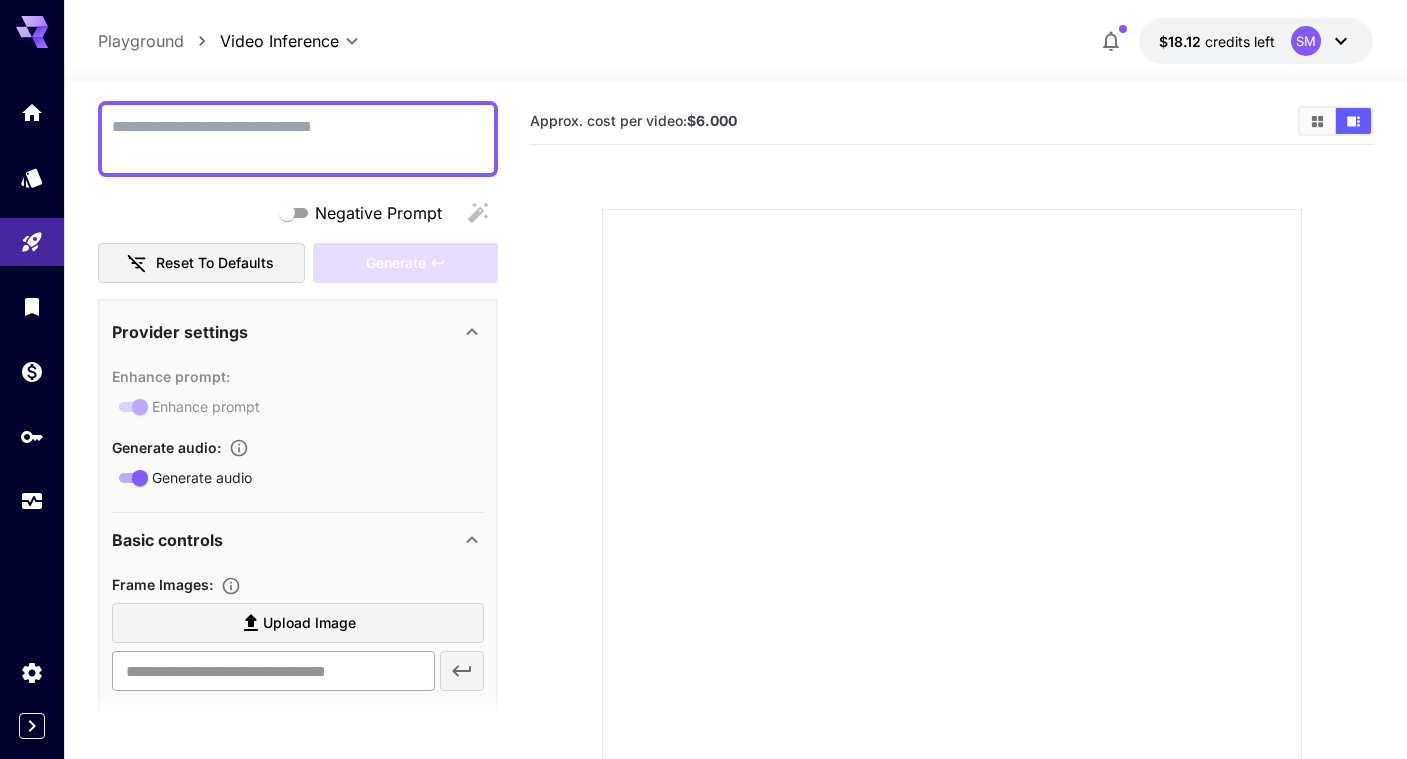 scroll, scrollTop: 0, scrollLeft: 0, axis: both 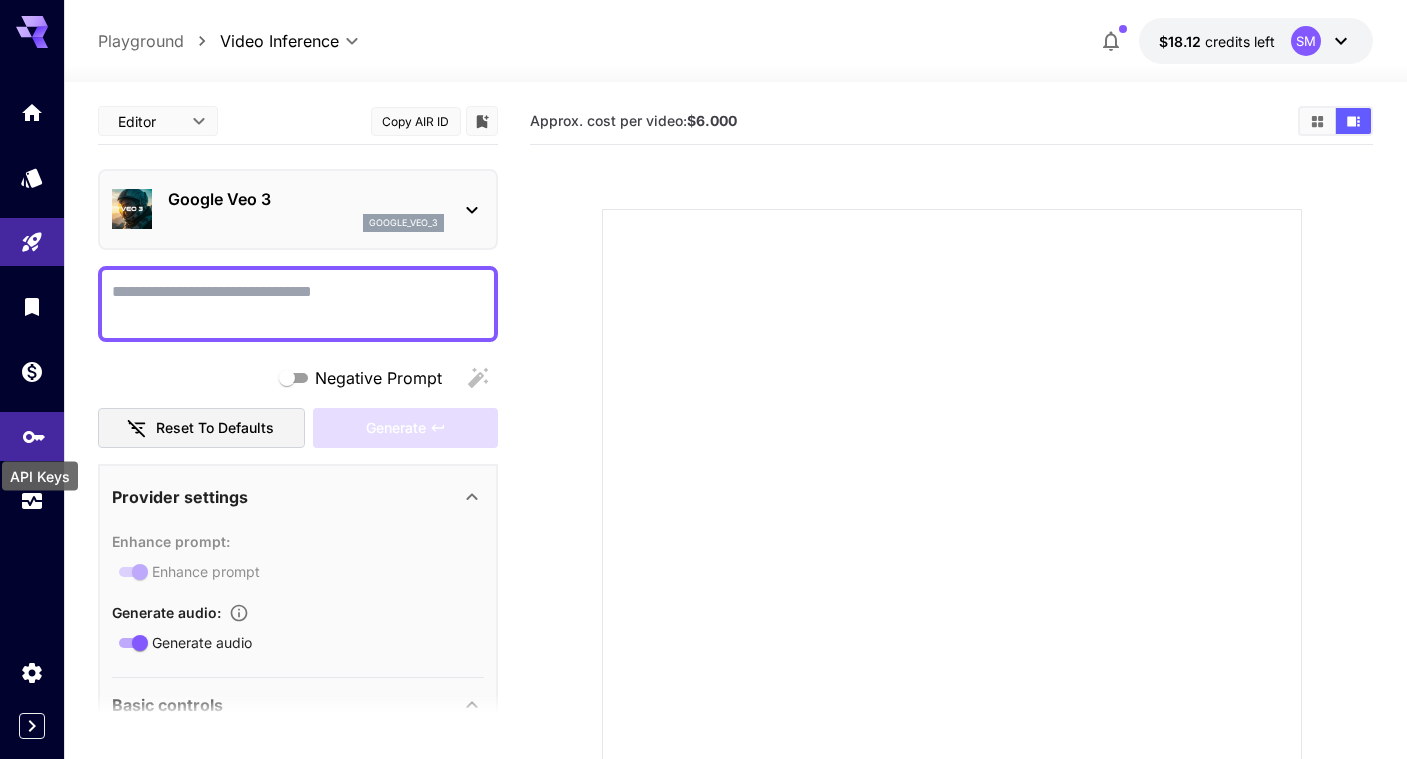 click 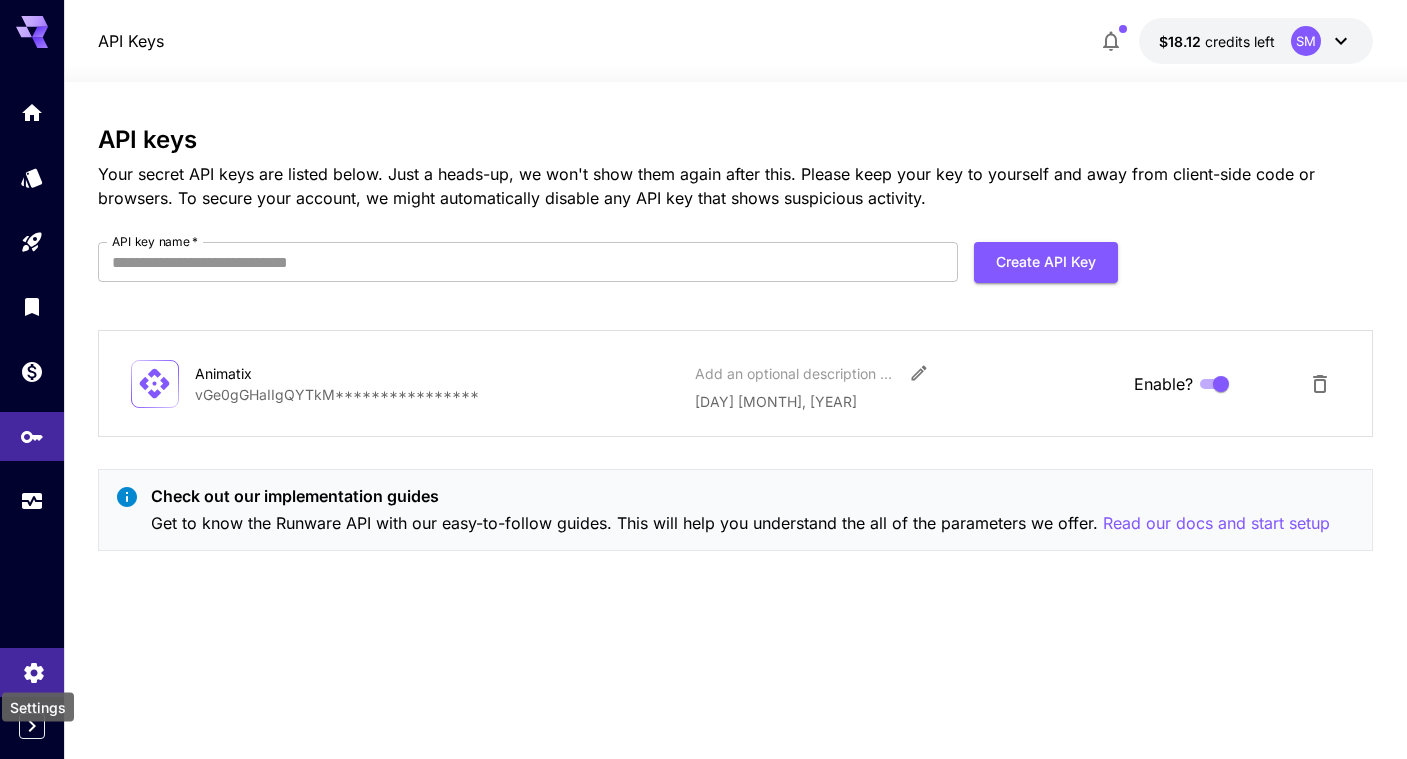 click 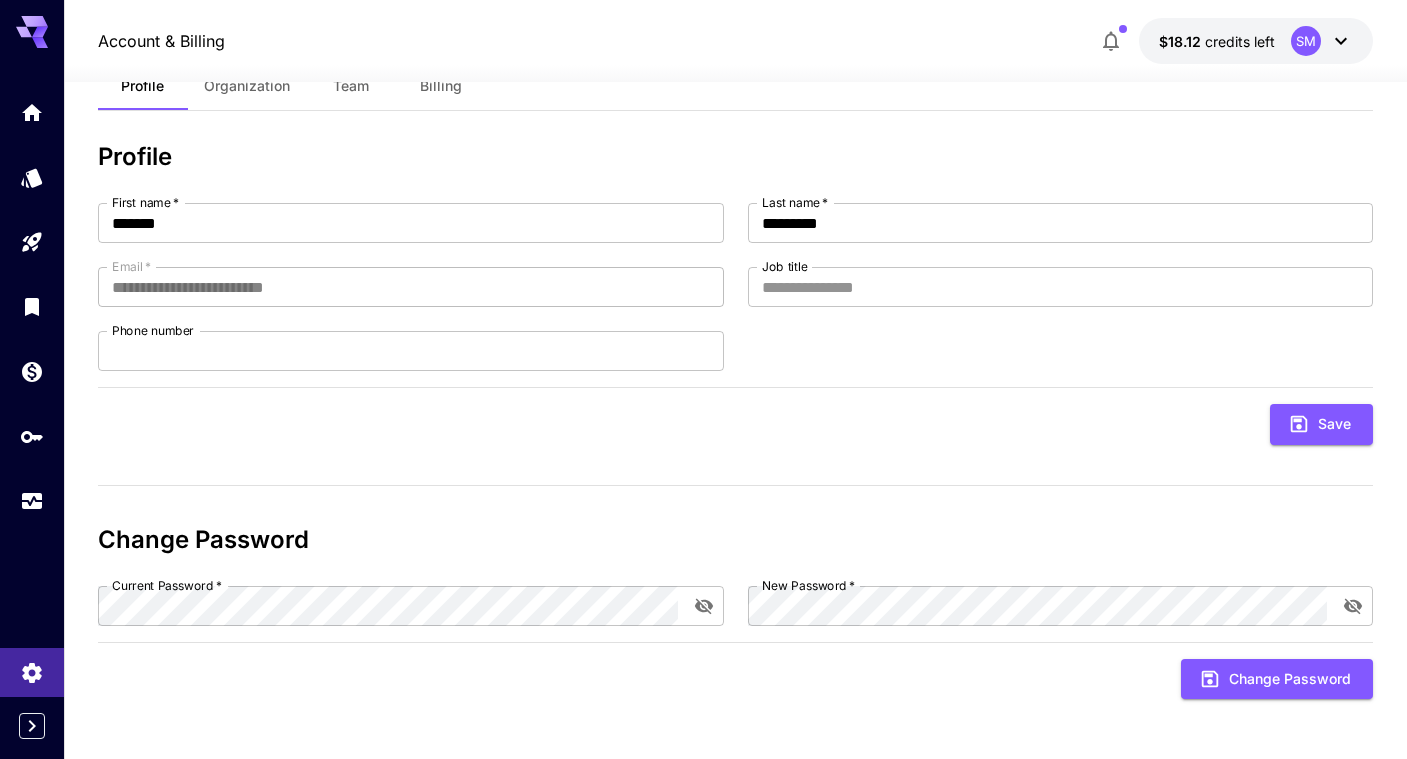 scroll, scrollTop: 0, scrollLeft: 0, axis: both 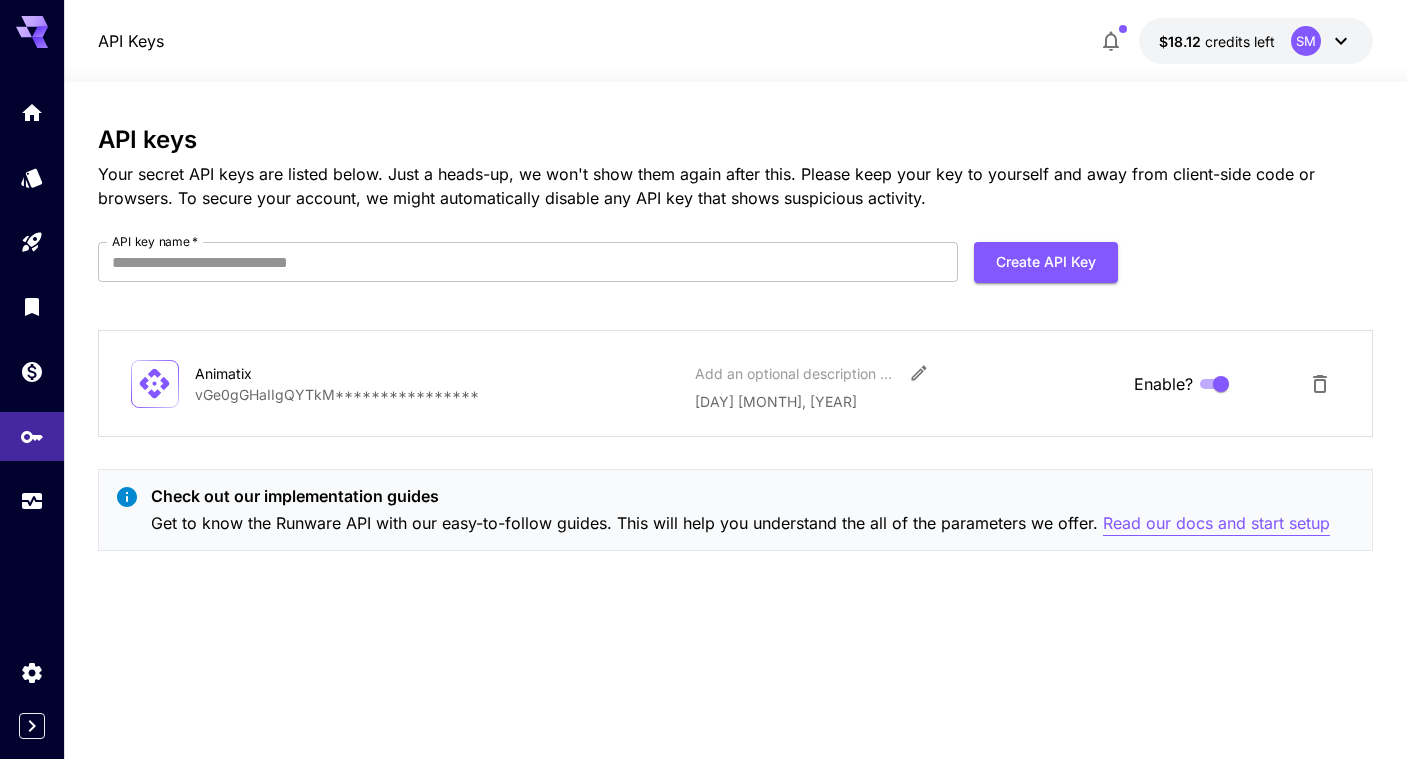 click on "Read our docs and start setup" at bounding box center (1216, 523) 